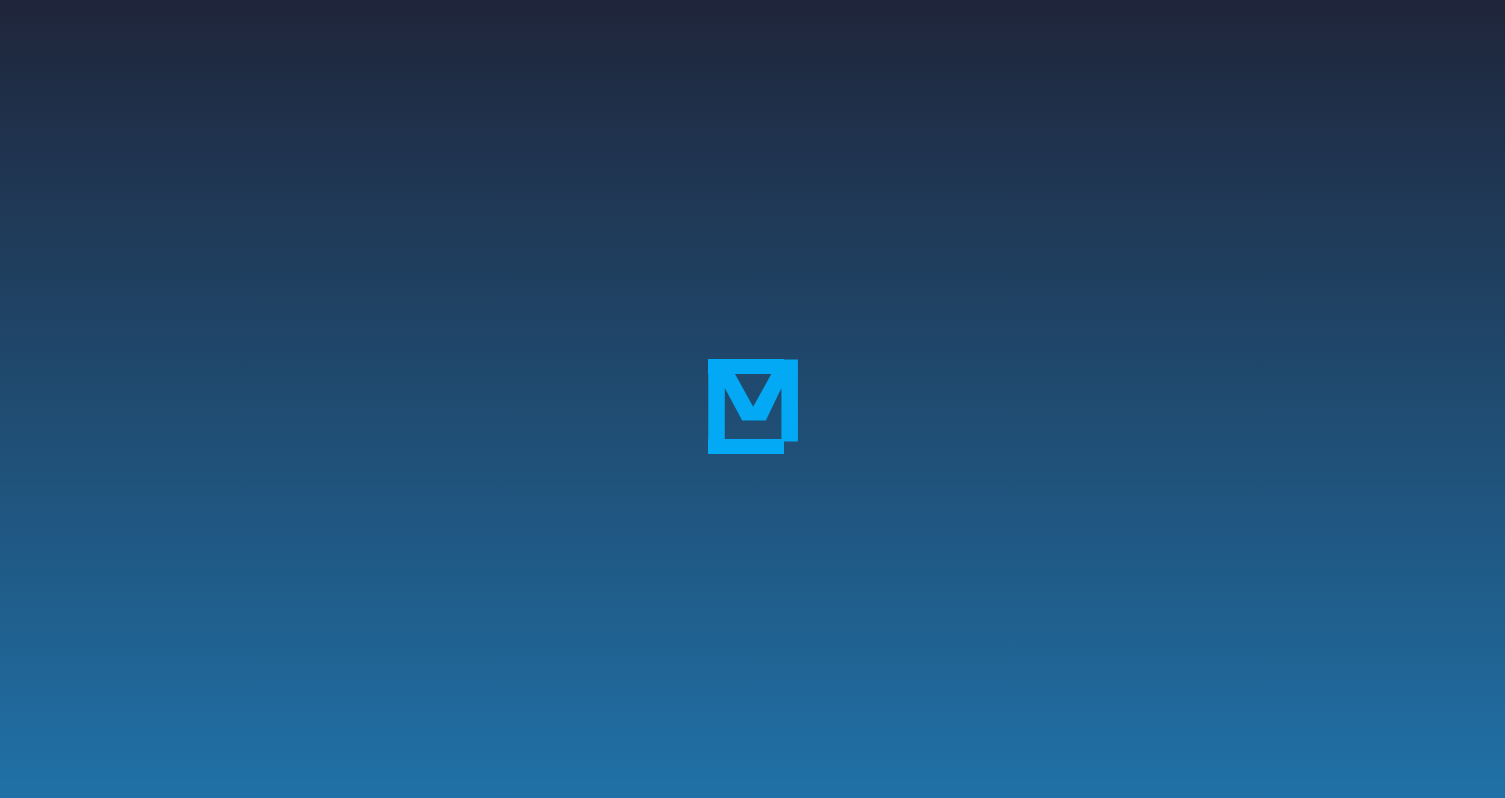 scroll, scrollTop: 0, scrollLeft: 0, axis: both 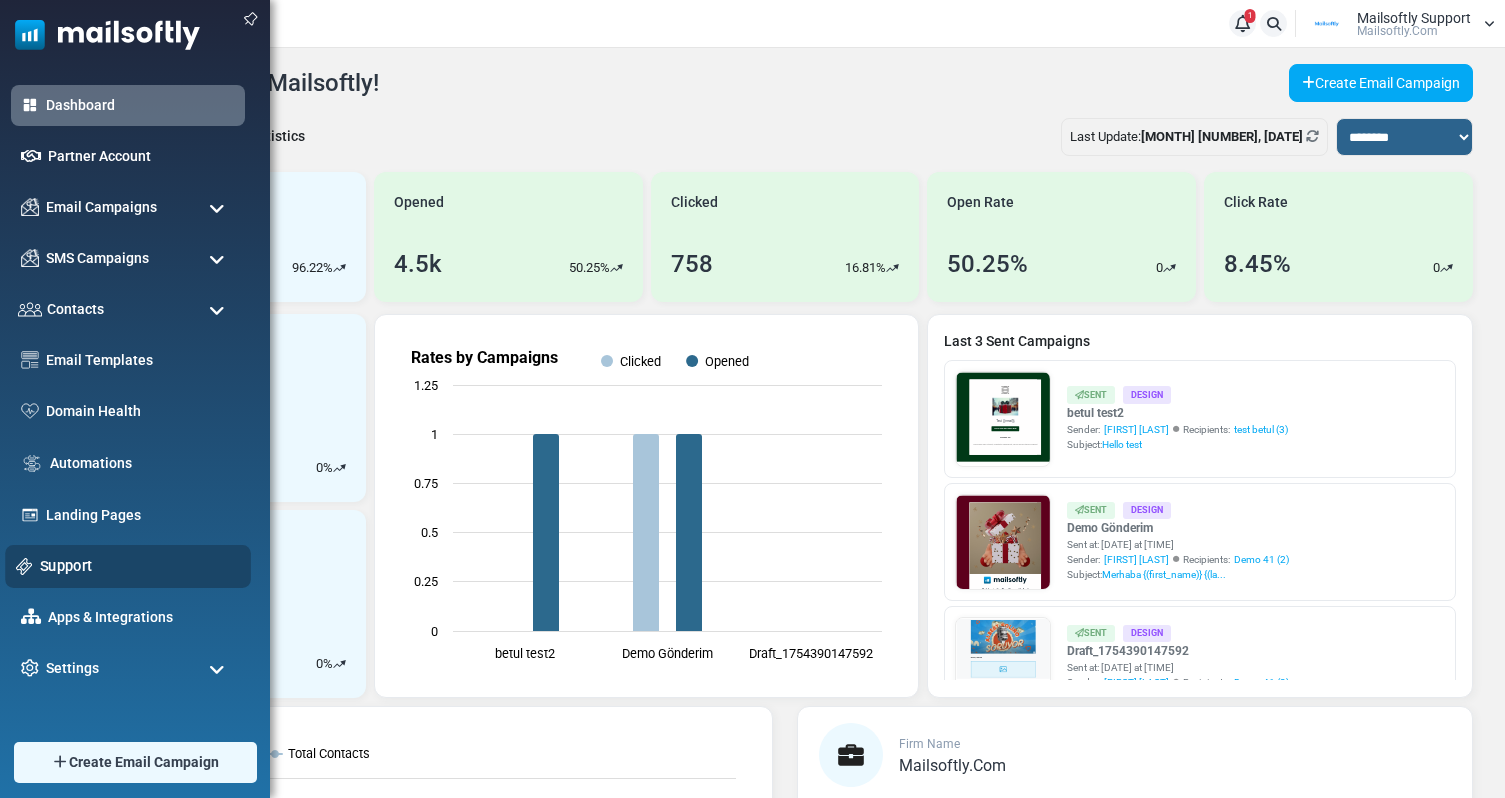 click on "Support" at bounding box center [140, 566] 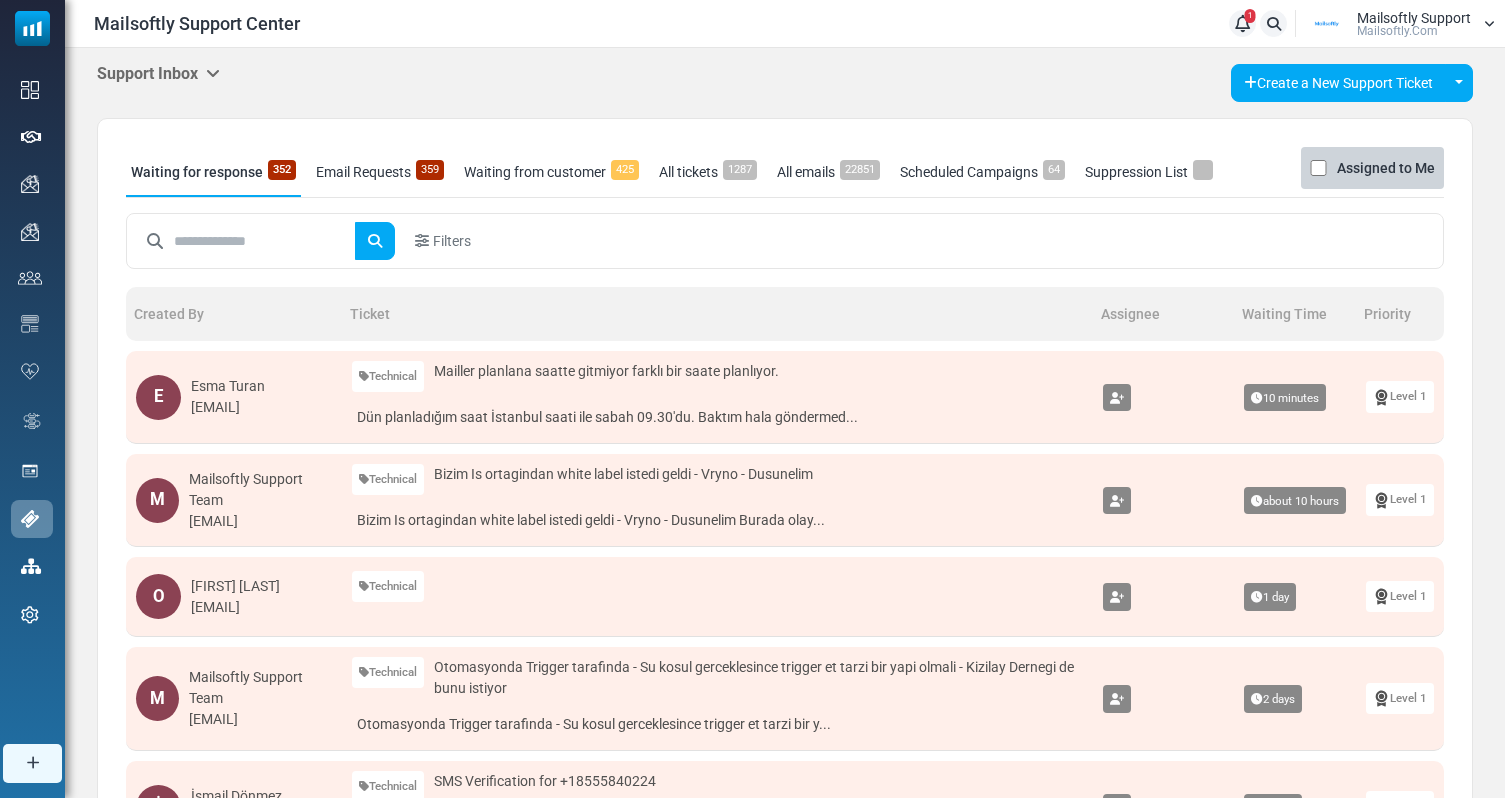 scroll, scrollTop: 0, scrollLeft: 0, axis: both 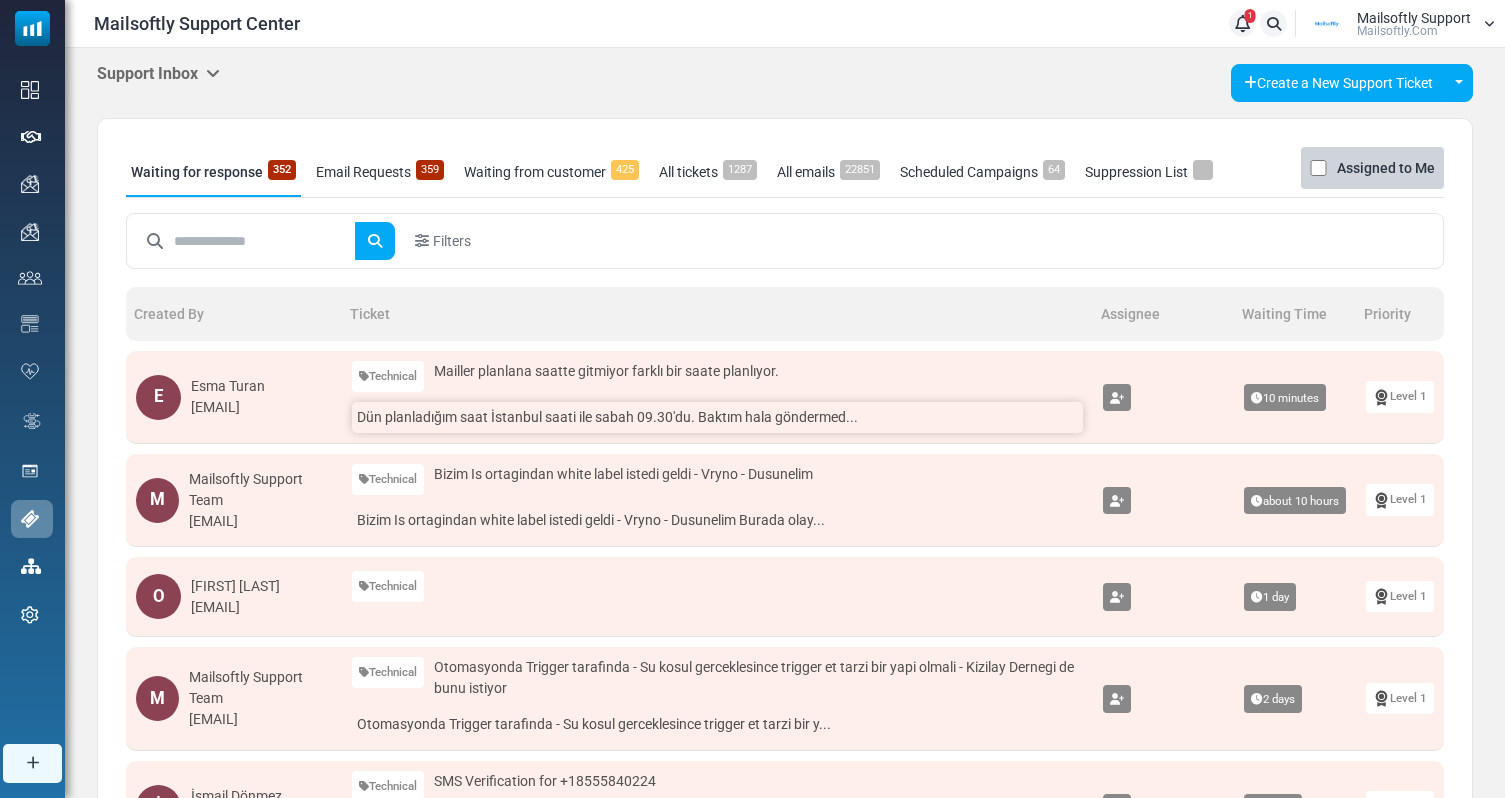 click on "Dün planladığım saat İstanbul saati ile sabah 09.30'du. Baktım hala göndermed..." at bounding box center [717, 417] 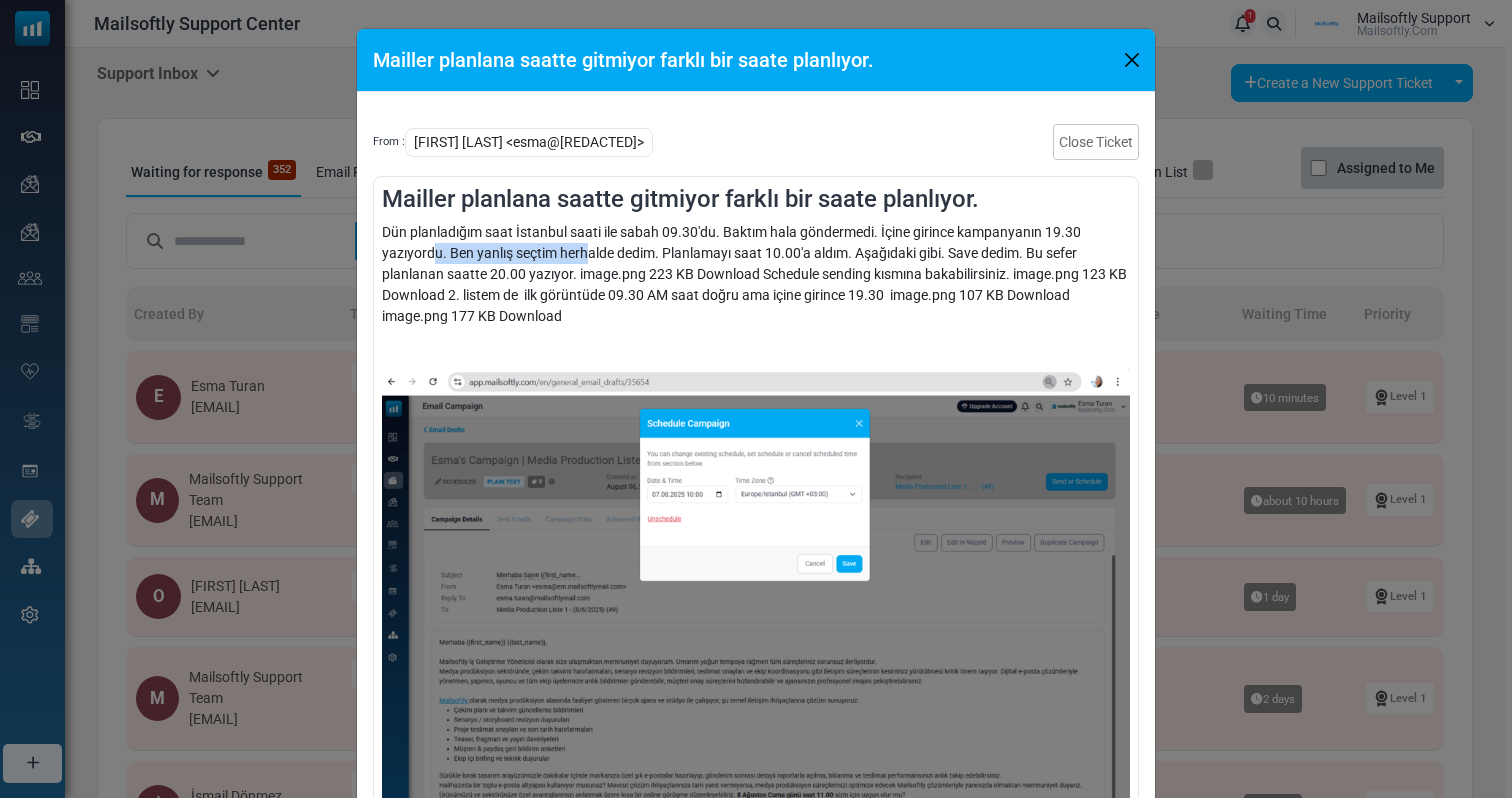 drag, startPoint x: 430, startPoint y: 257, endPoint x: 585, endPoint y: 257, distance: 155 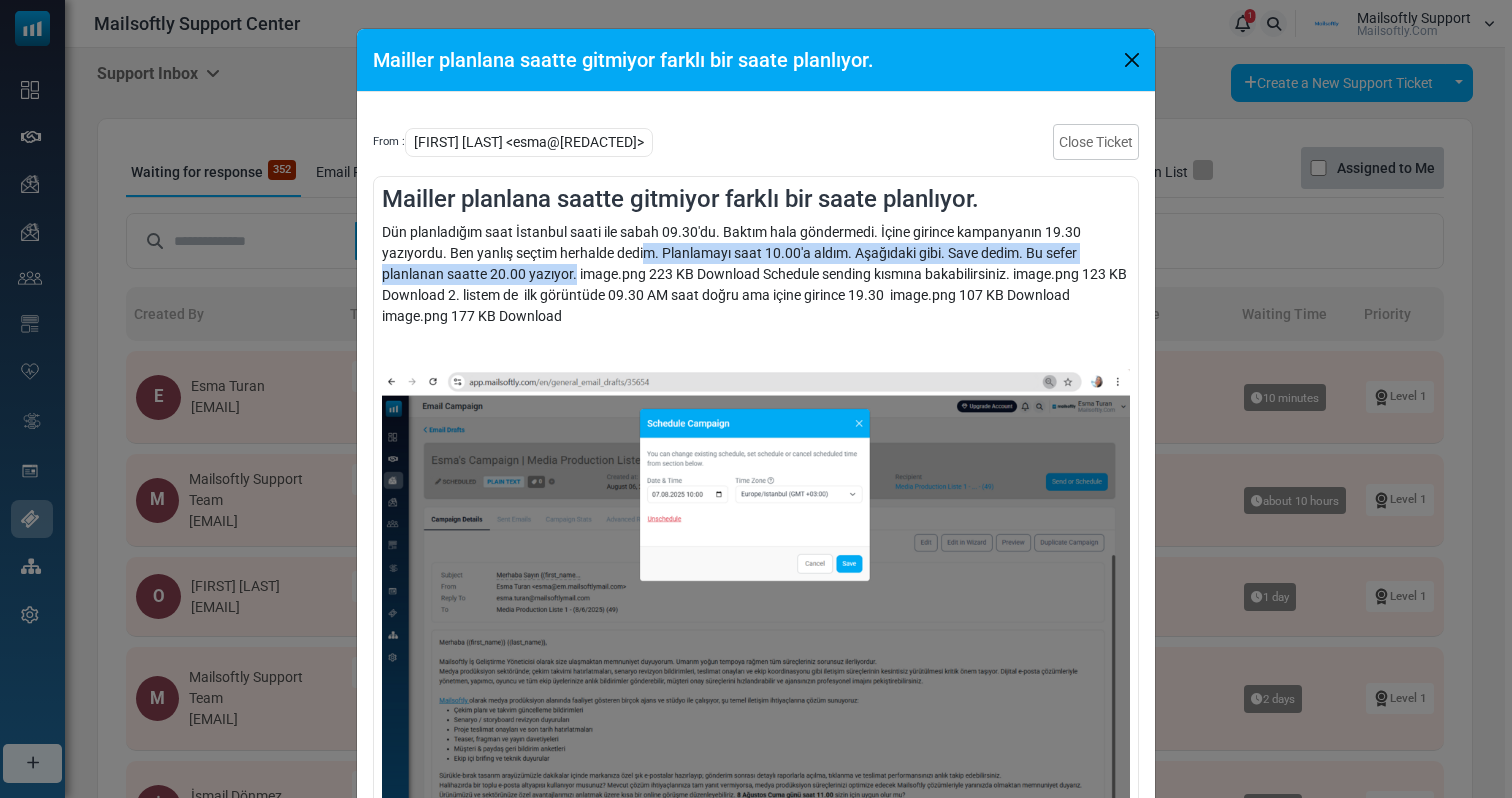 drag, startPoint x: 588, startPoint y: 274, endPoint x: 636, endPoint y: 261, distance: 49.729267 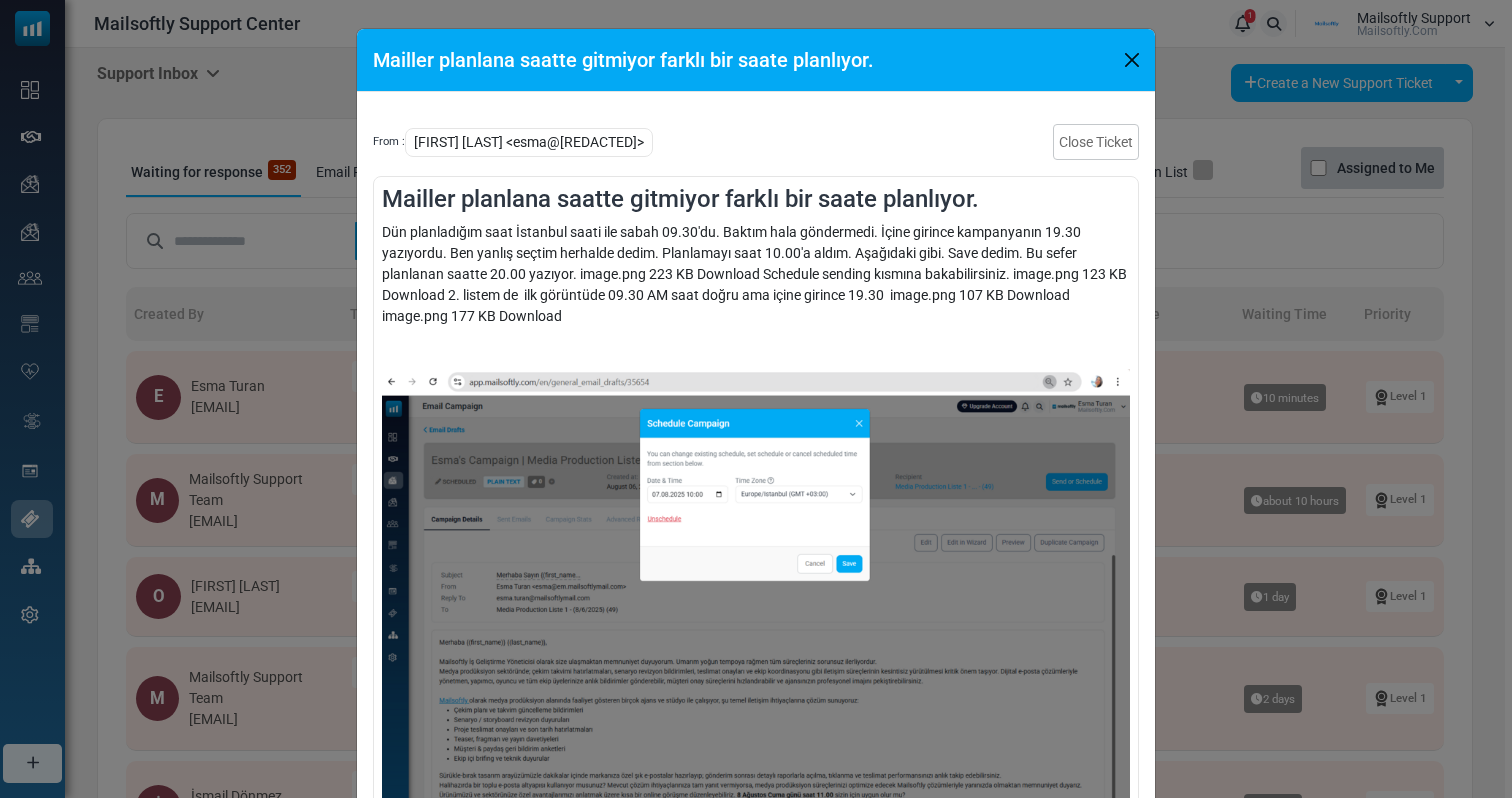 click on "Dün planladığım saat İstanbul saati ile sabah 09.30'du. Baktım hala göndermedi. İçine girince kampanyanın 19.30 yazıyordu. Ben yanlış seçtim herhalde dedim. Planlamayı saat 10.00'a aldım. Aşağıdaki gibi. Save dedim. Bu sefer planlanan saatte 20.00 yazıyor.
image.png
223 KB
Download
Schedule sending kısmına bakabilirsiniz.
image.png
123 KB
Download
2. listem de  ilk görüntüde 09.30 AM saat doğru ama içine girince 19.30
image.png
107 KB
Download
image.png
177 KB
Download" at bounding box center [756, 1173] 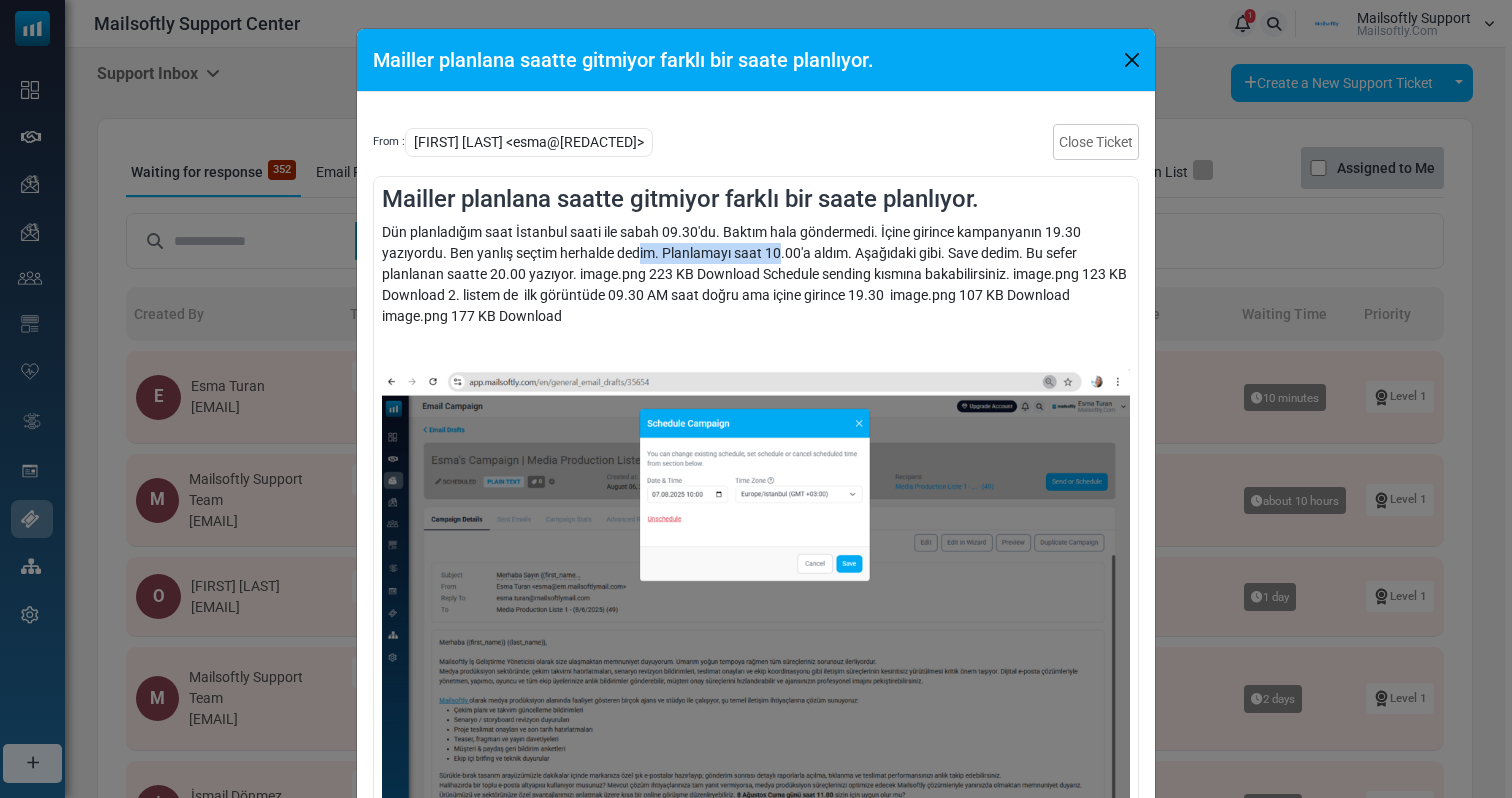 drag, startPoint x: 637, startPoint y: 258, endPoint x: 777, endPoint y: 258, distance: 140 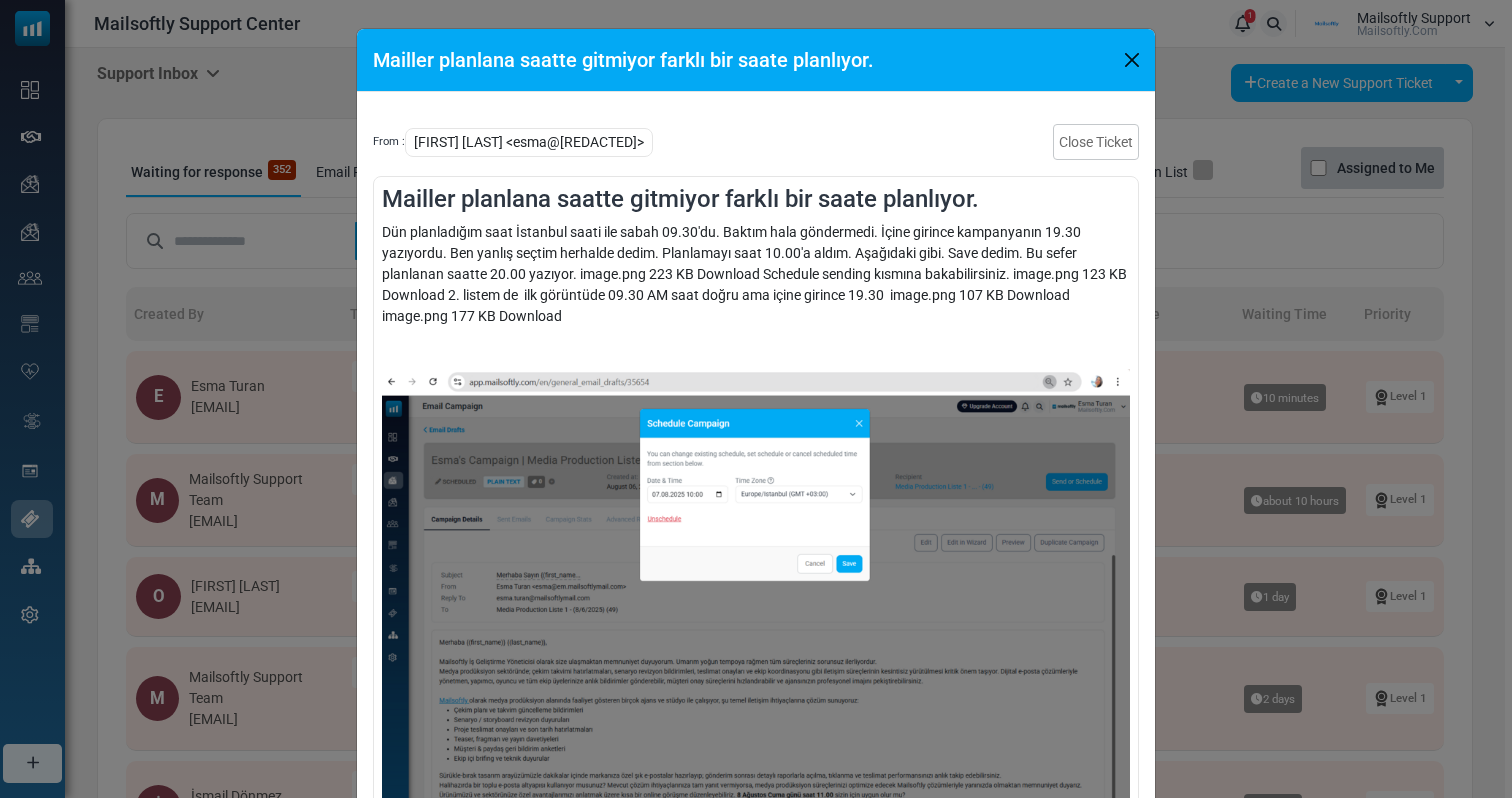 click on "Dün planladığım saat İstanbul saati ile sabah 09.30'du. Baktım hala göndermedi. İçine girince kampanyanın 19.30 yazıyordu. Ben yanlış seçtim herhalde dedim. Planlamayı saat 10.00'a aldım. Aşağıdaki gibi. Save dedim. Bu sefer planlanan saatte 20.00 yazıyor.
image.png
223 KB
Download
Schedule sending kısmına bakabilirsiniz.
image.png
123 KB
Download
2. listem de  ilk görüntüde 09.30 AM saat doğru ama içine girince 19.30
image.png
107 KB
Download
image.png
177 KB
Download" at bounding box center (756, 1173) 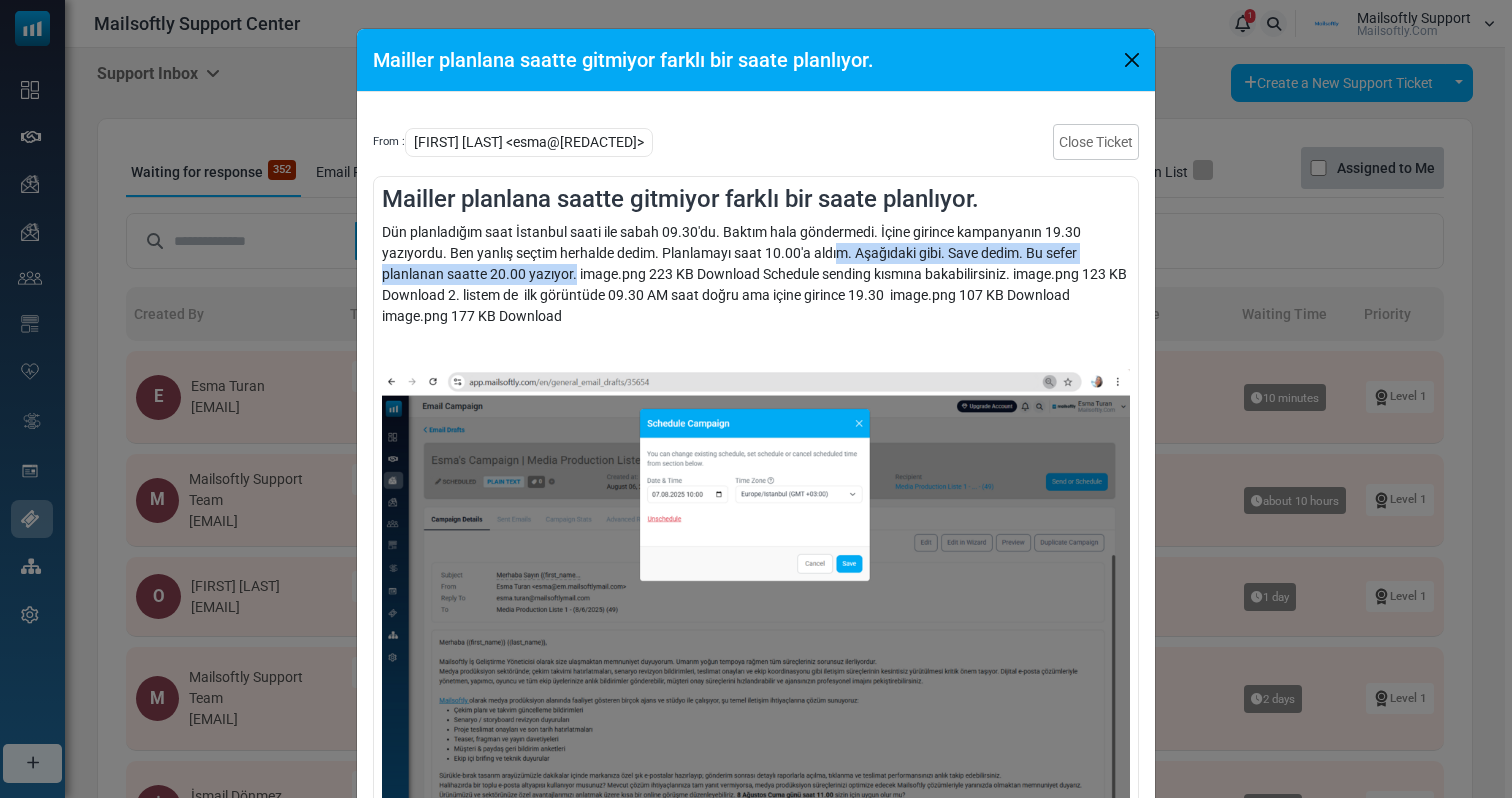 drag, startPoint x: 776, startPoint y: 267, endPoint x: 833, endPoint y: 256, distance: 58.0517 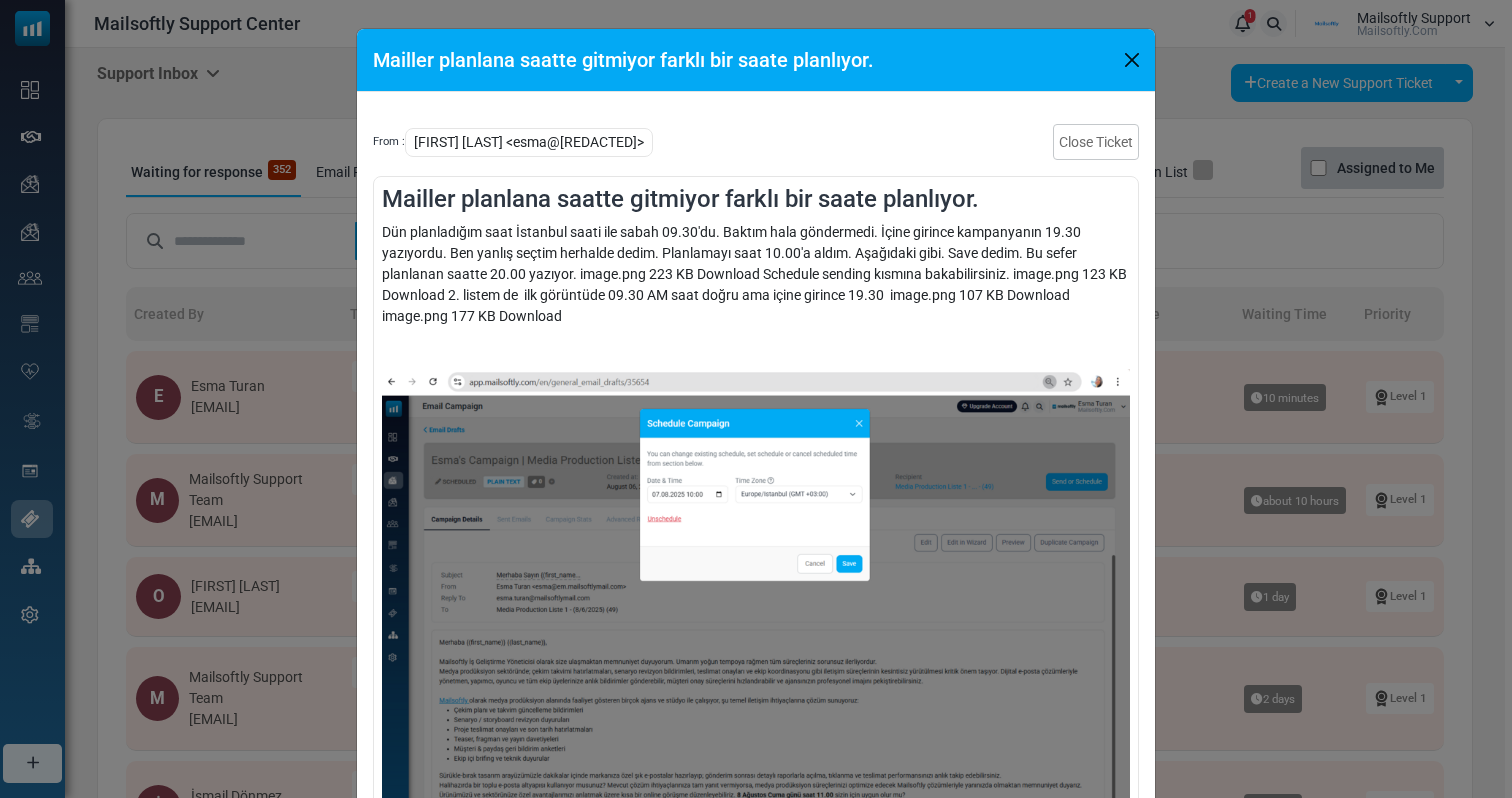 click on "Dün planladığım saat İstanbul saati ile sabah 09.30'du. Baktım hala göndermedi. İçine girince kampanyanın 19.30 yazıyordu. Ben yanlış seçtim herhalde dedim. Planlamayı saat 10.00'a aldım. Aşağıdaki gibi. Save dedim. Bu sefer planlanan saatte 20.00 yazıyor.
image.png
223 KB
Download
Schedule sending kısmına bakabilirsiniz.
image.png
123 KB
Download
2. listem de  ilk görüntüde 09.30 AM saat doğru ama içine girince 19.30
image.png
107 KB
Download
image.png
177 KB
Download" at bounding box center [756, 1173] 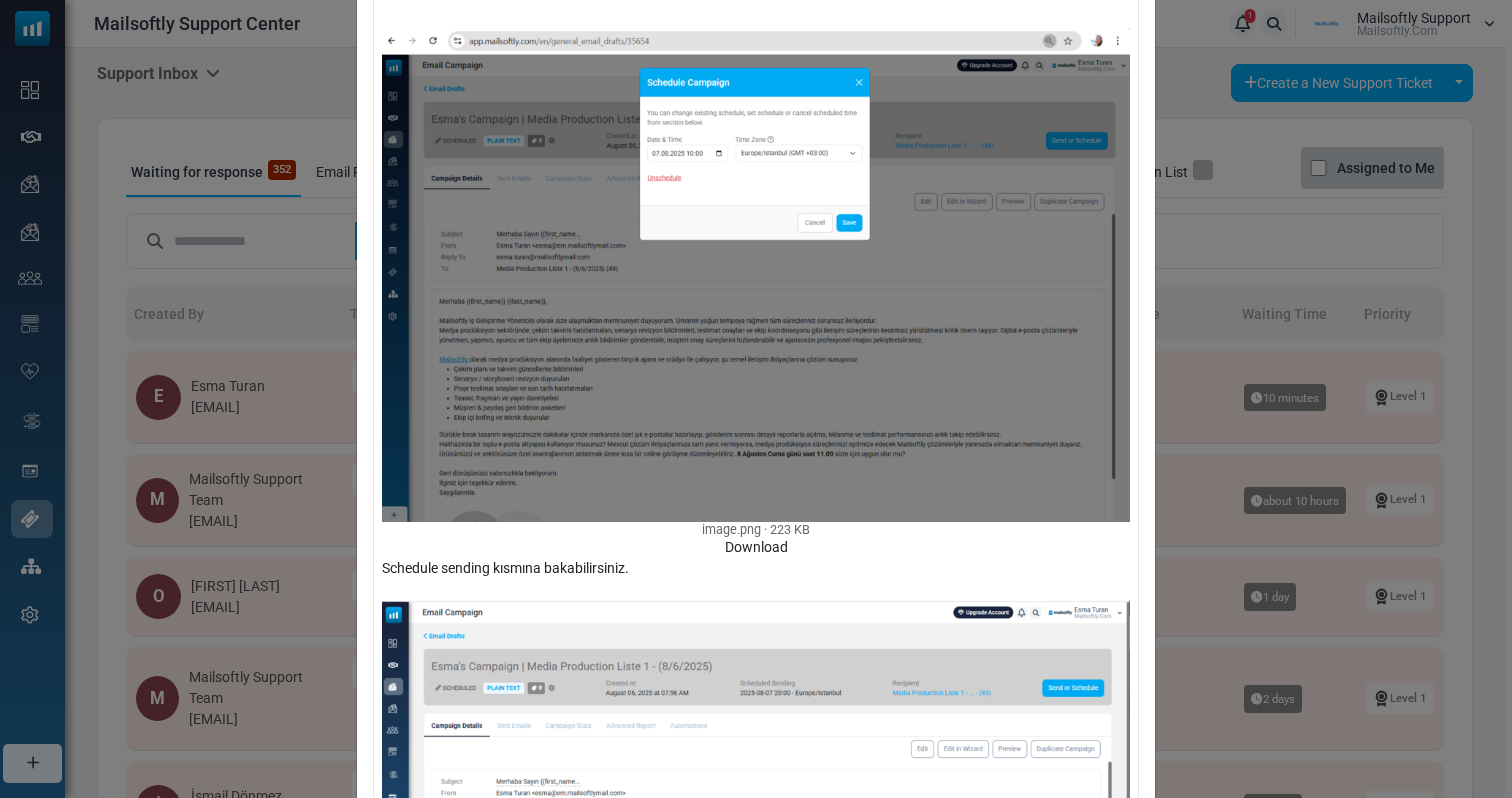 scroll, scrollTop: 536, scrollLeft: 0, axis: vertical 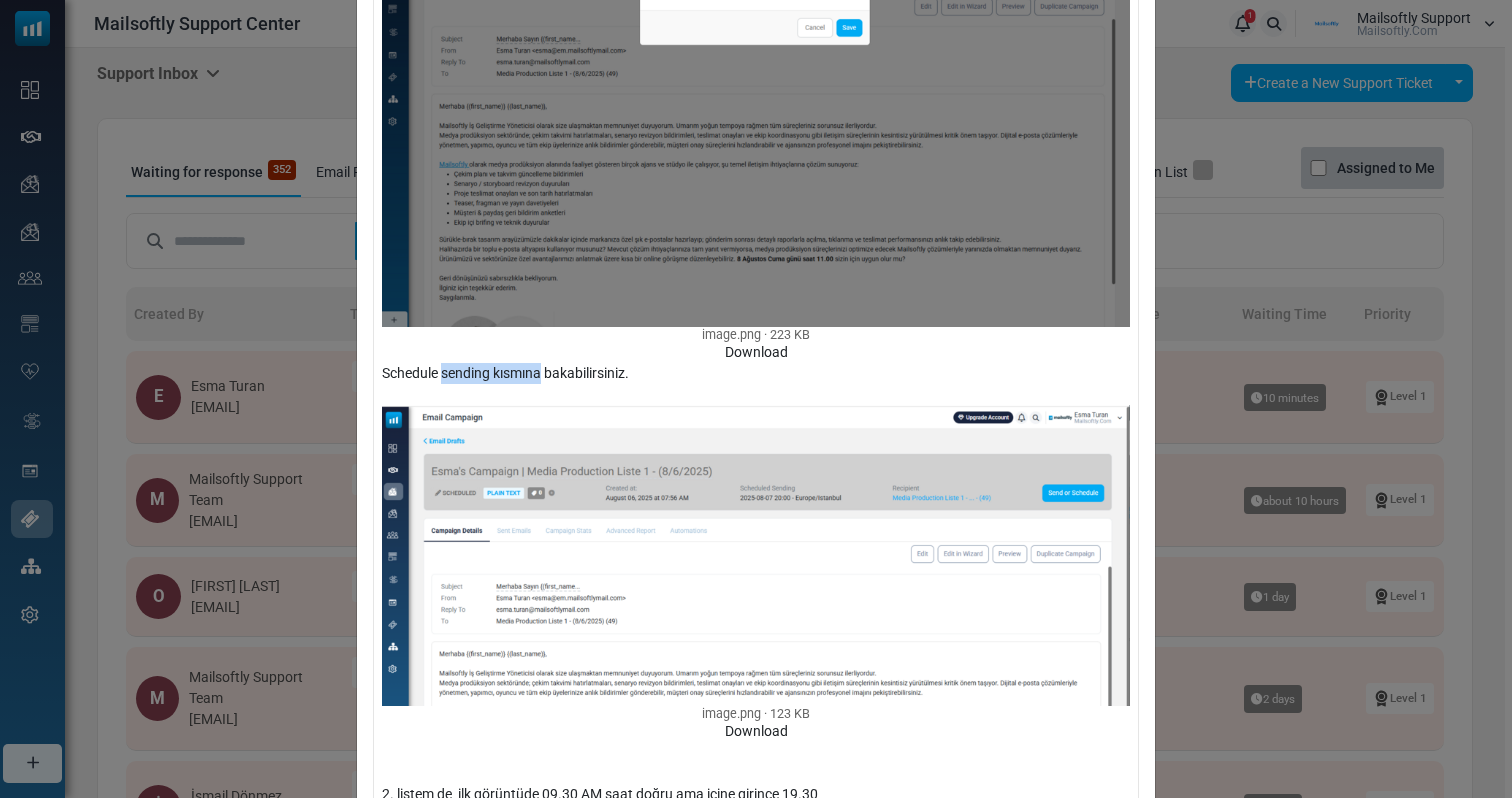 drag, startPoint x: 441, startPoint y: 335, endPoint x: 542, endPoint y: 335, distance: 101 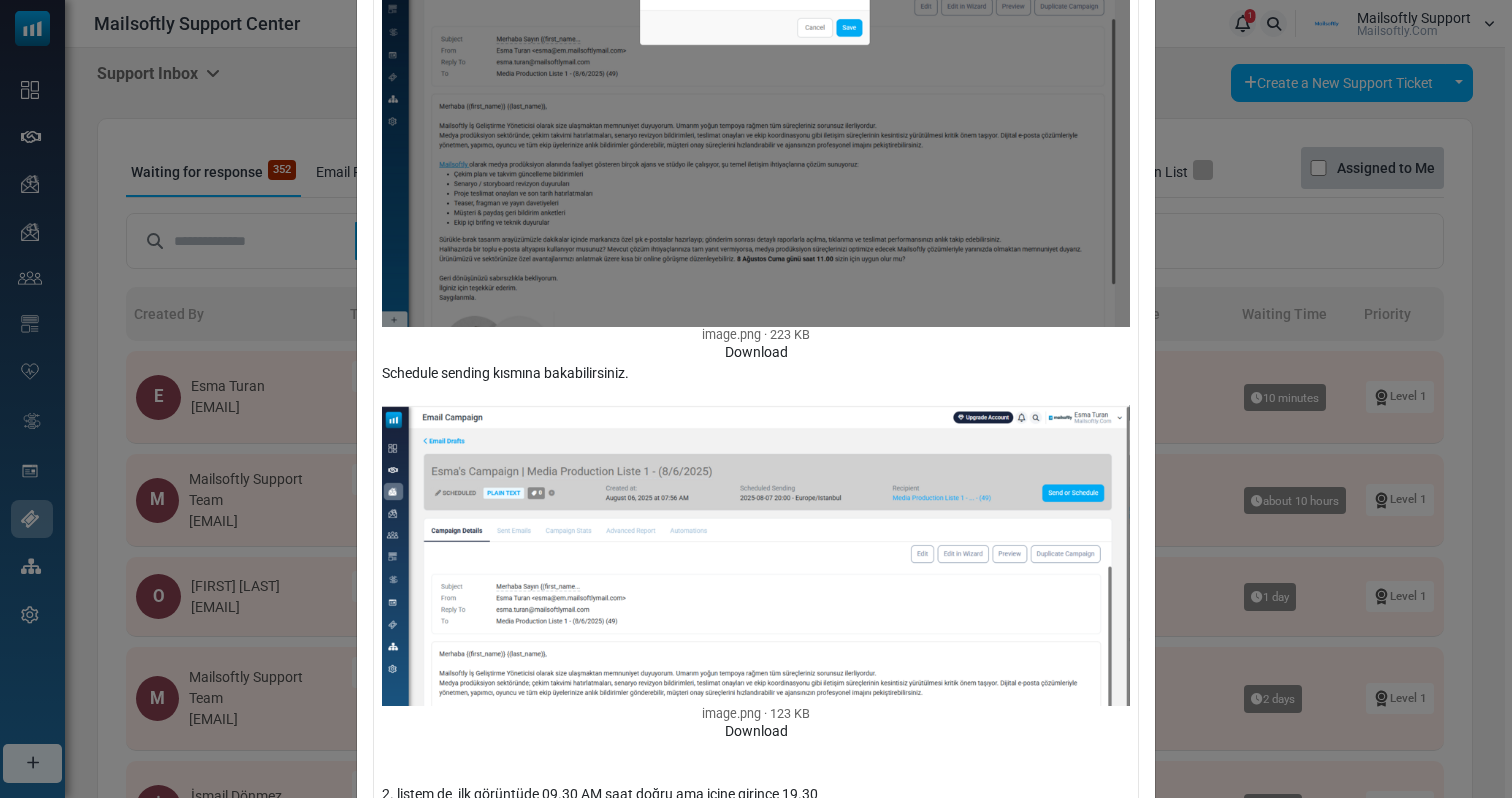 click on "Dün planladığım saat İstanbul saati ile sabah 09.30'du. Baktım hala göndermedi. İçine girince kampanyanın 19.30 yazıyordu. Ben yanlış seçtim herhalde dedim. Planlamayı saat 10.00'a aldım. Aşağıdaki gibi. Save dedim. Bu sefer planlanan saatte 20.00 yazıyor.
image.png
223 KB
Download
Schedule sending kısmına bakabilirsiniz.
image.png
123 KB
Download
2. listem de  ilk görüntüde 09.30 AM saat doğru ama içine girince 19.30
image.png
107 KB
Download
image.png
177 KB
Download" at bounding box center [756, 637] 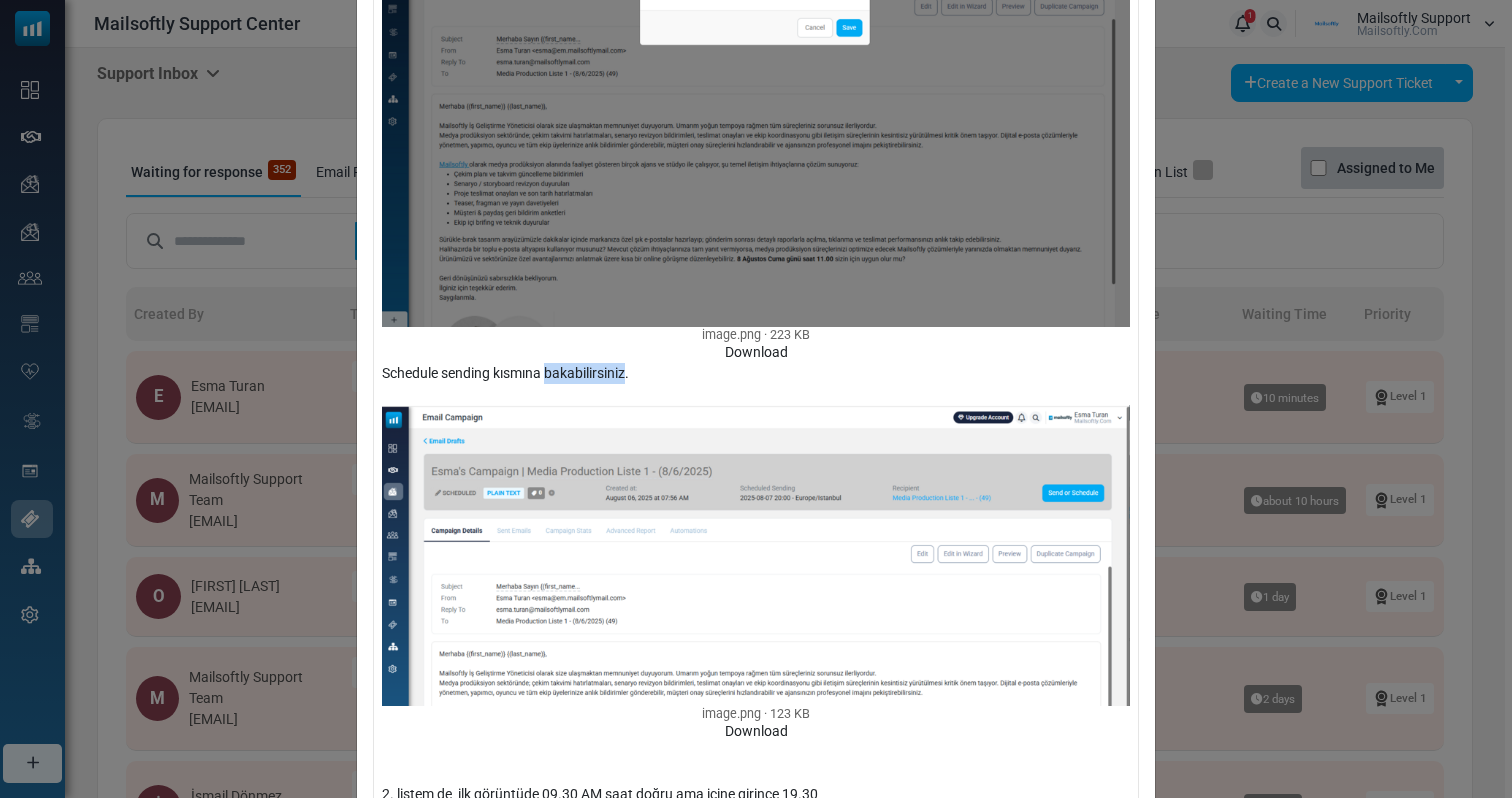 drag, startPoint x: 552, startPoint y: 337, endPoint x: 611, endPoint y: 337, distance: 59 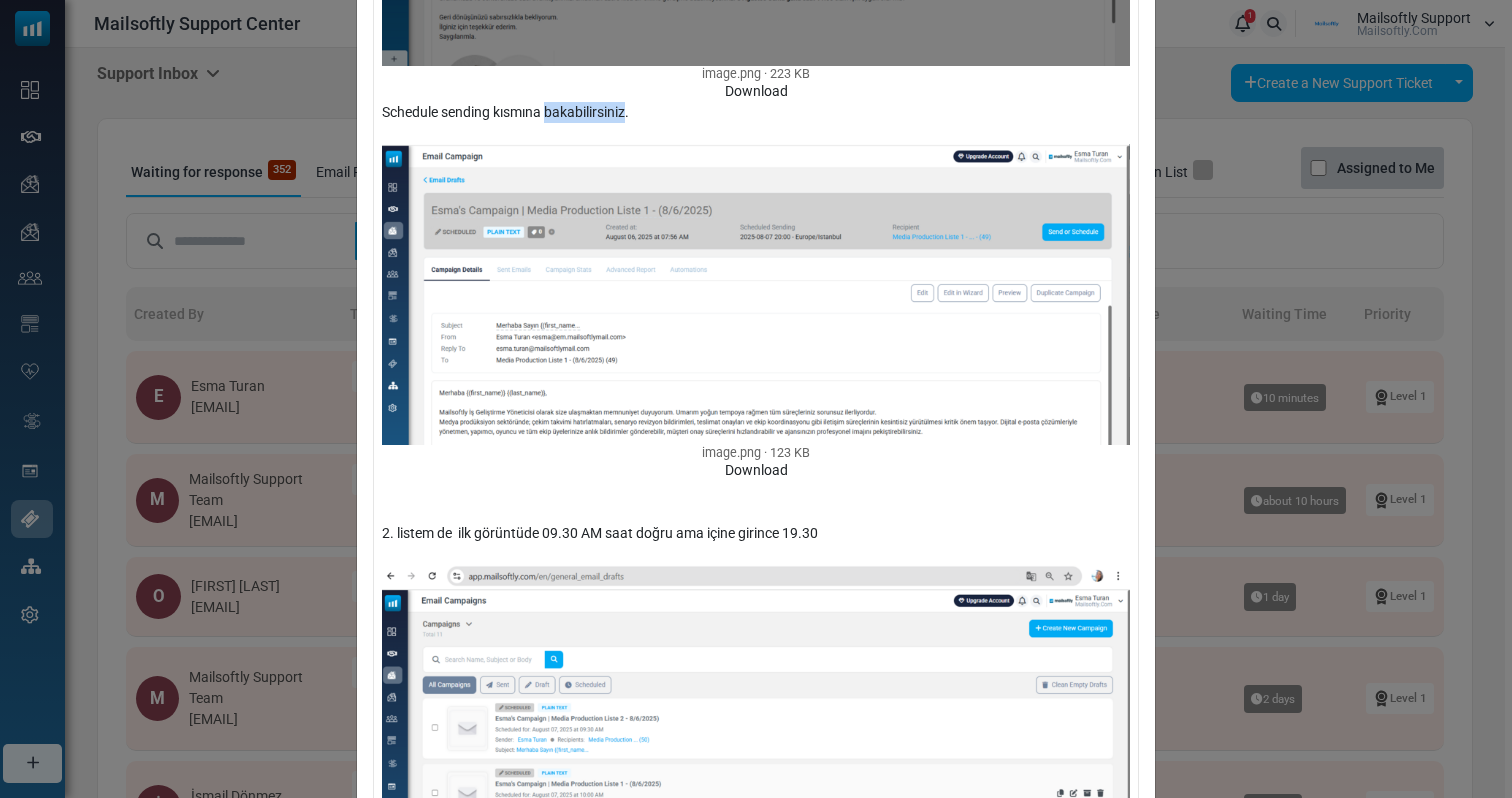 scroll, scrollTop: 819, scrollLeft: 0, axis: vertical 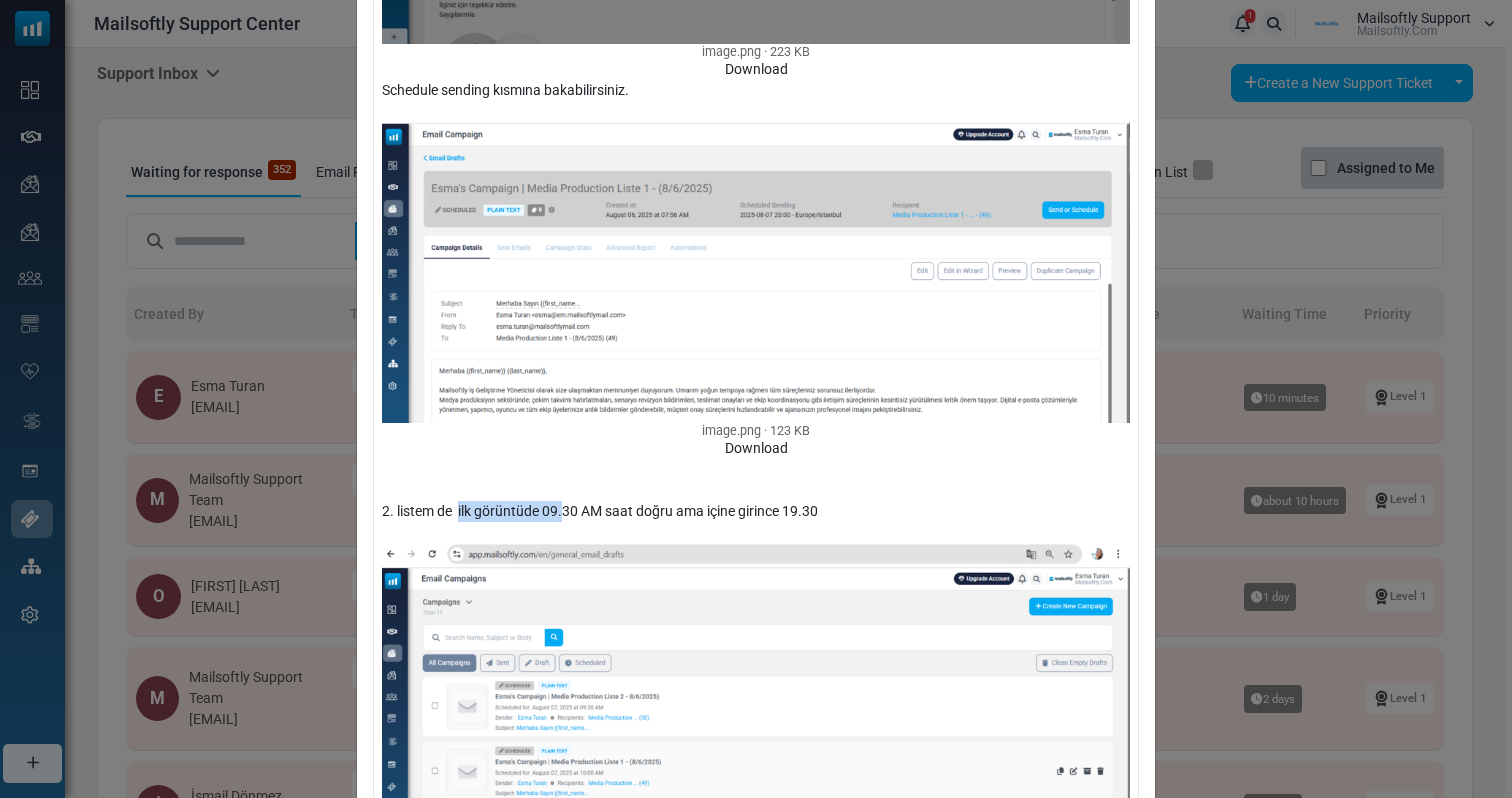 drag, startPoint x: 456, startPoint y: 473, endPoint x: 564, endPoint y: 473, distance: 108 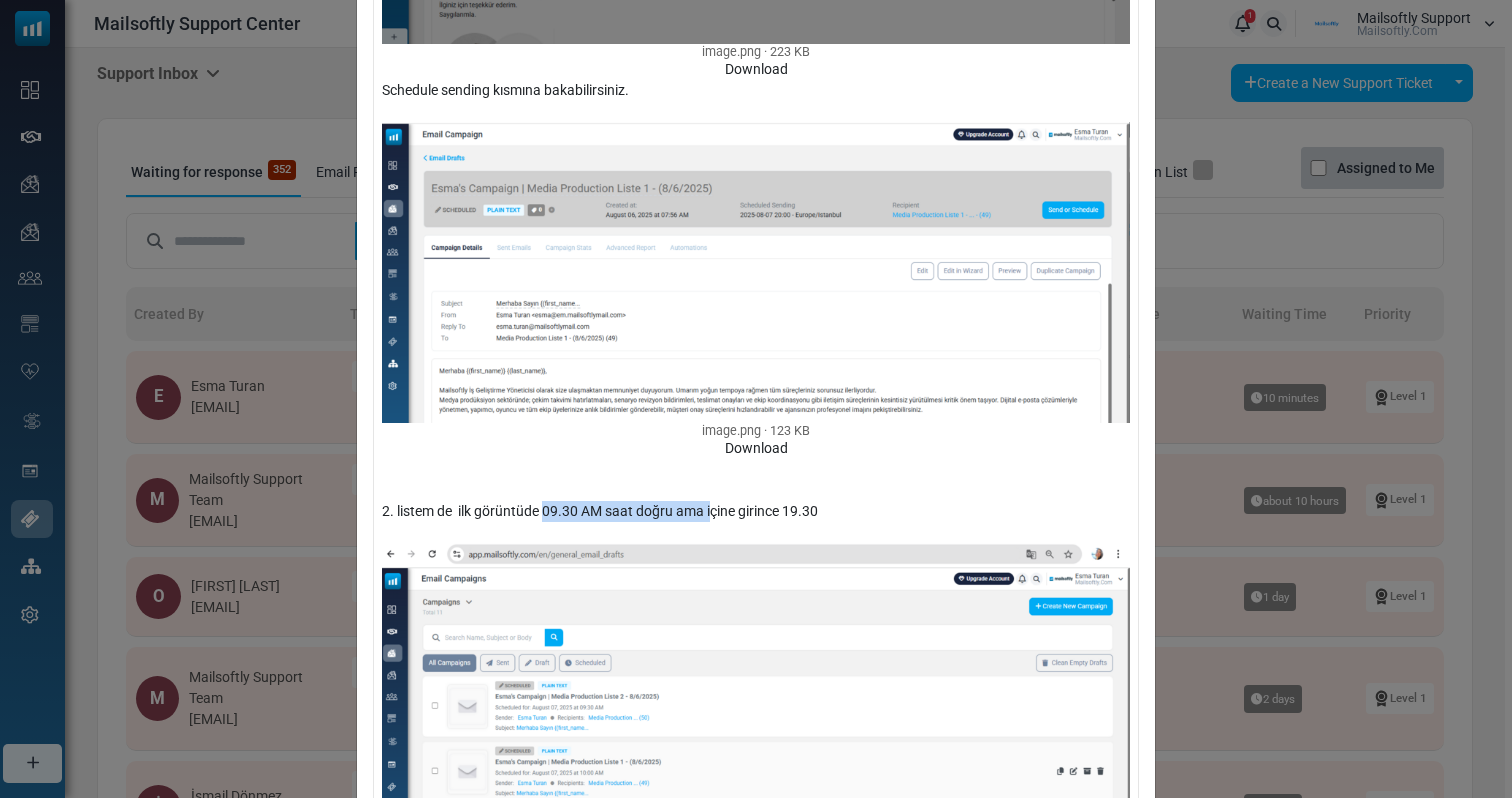 drag, startPoint x: 541, startPoint y: 470, endPoint x: 715, endPoint y: 470, distance: 174 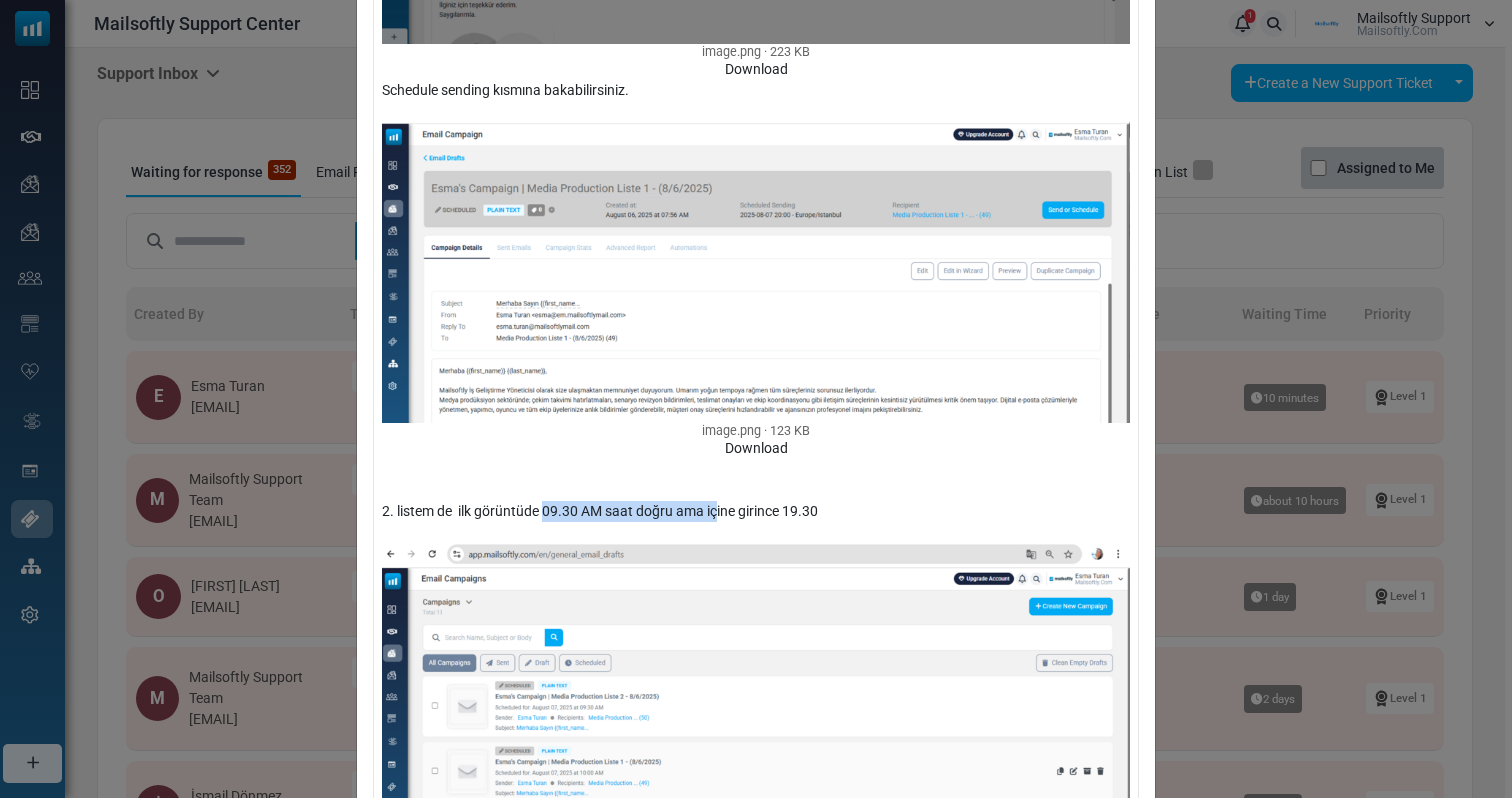 drag, startPoint x: 830, startPoint y: 472, endPoint x: 615, endPoint y: 471, distance: 215.00232 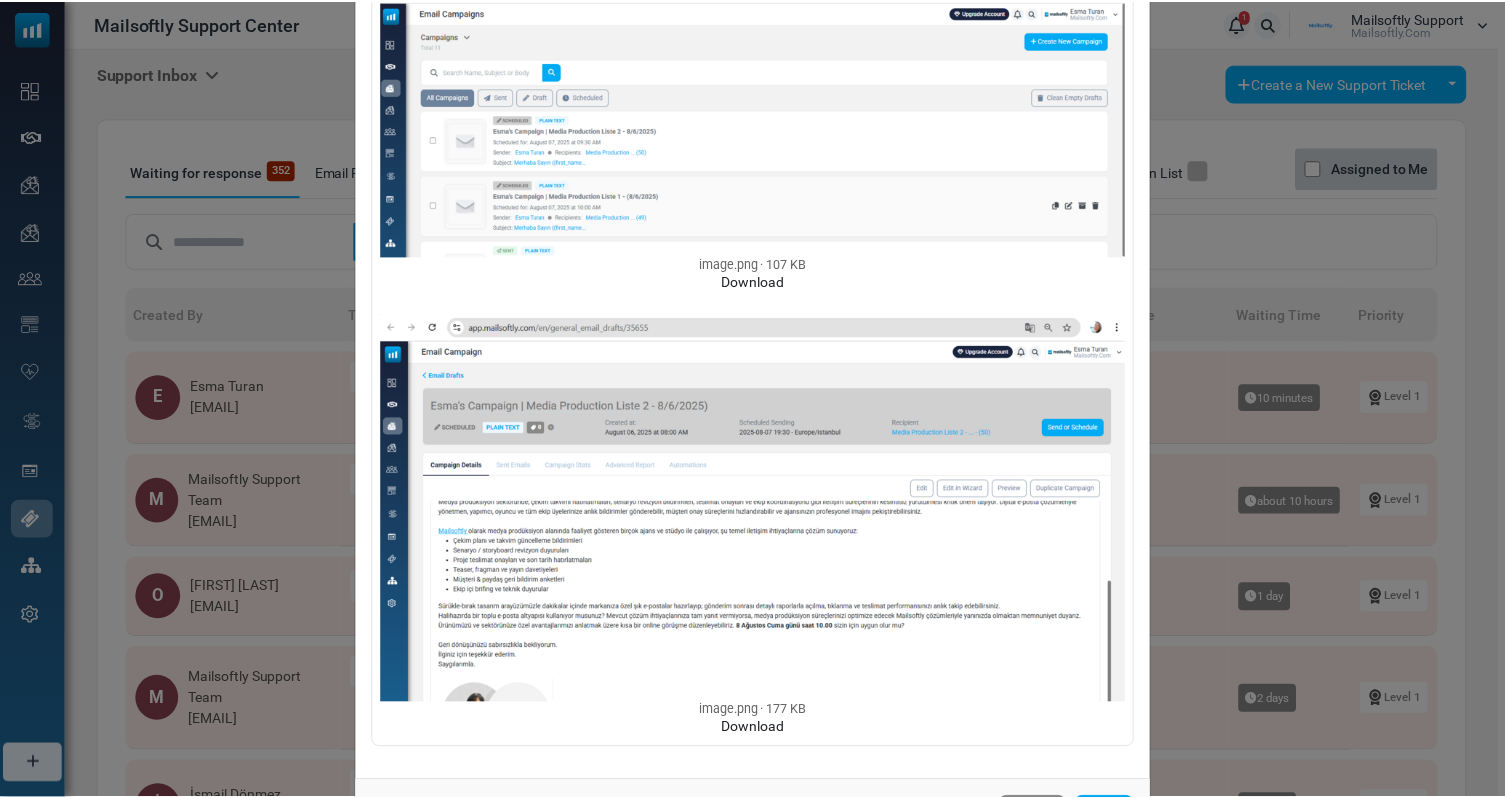 scroll, scrollTop: 1425, scrollLeft: 0, axis: vertical 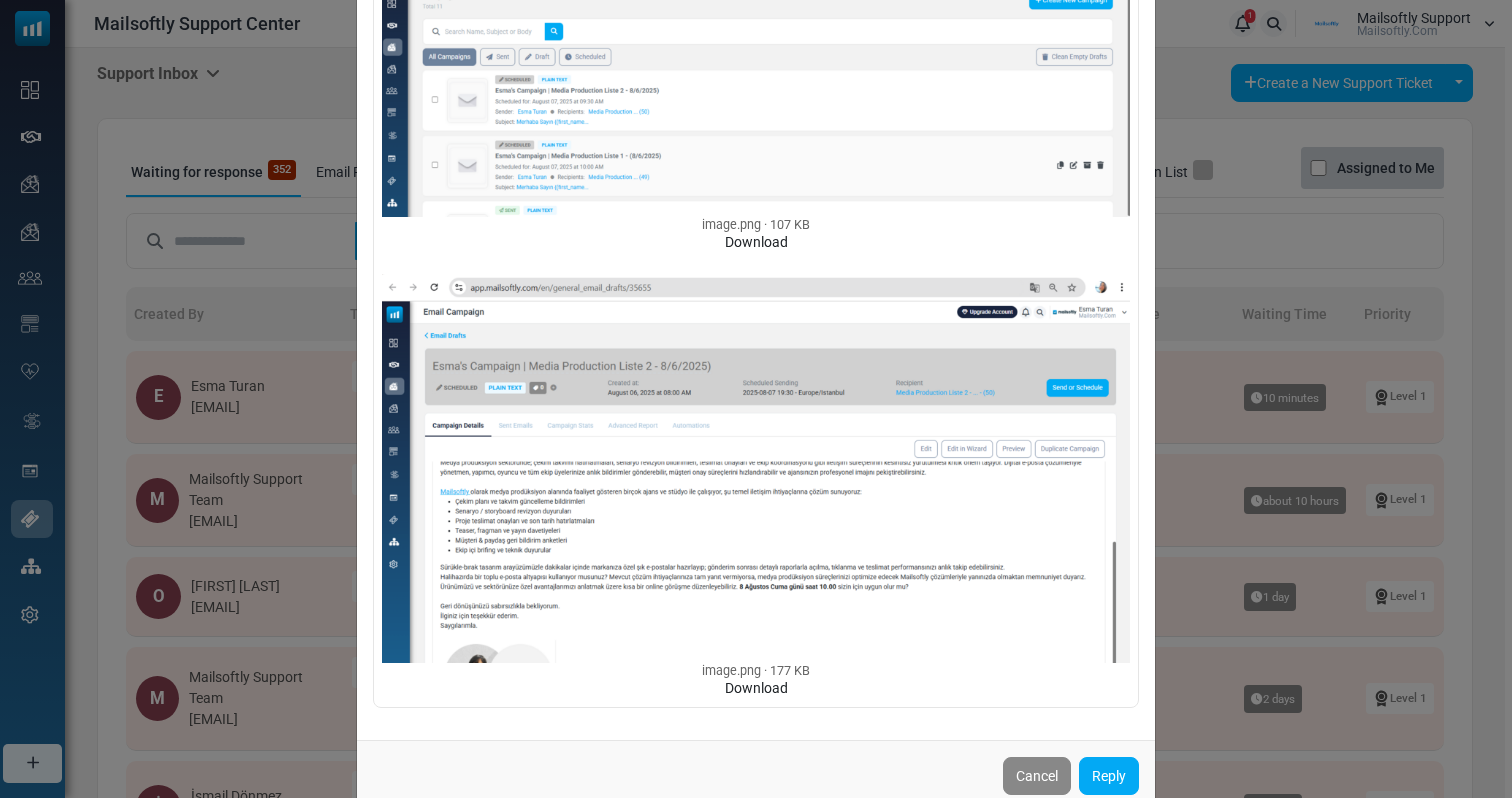 click on "Mailler planlana  saatte gitmiyor farklı bir saate planlıyor.
From  :
Esma Turan <esma@mailsoftly.com>
Close Ticket
Mailler planlana  saatte gitmiyor farklı bir saate planlıyor.
Dün planladığım saat İstanbul saati ile sabah 09.30'du. Baktım hala göndermedi. İçine girince kampanyanın 19.30 yazıyordu. Ben yanlış seçtim herhalde dedim. Planlamayı saat 10.00'a aldım. Aşağıdaki gibi. Save dedim. Bu sefer planlanan saatte 20.00 yazıyor.
image.png
223 KB
Download
Schedule sending kısmına bakabilirsiniz.
image.png
123 KB
Download
2. listem de  ilk görüntüde 09.30 AM saat doğru ama içine girince 19.30
image.png
107 KB
Download
image.png
177 KB
Download" at bounding box center (756, 399) 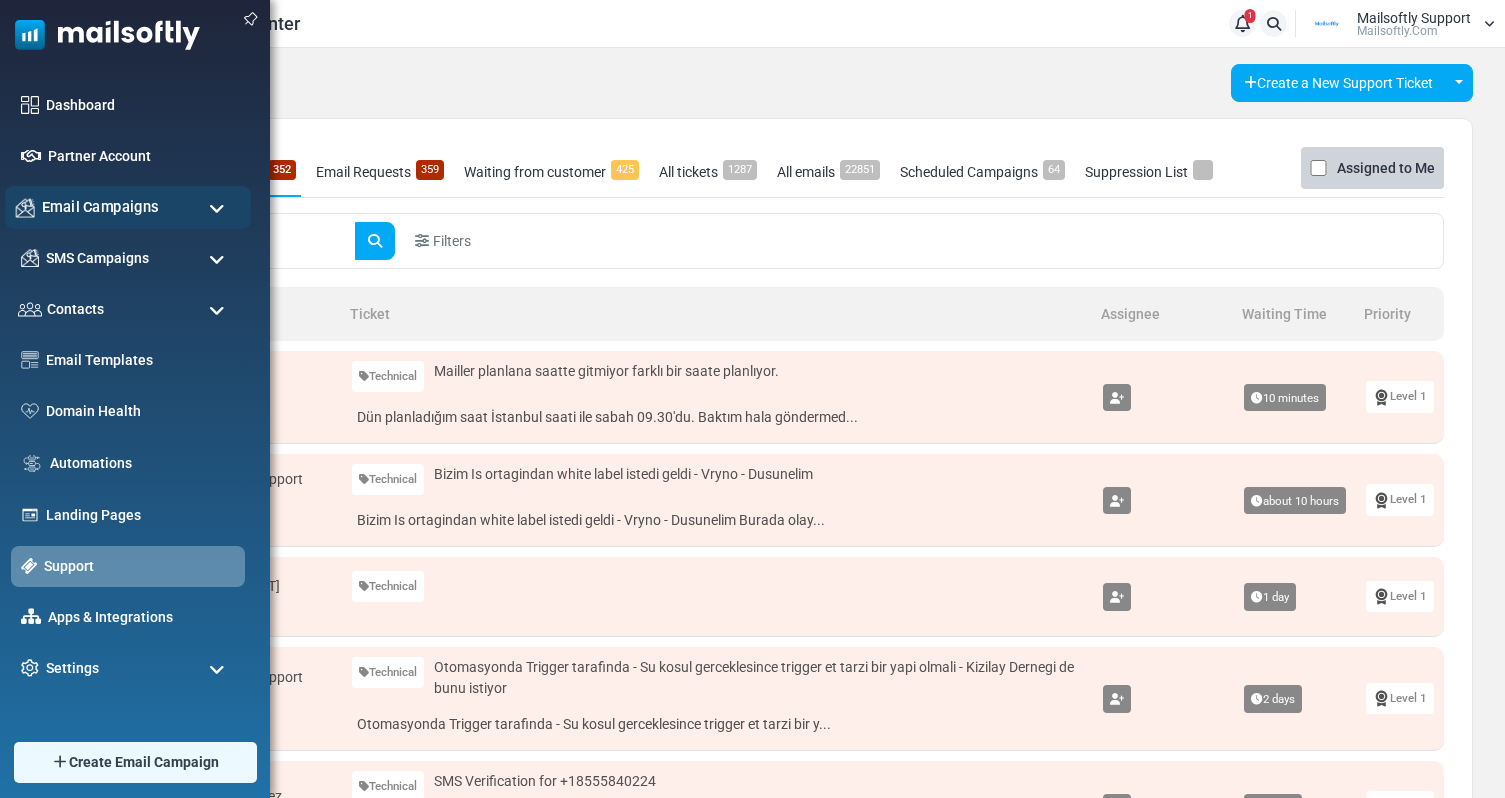 click on "Email Campaigns" at bounding box center (128, 207) 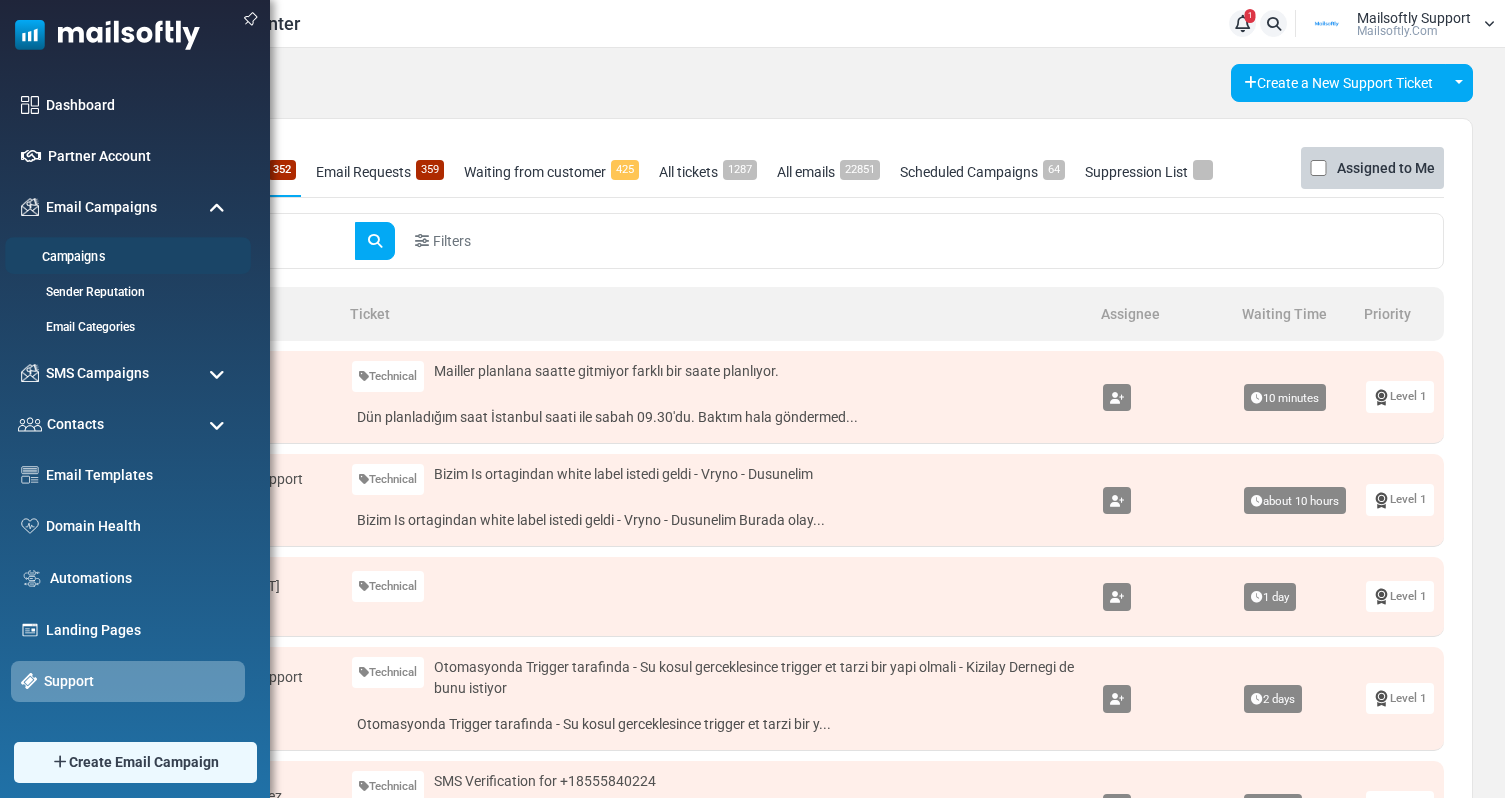 click on "Campaigns" at bounding box center (125, 257) 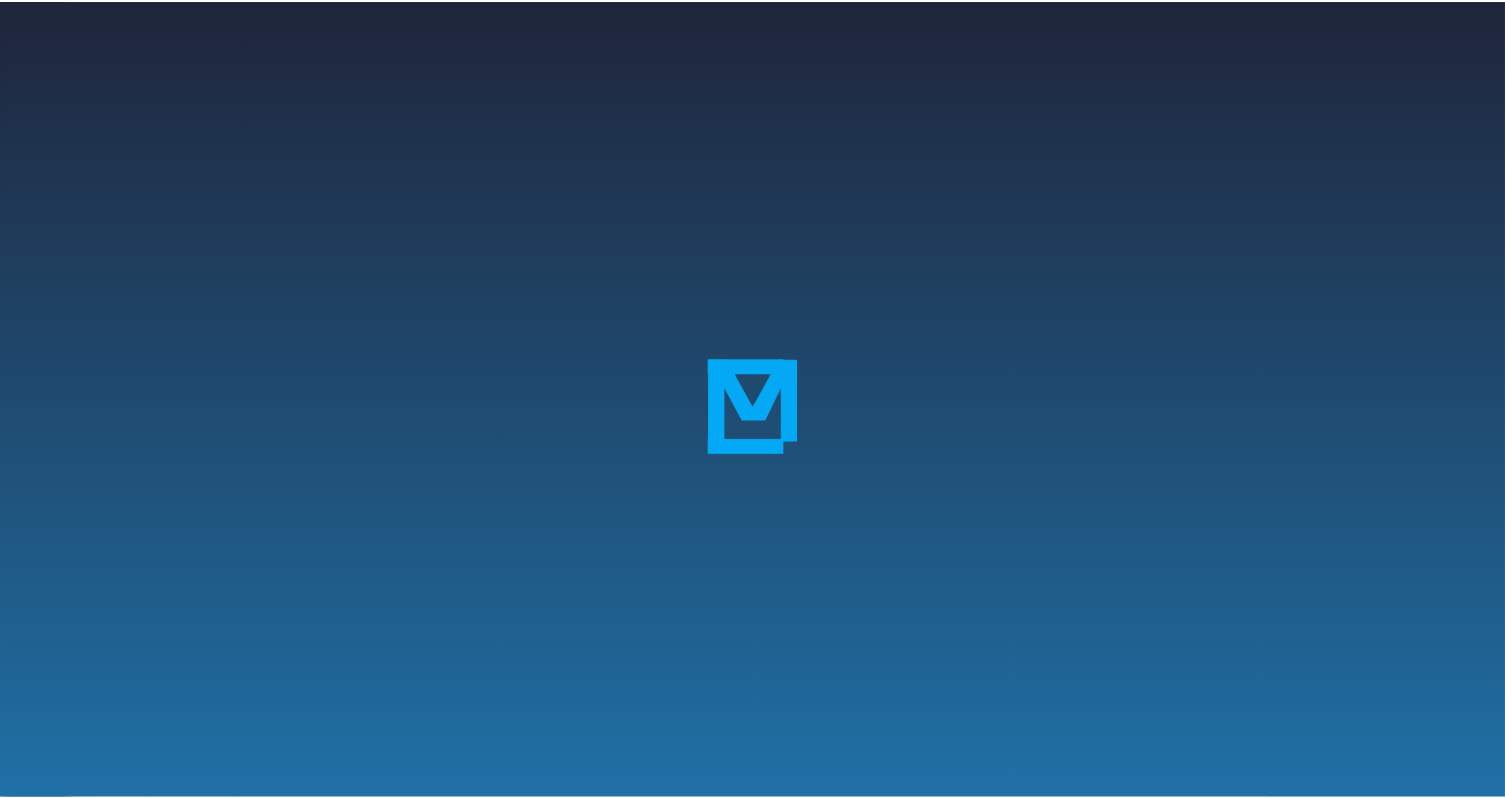 scroll, scrollTop: 0, scrollLeft: 0, axis: both 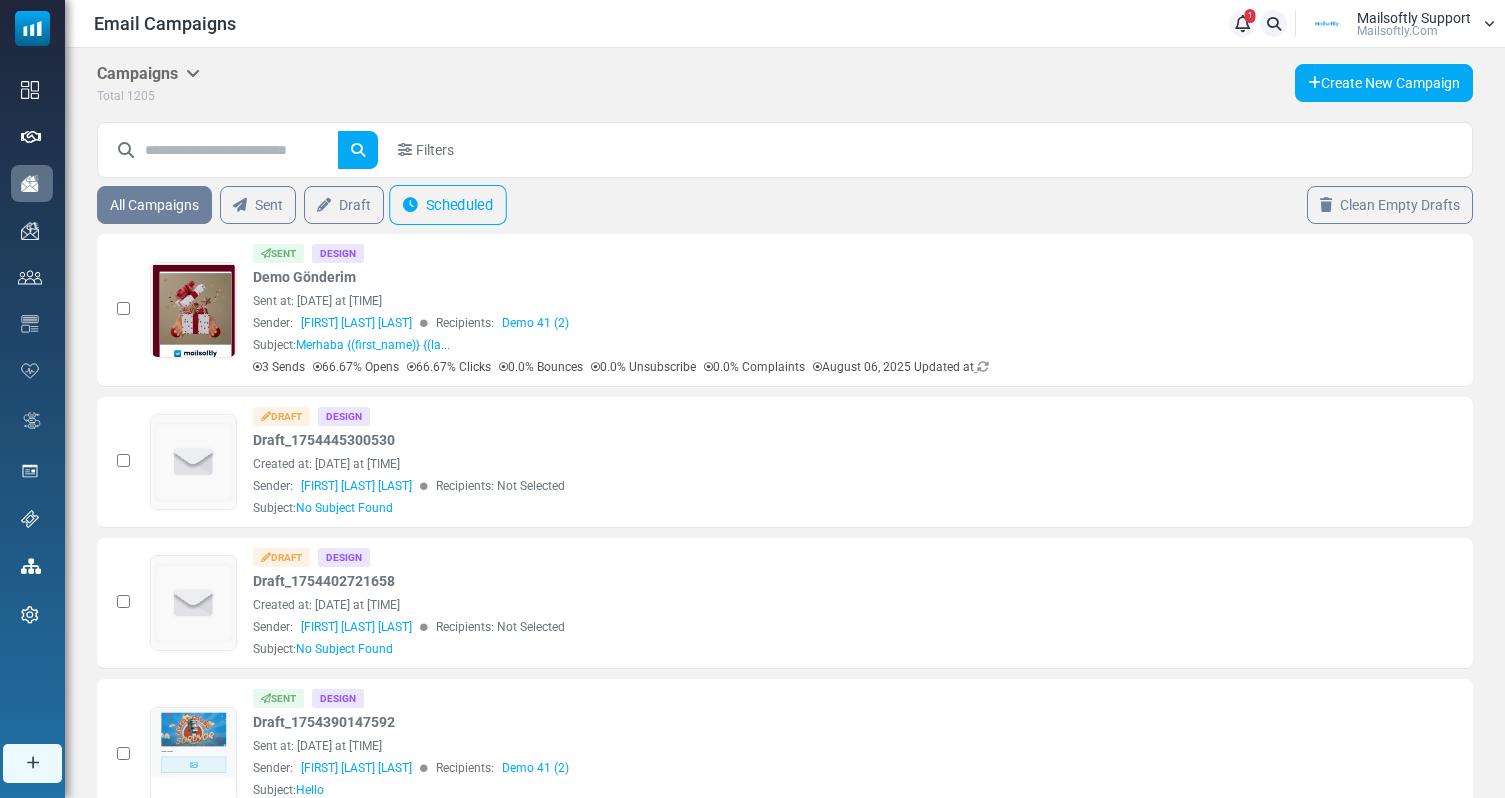 click on "Scheduled" at bounding box center (448, 205) 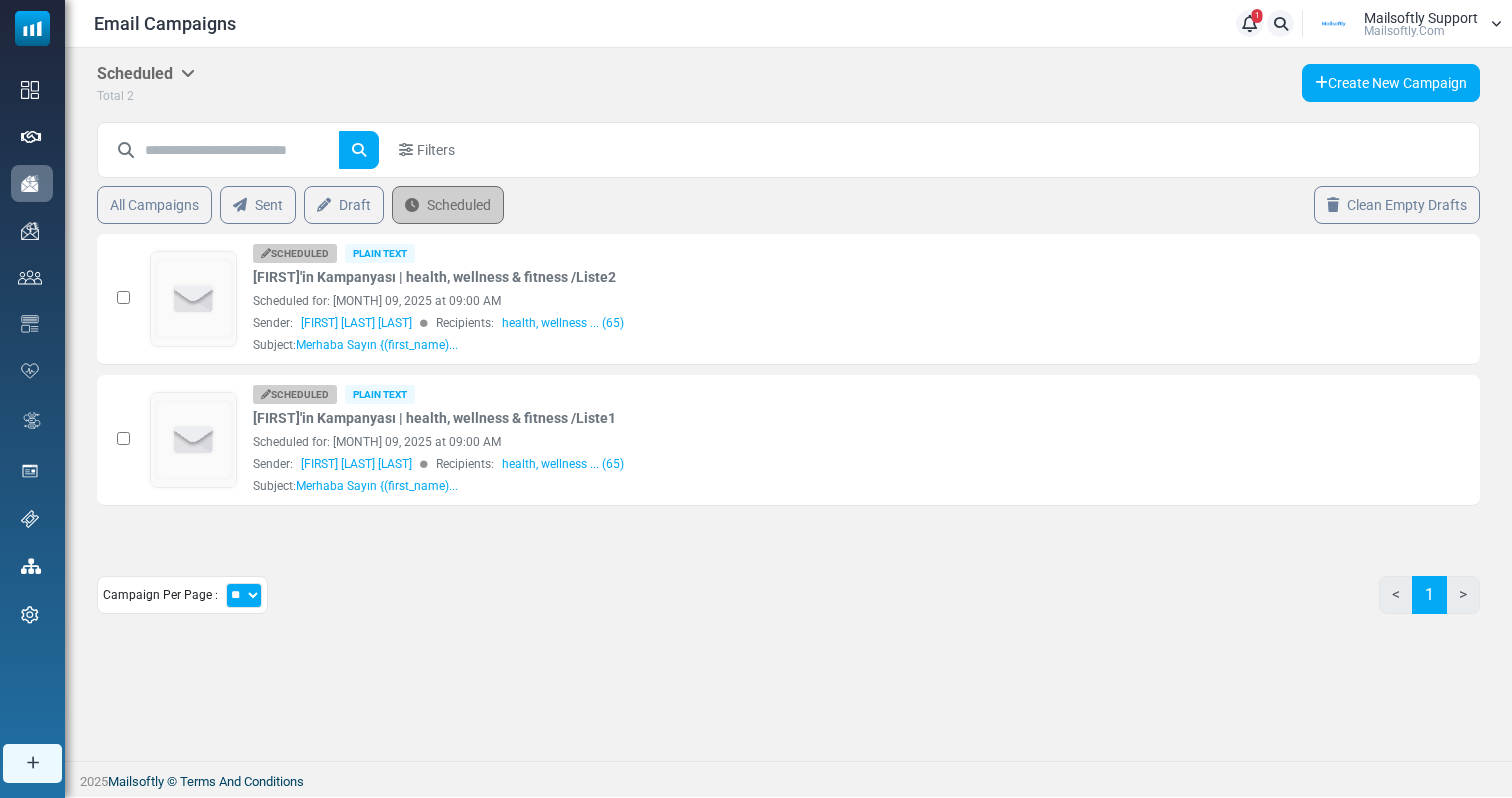 scroll, scrollTop: 0, scrollLeft: 0, axis: both 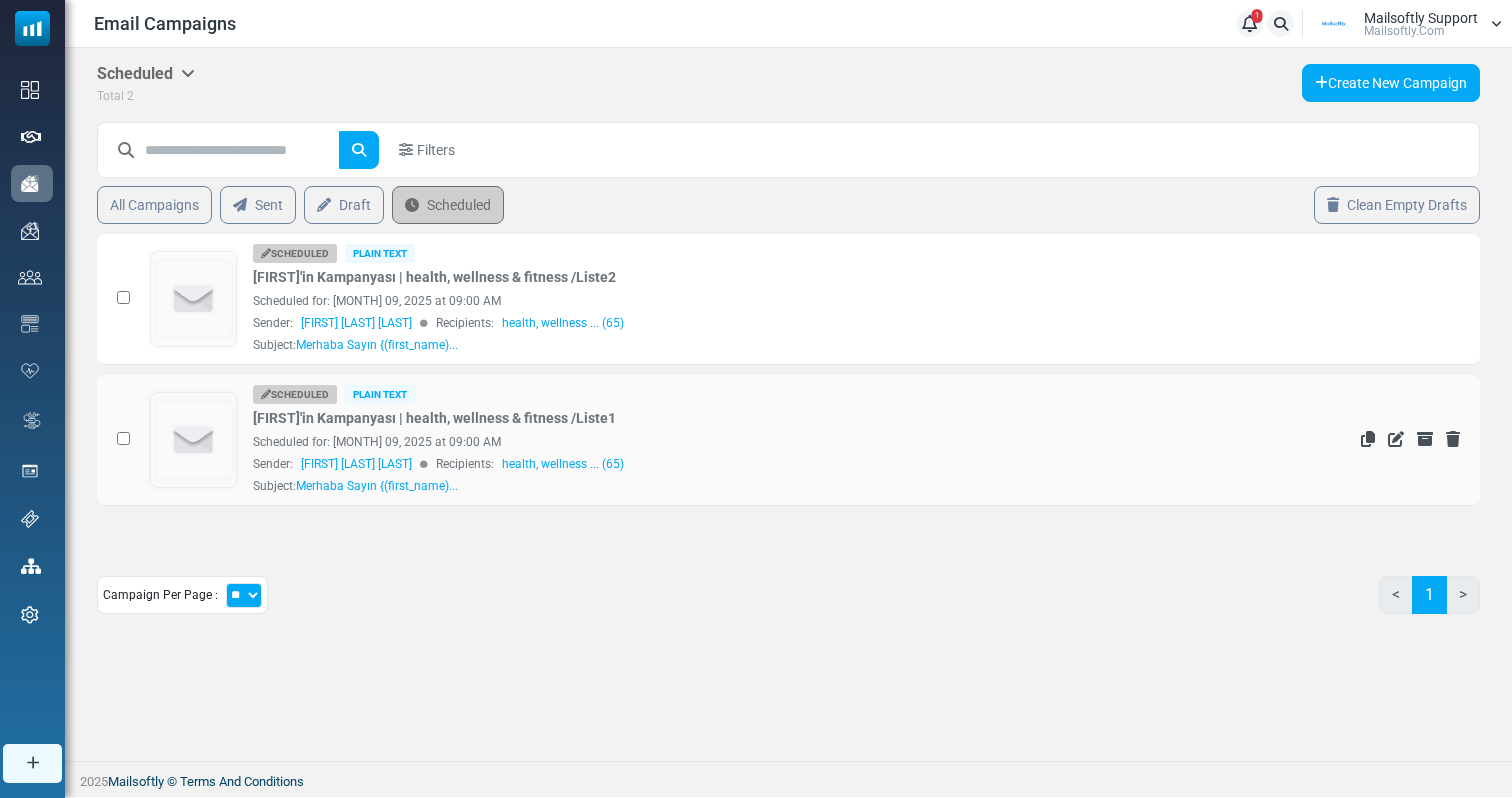 drag, startPoint x: 336, startPoint y: 439, endPoint x: 499, endPoint y: 433, distance: 163.1104 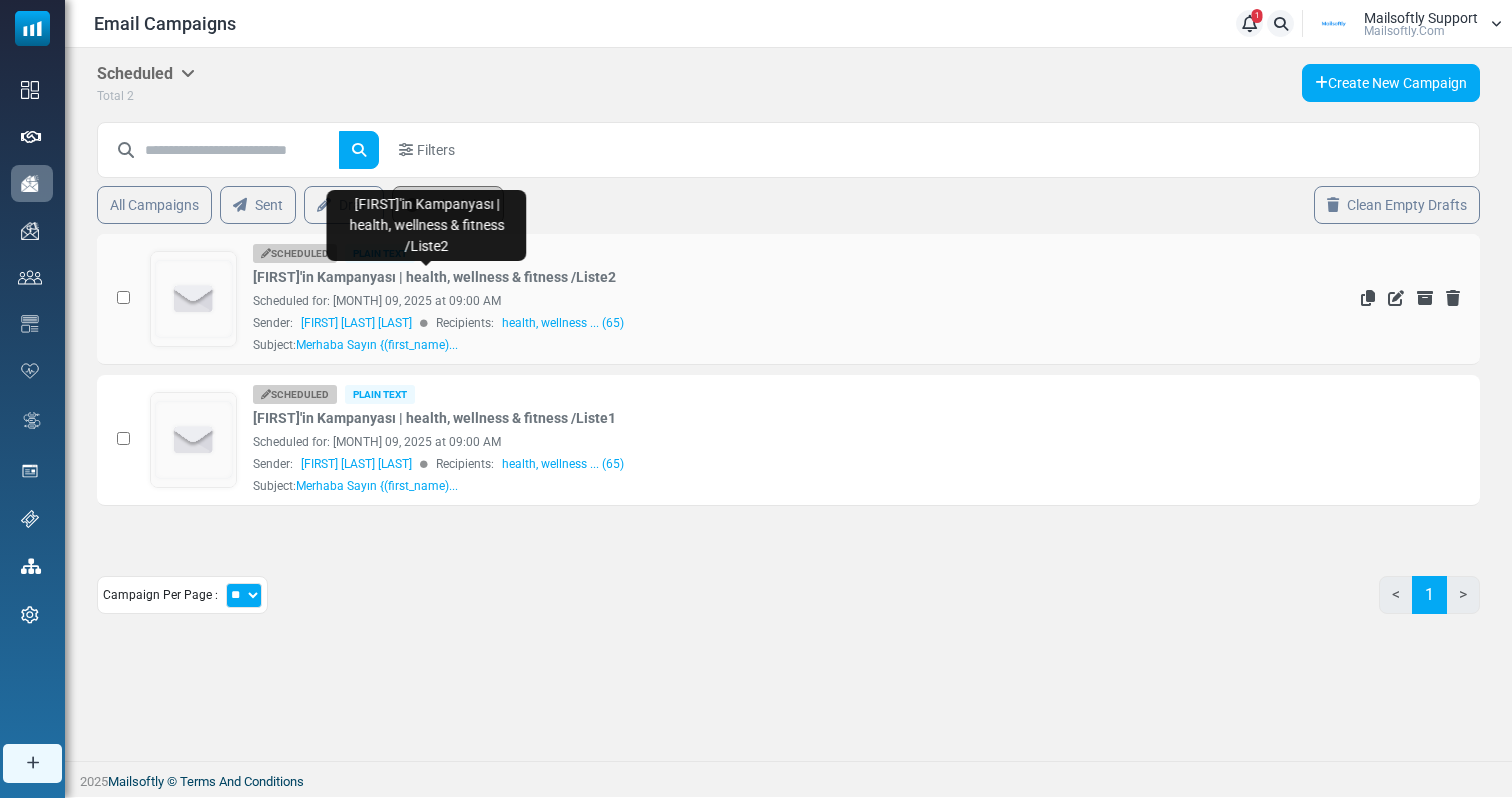 click on "[PERSON]'in Kampanyası | health, wellness & fitness /Liste2" at bounding box center (434, 277) 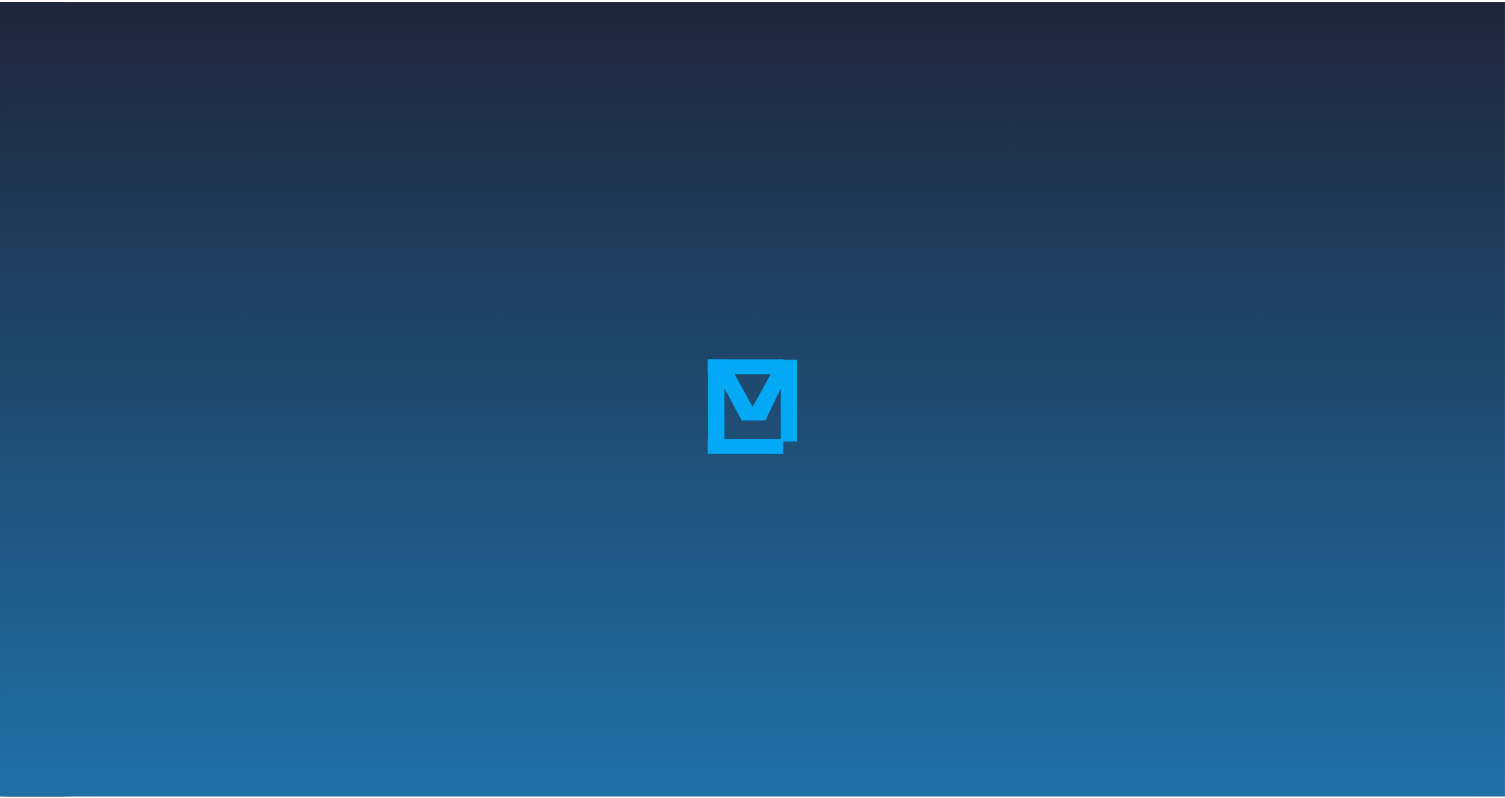 scroll, scrollTop: 0, scrollLeft: 0, axis: both 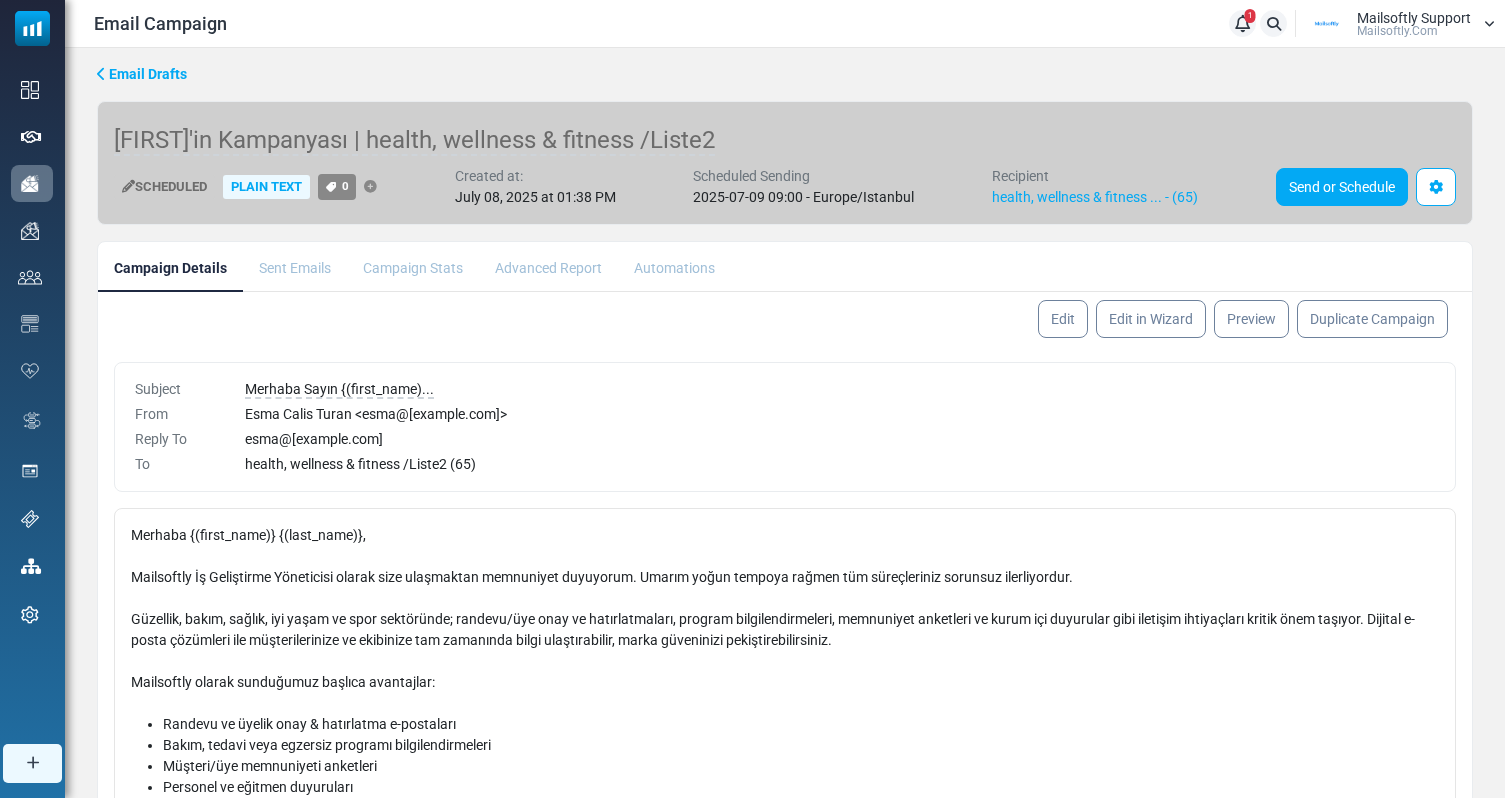 click on "2025-07-09 09:00 - Europe/Istanbul" at bounding box center [803, 197] 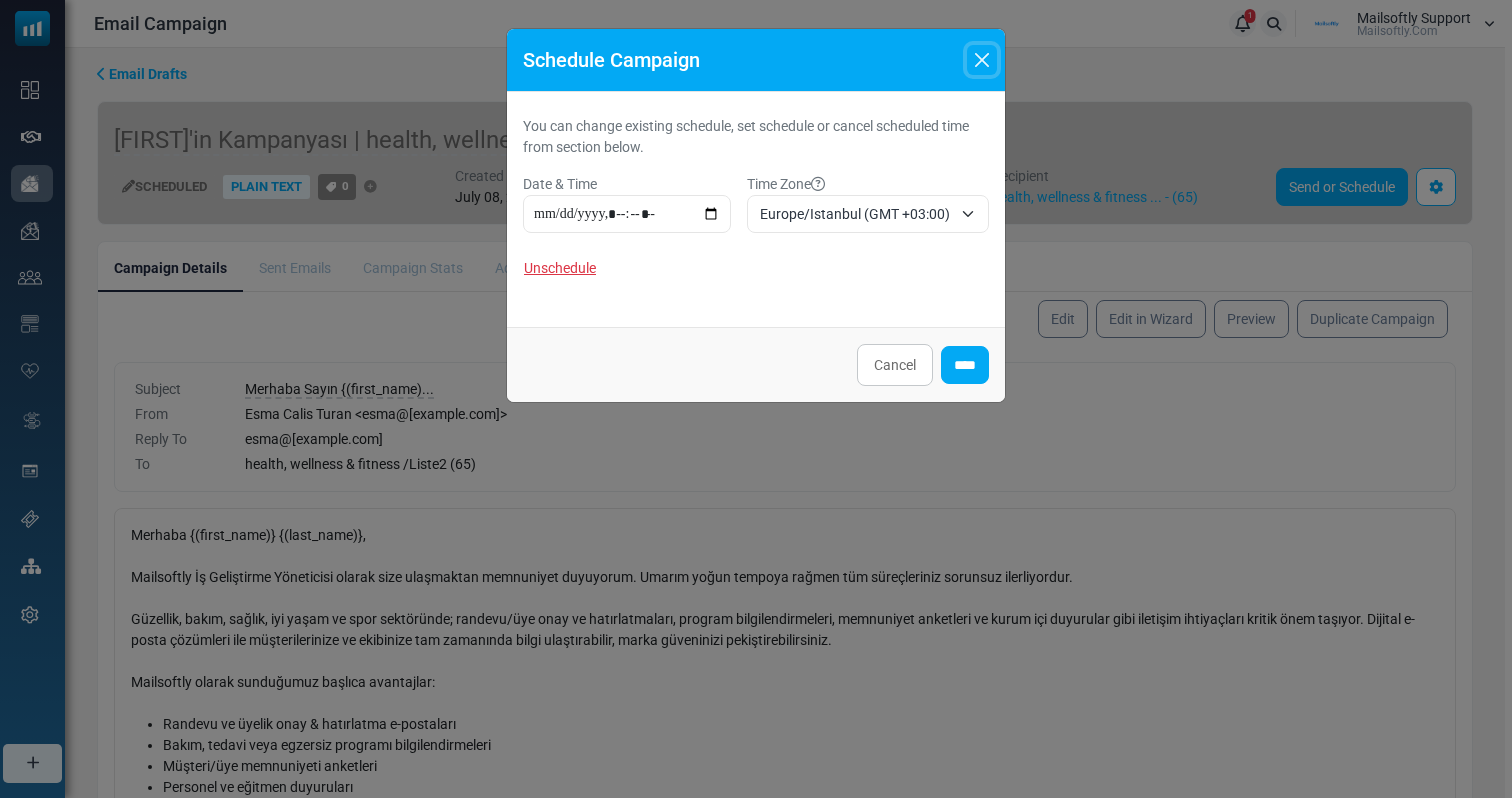 click at bounding box center (982, 60) 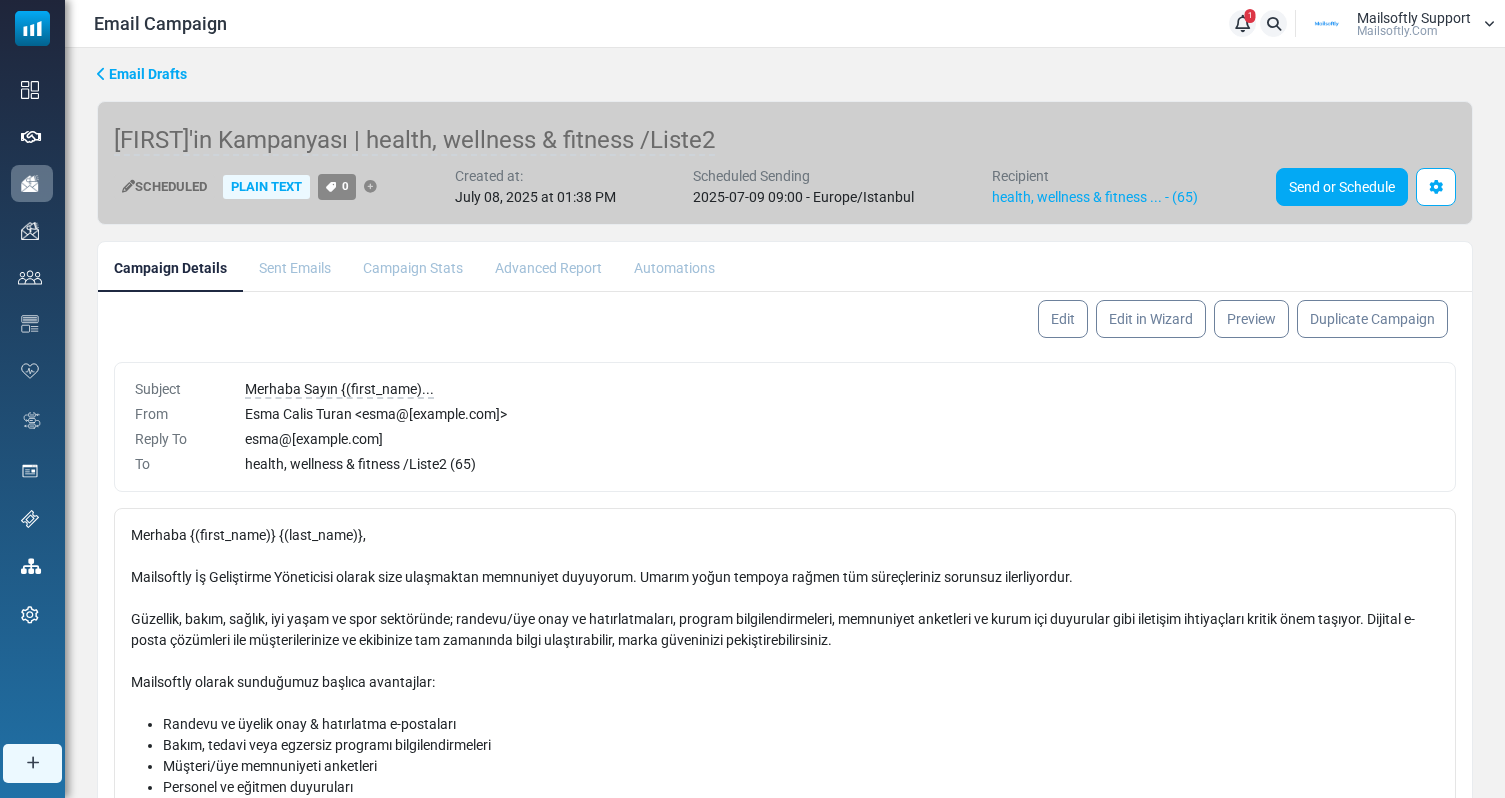 click on "Email Drafts" at bounding box center (148, 74) 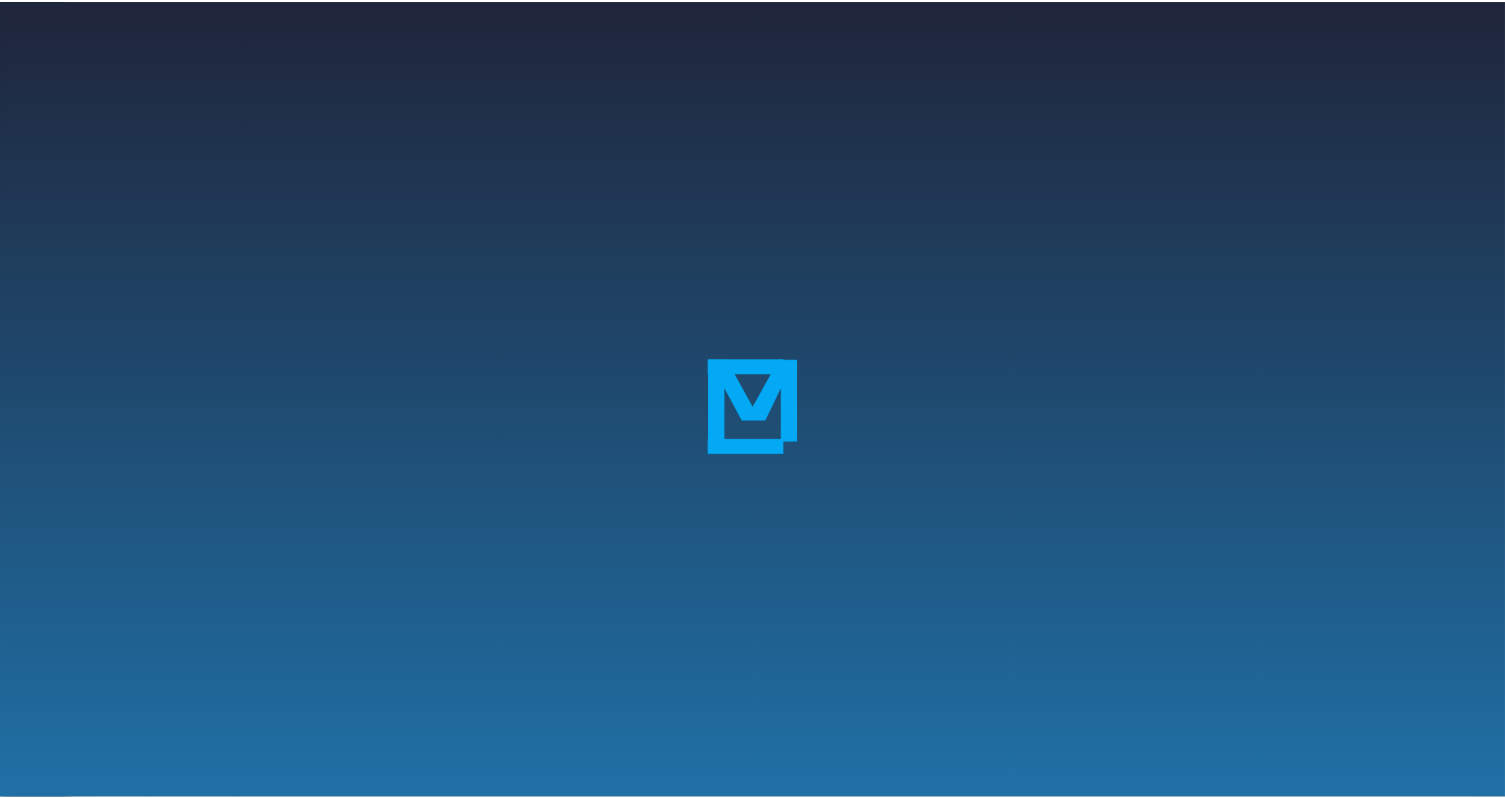 scroll, scrollTop: 0, scrollLeft: 0, axis: both 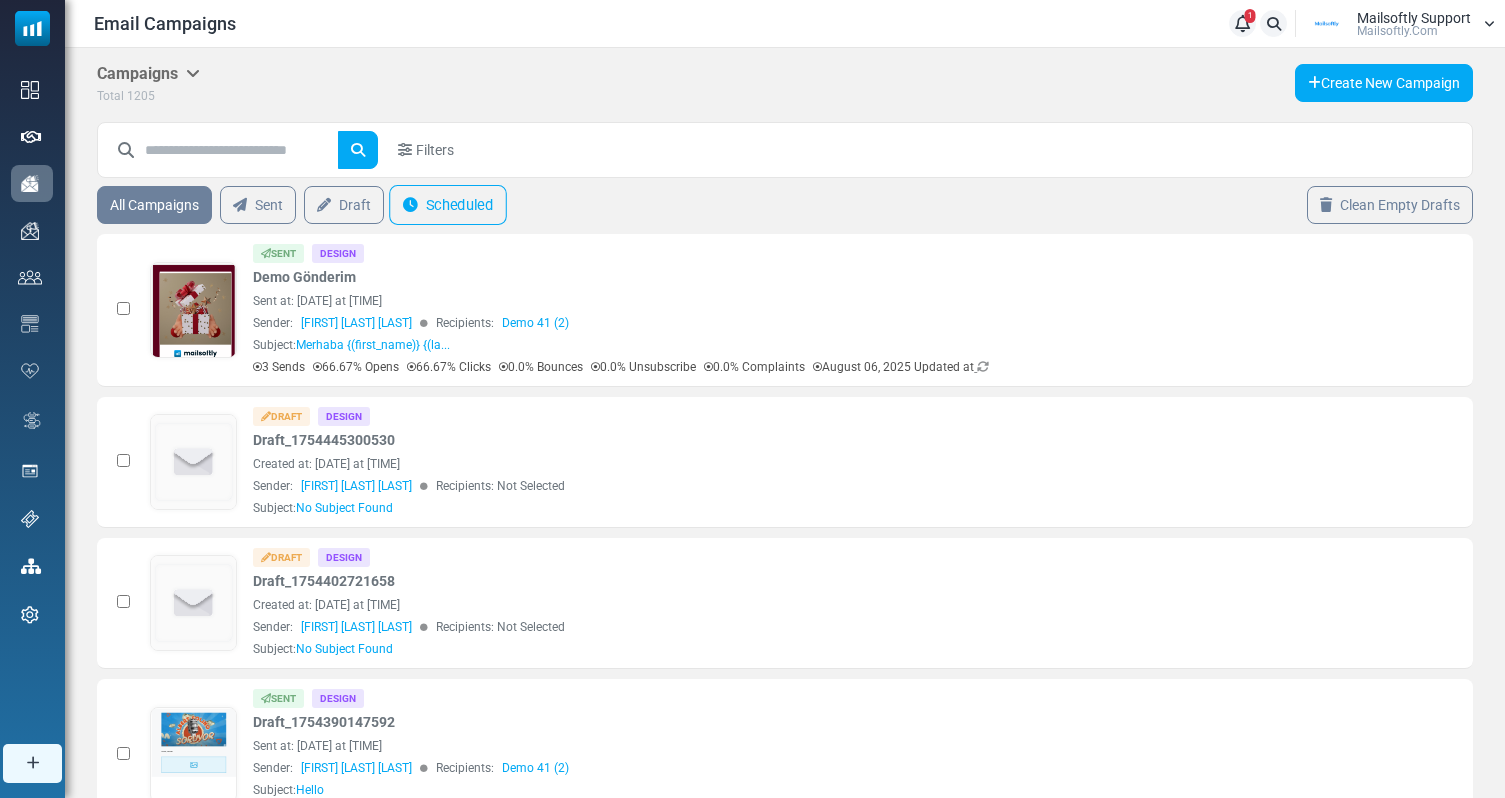 click on "Scheduled" at bounding box center (448, 205) 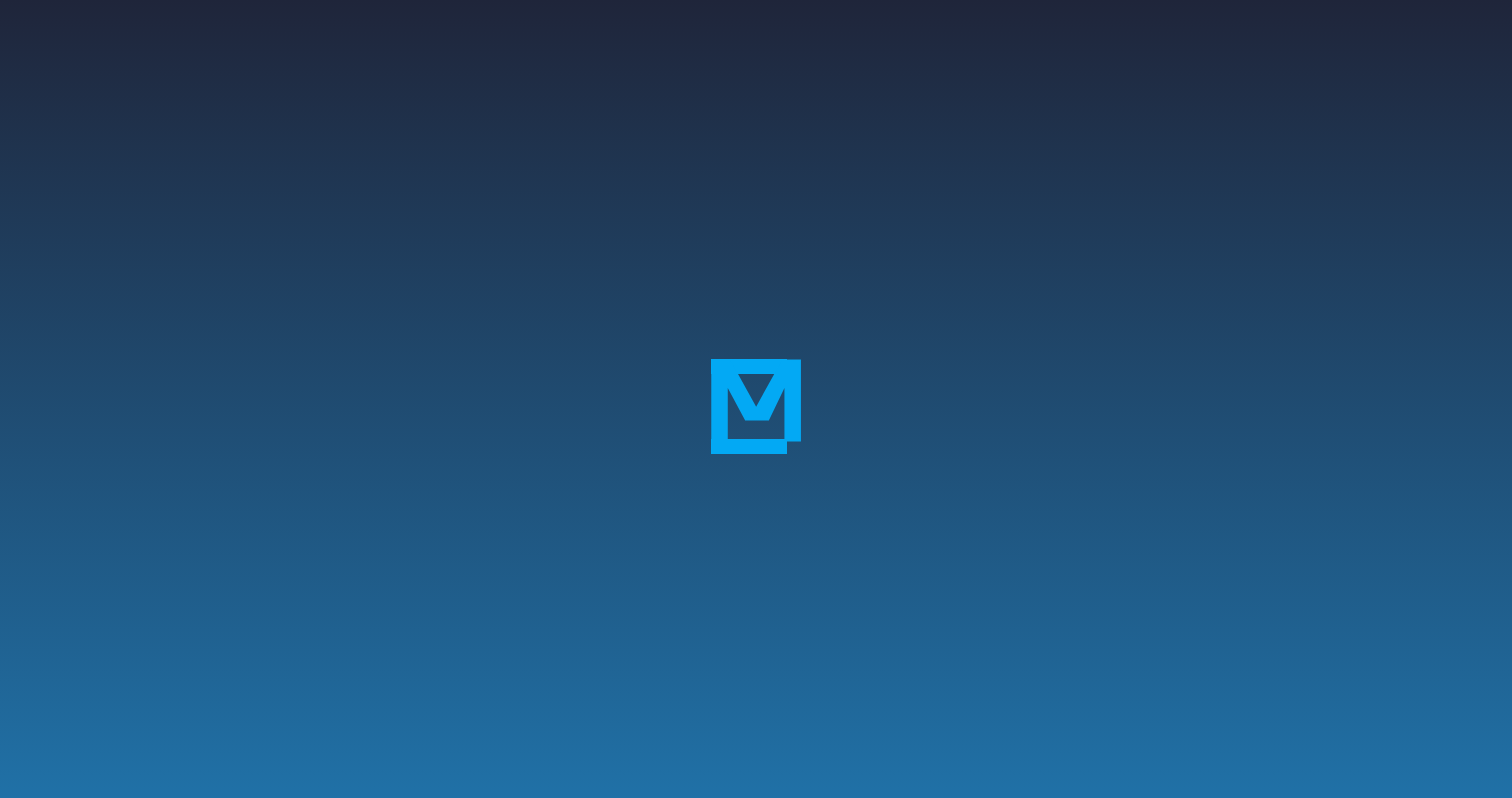 scroll, scrollTop: 0, scrollLeft: 0, axis: both 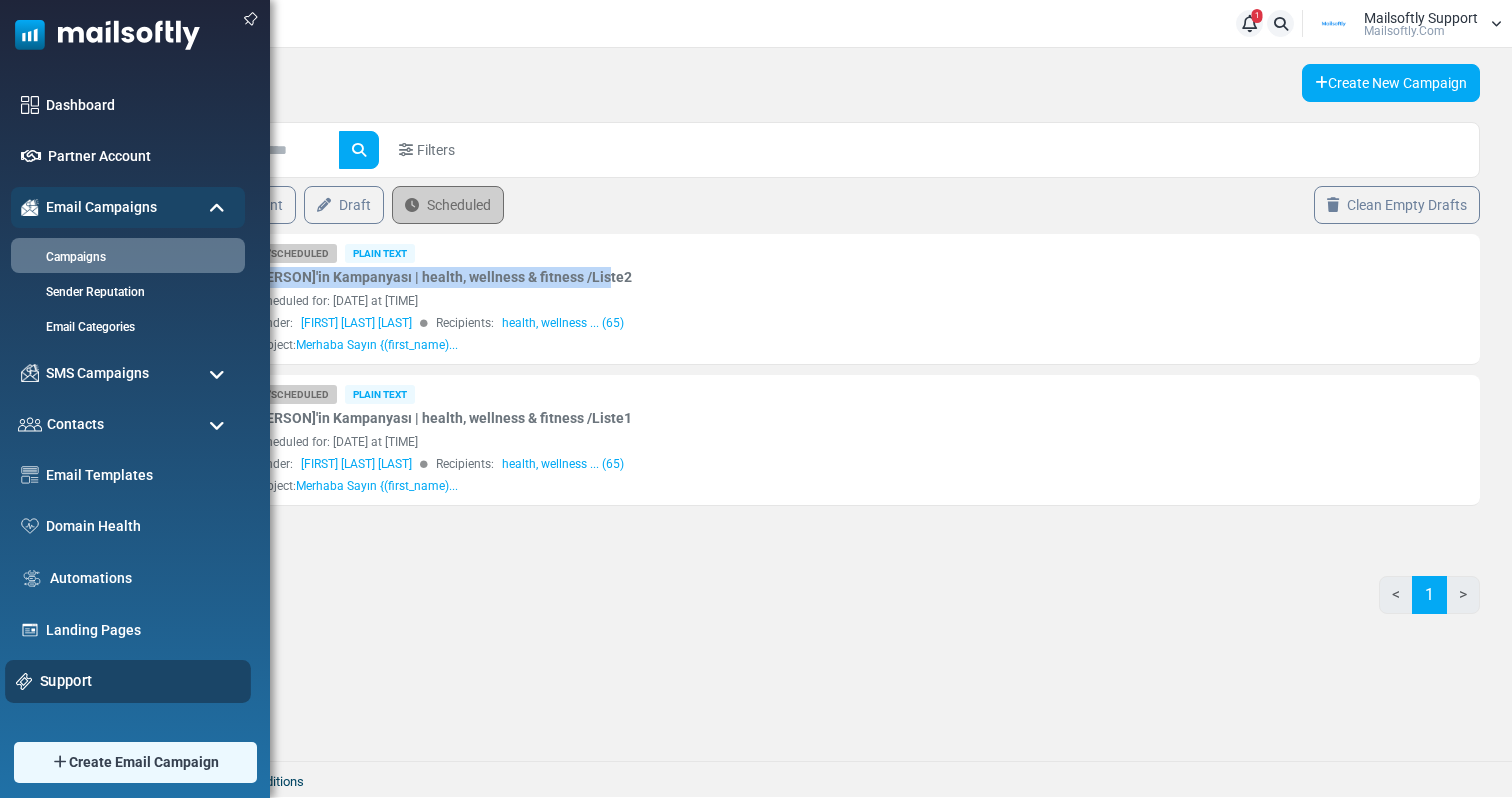 click on "Support" at bounding box center (140, 681) 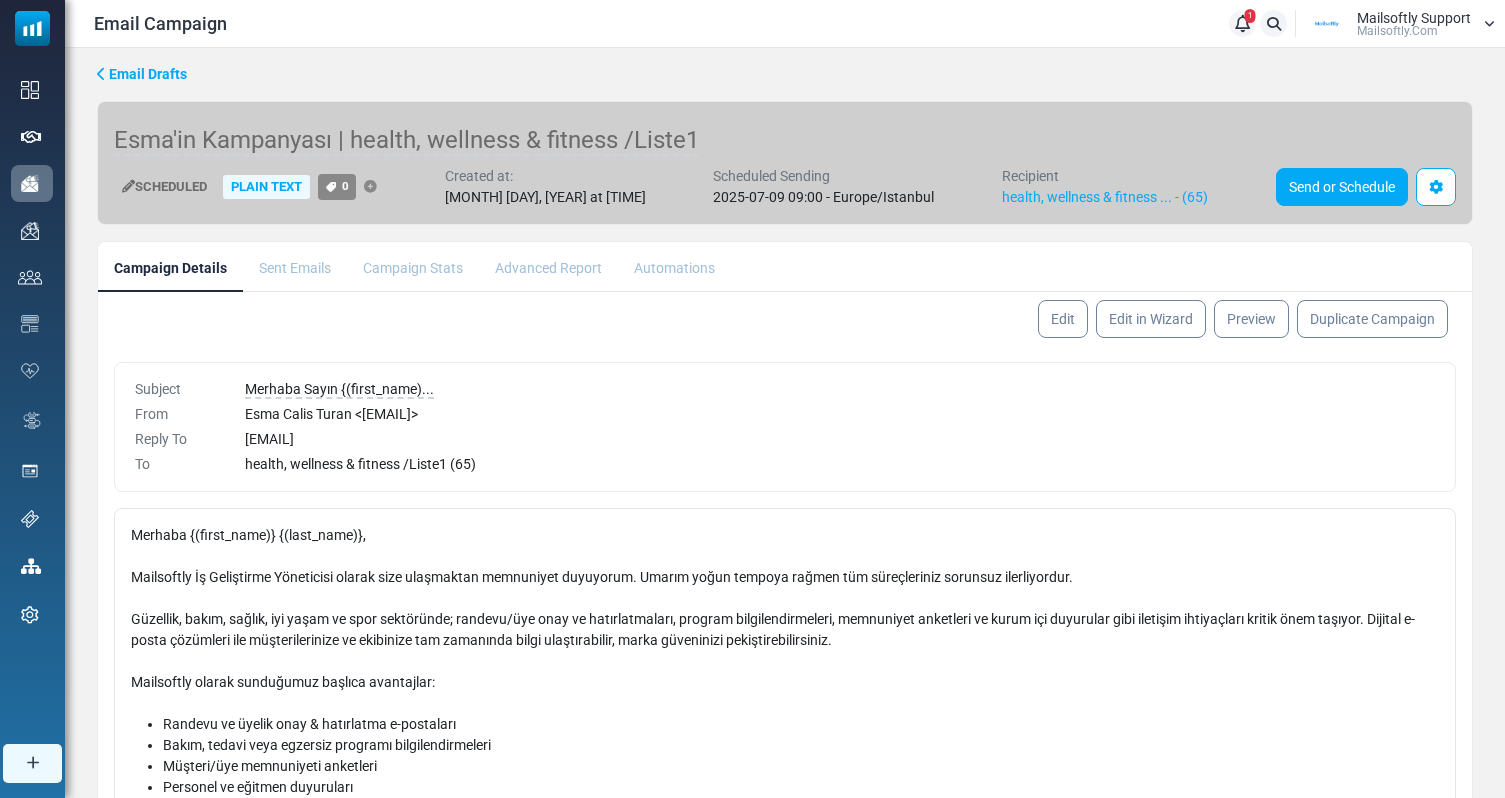 scroll, scrollTop: 0, scrollLeft: 0, axis: both 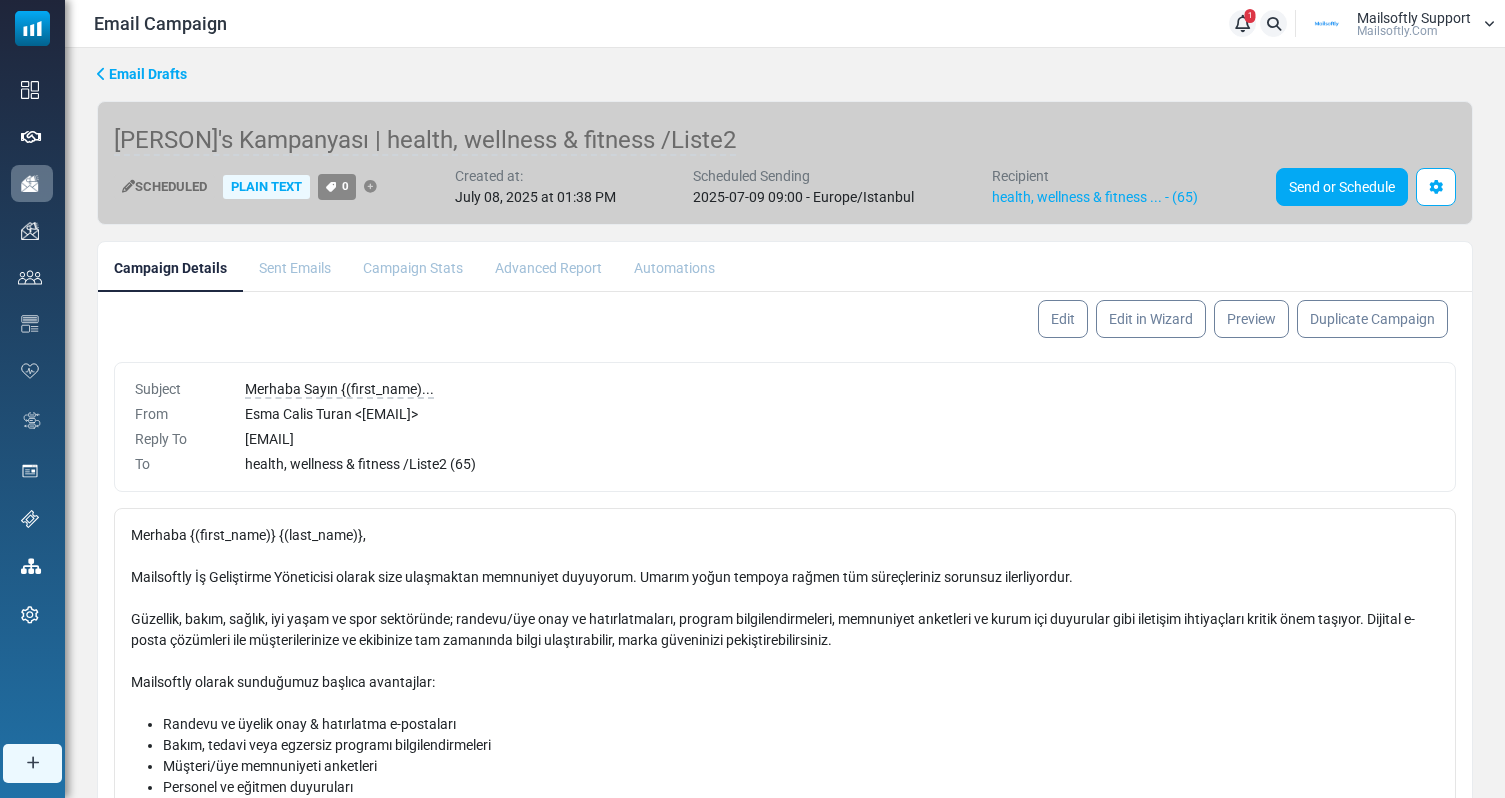 click on "Mailsoftly Support
Mailsoftly.Com" at bounding box center [1414, 24] 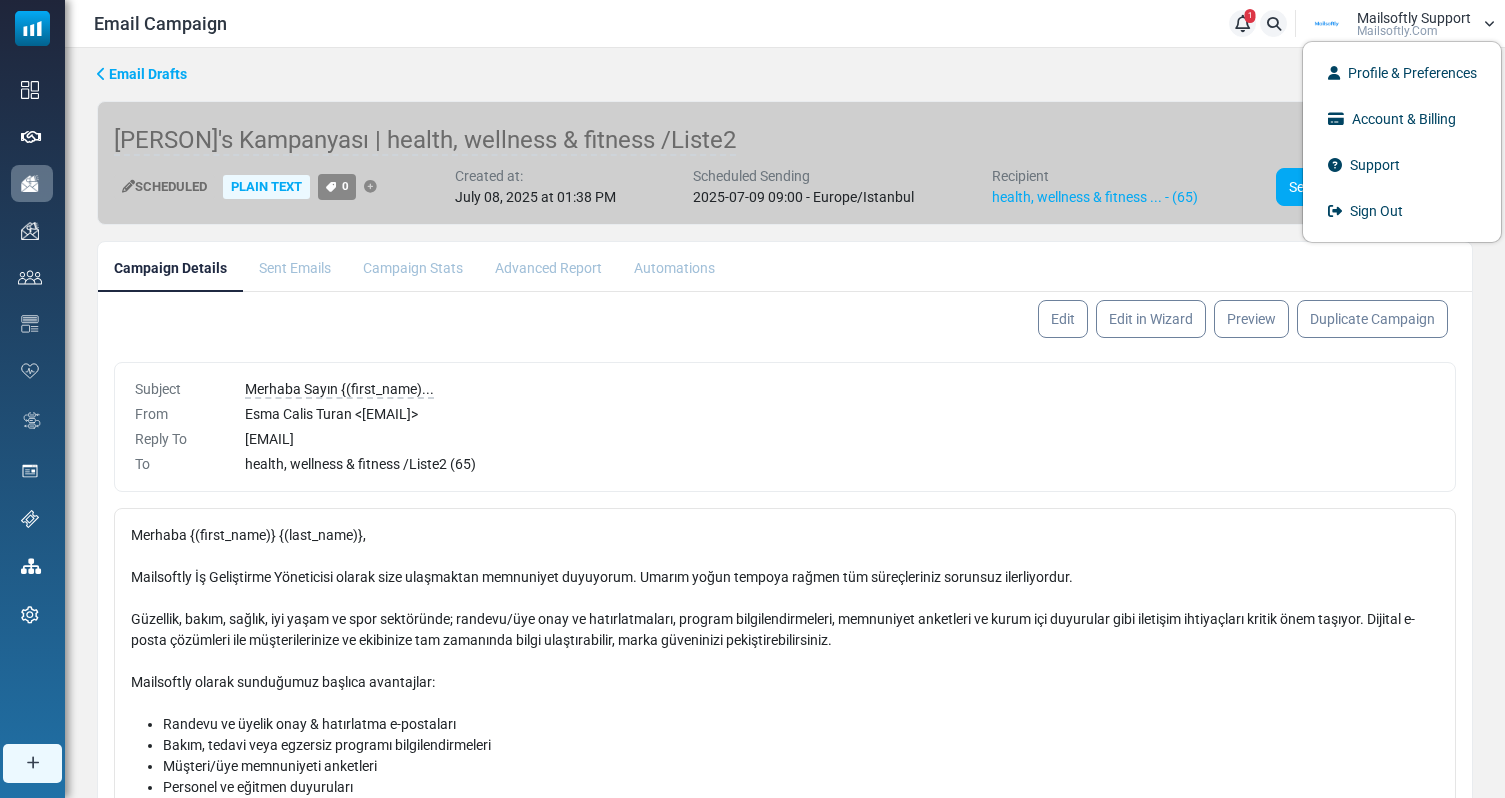 click on "Campaign Details
Sent Emails
Campaign Stats
Advanced Report
Automations" at bounding box center [785, 267] 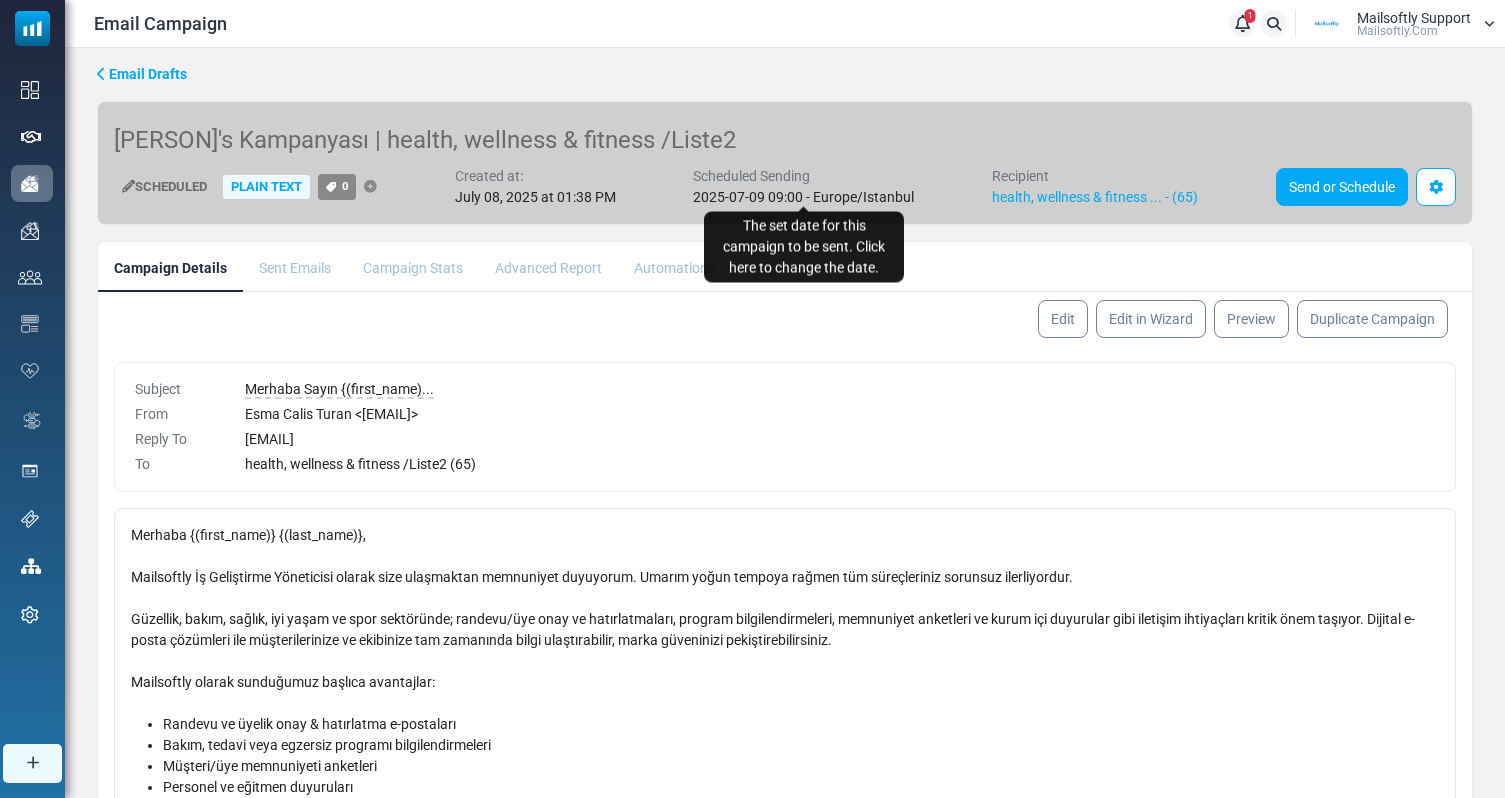 click on "2025-07-09 09:00 - Europe/Istanbul" at bounding box center [803, 197] 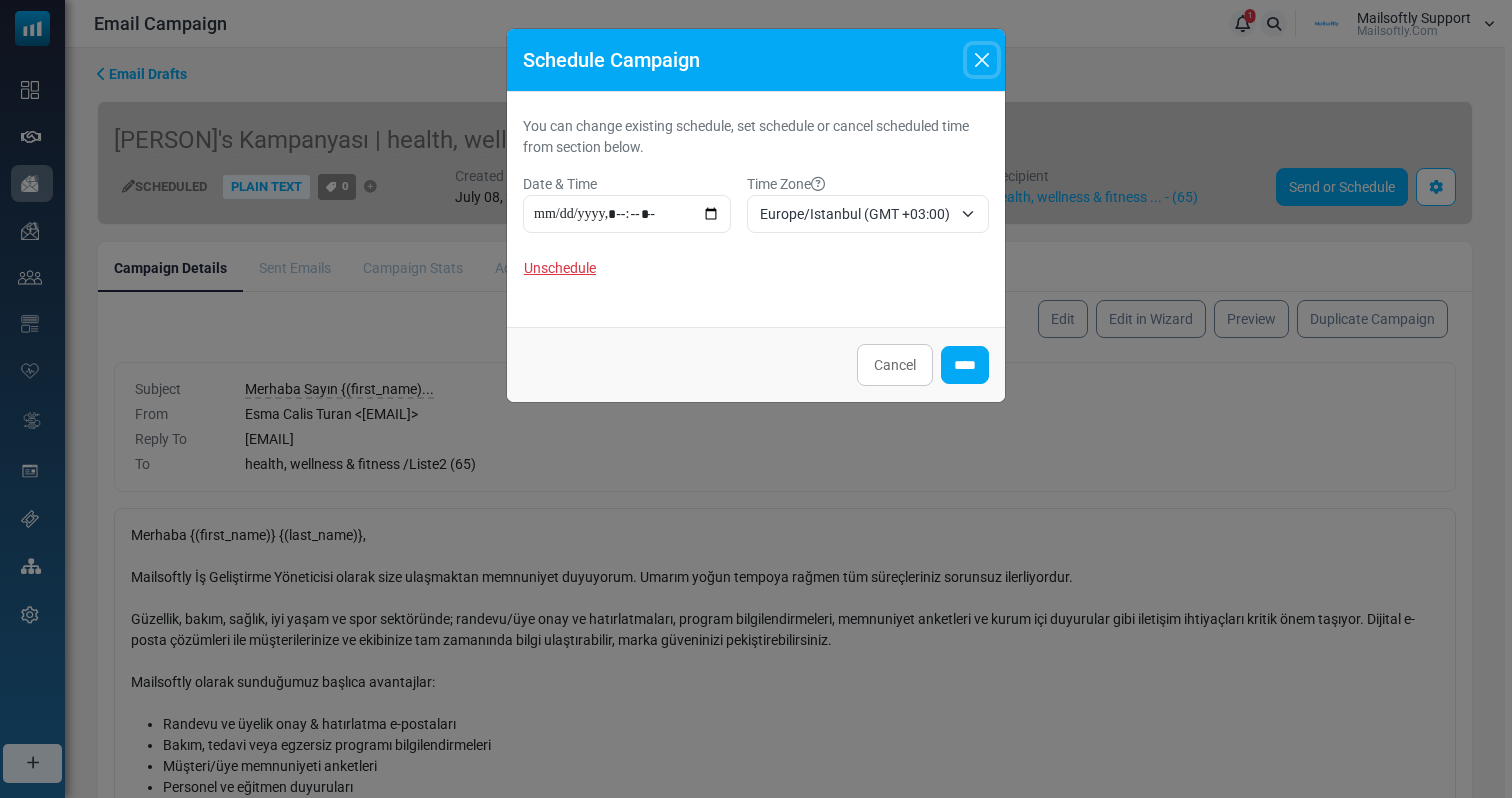 click at bounding box center (982, 60) 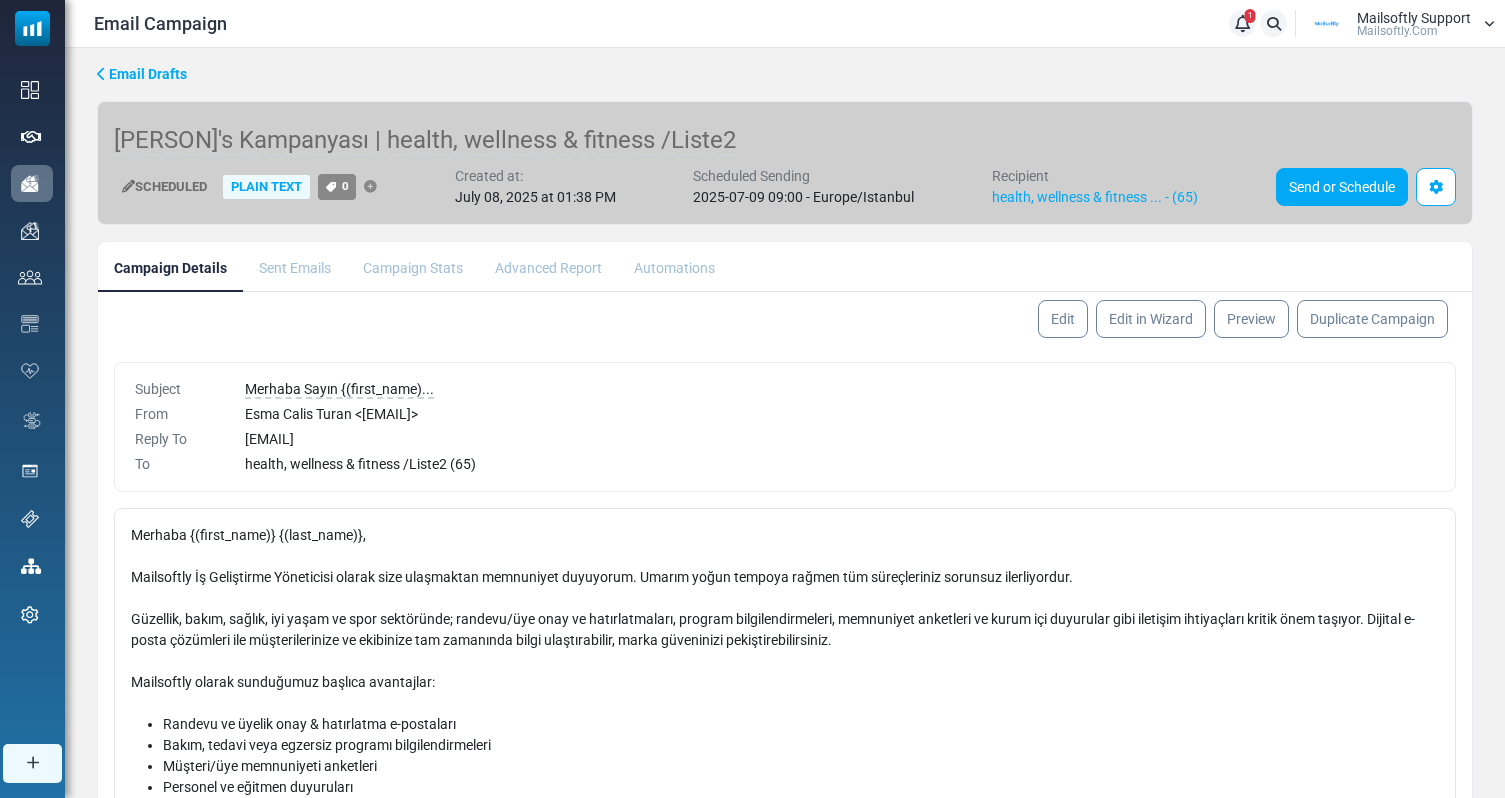 click on "Campaign Stats" at bounding box center [413, 266] 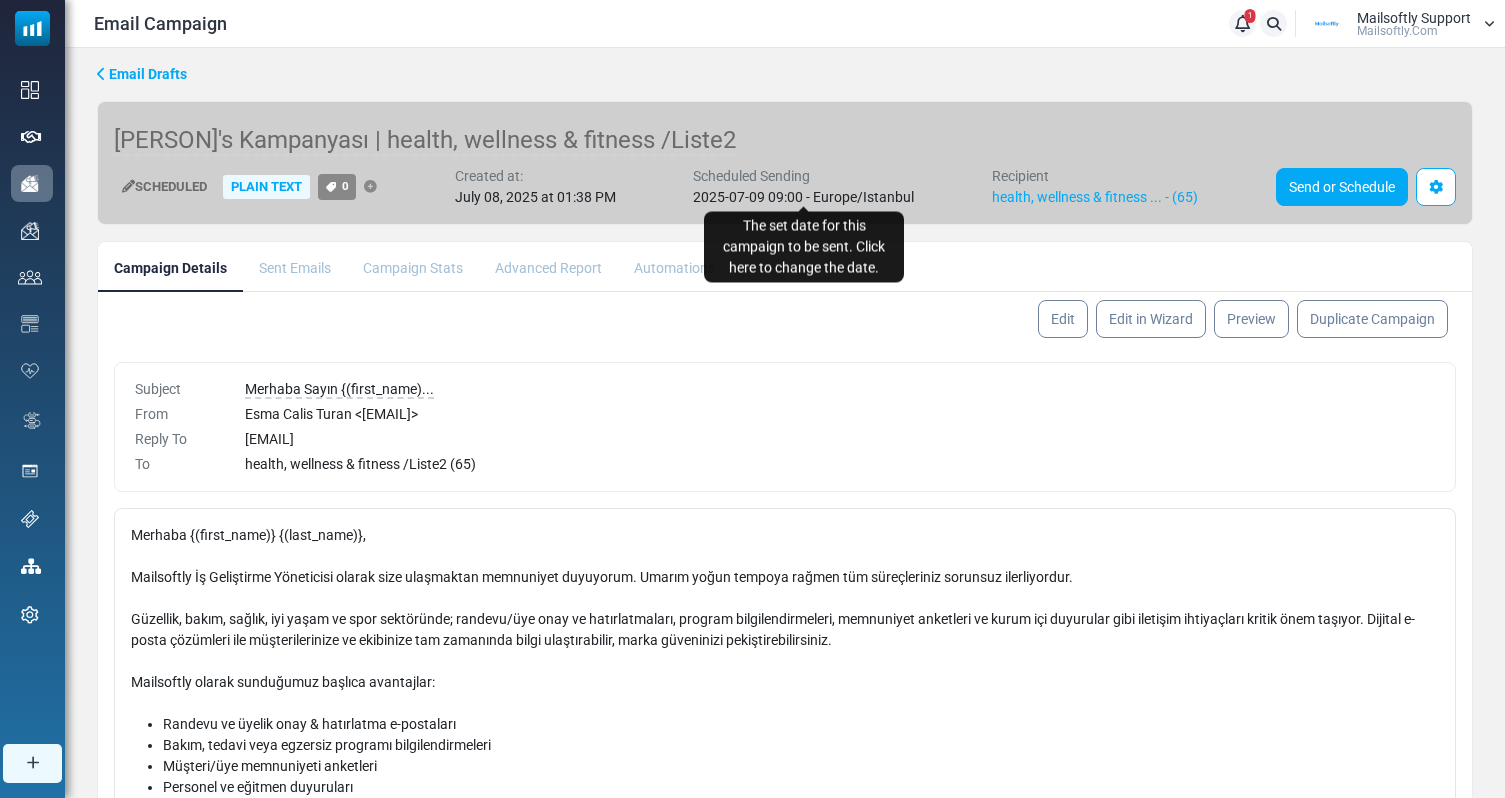 click on "2025-07-09 09:00 - Europe/Istanbul" at bounding box center (803, 197) 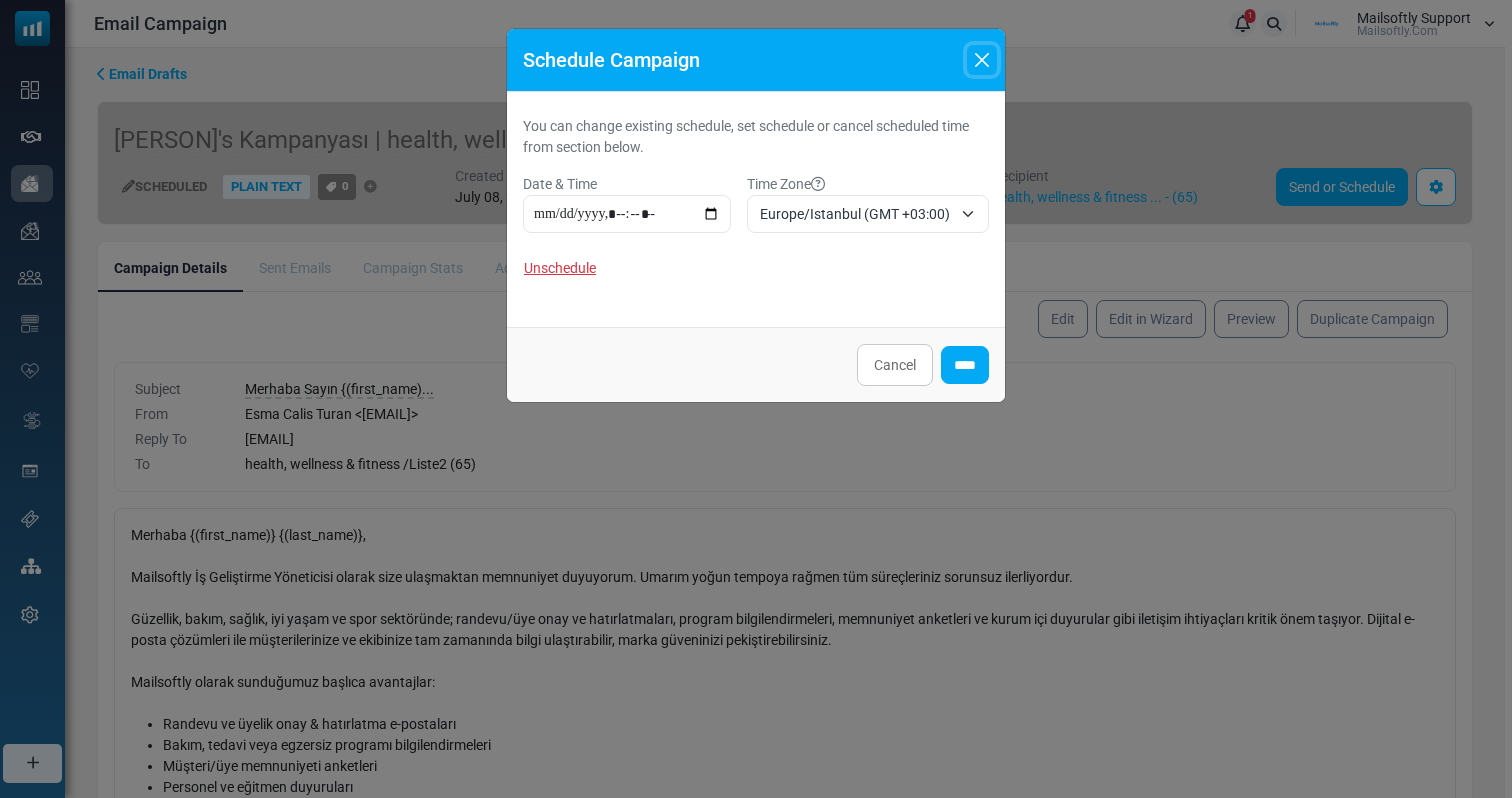 click at bounding box center [982, 60] 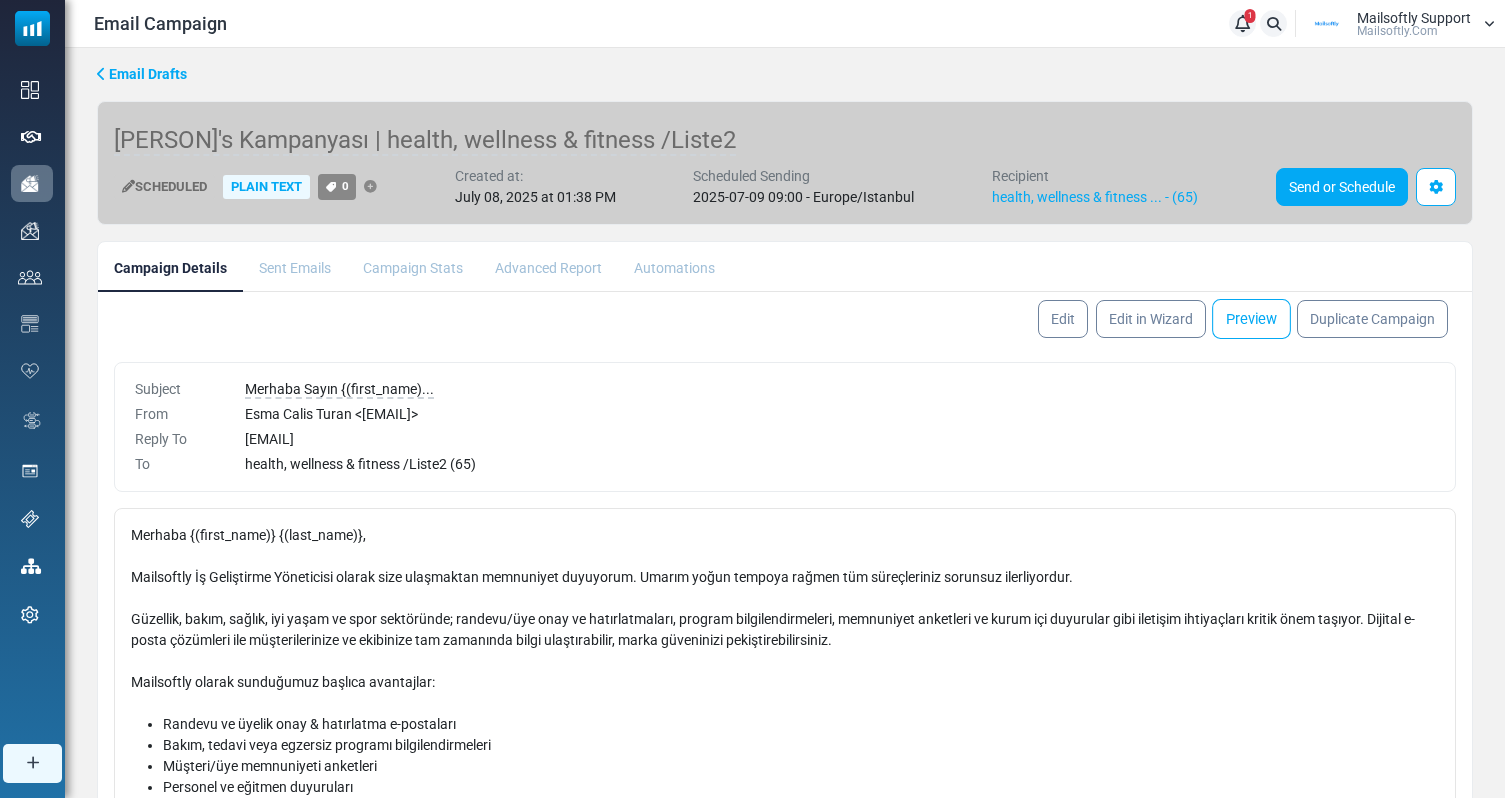click on "Preview" at bounding box center [1251, 319] 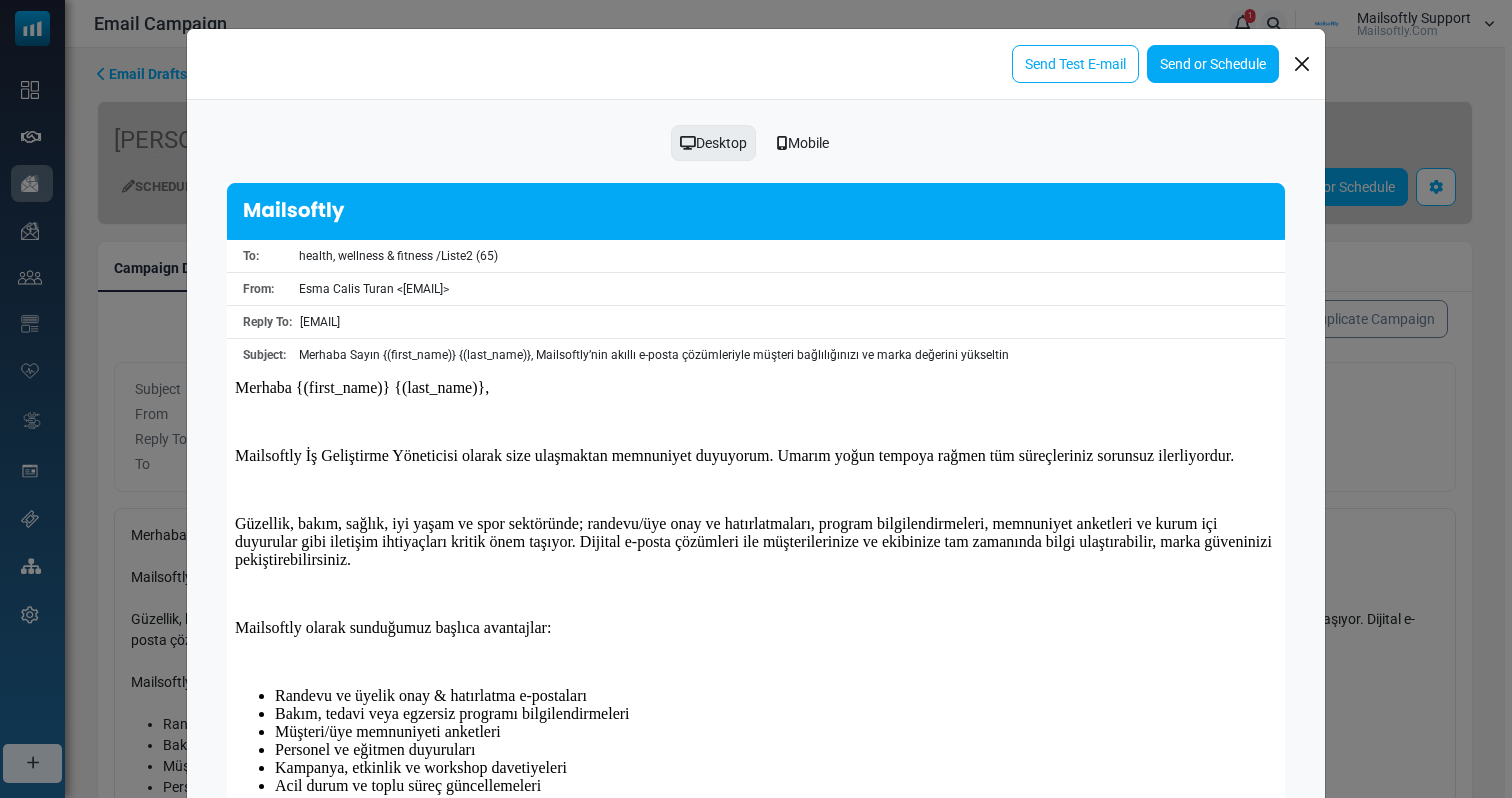 click on "Send or Schedule" at bounding box center [1213, 64] 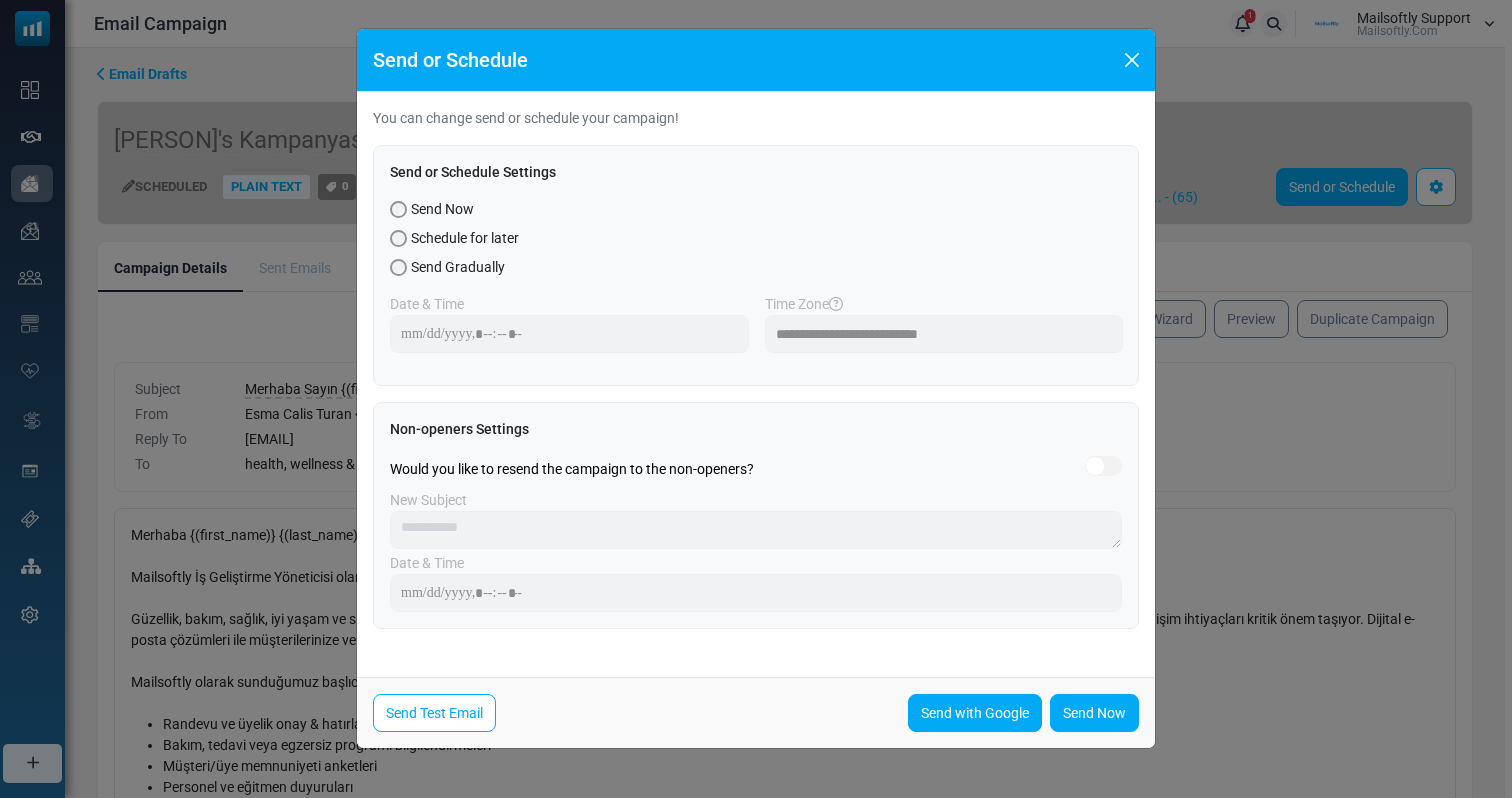 click on "Schedule for later" at bounding box center [465, 238] 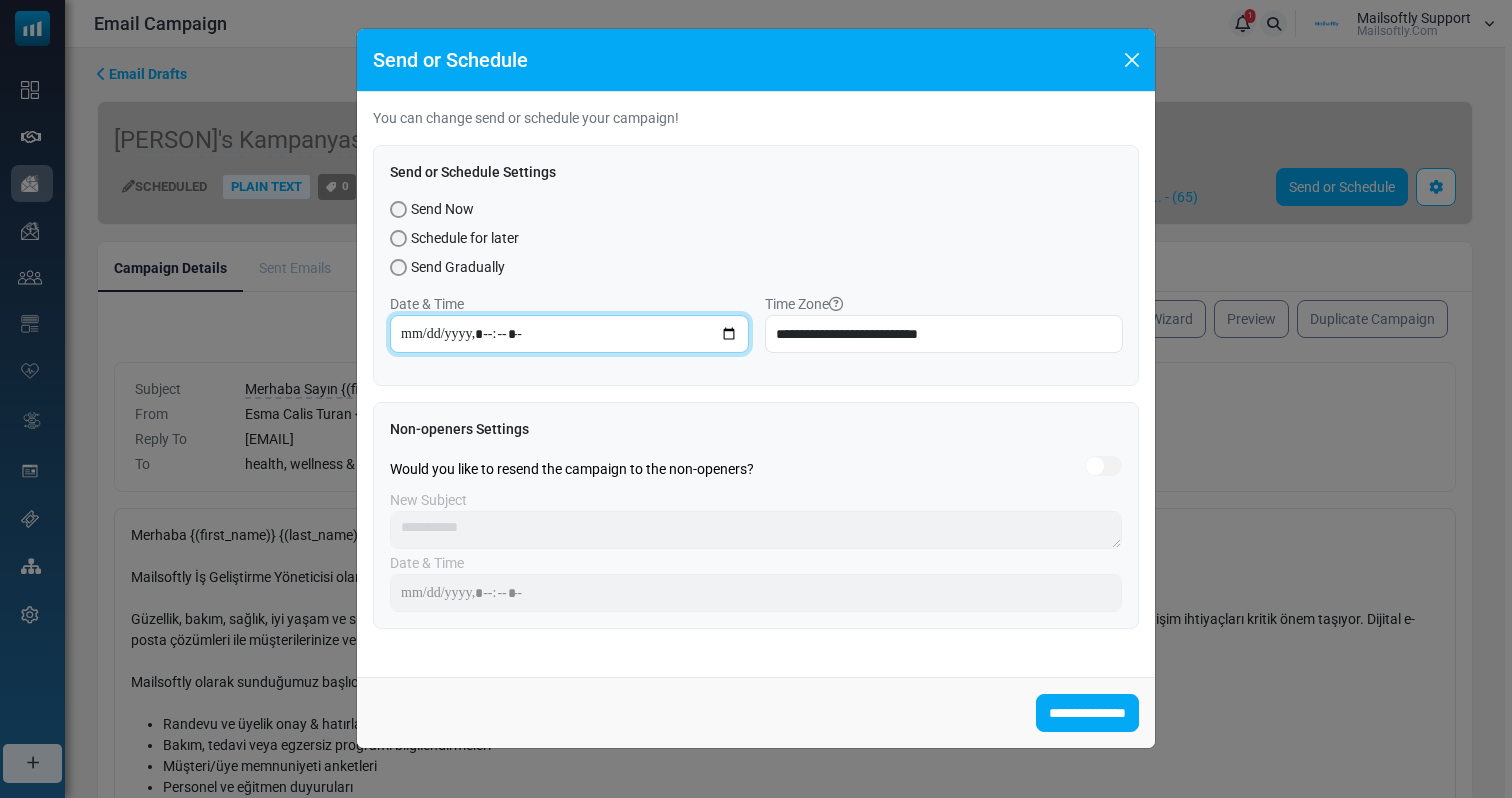 click at bounding box center (569, 334) 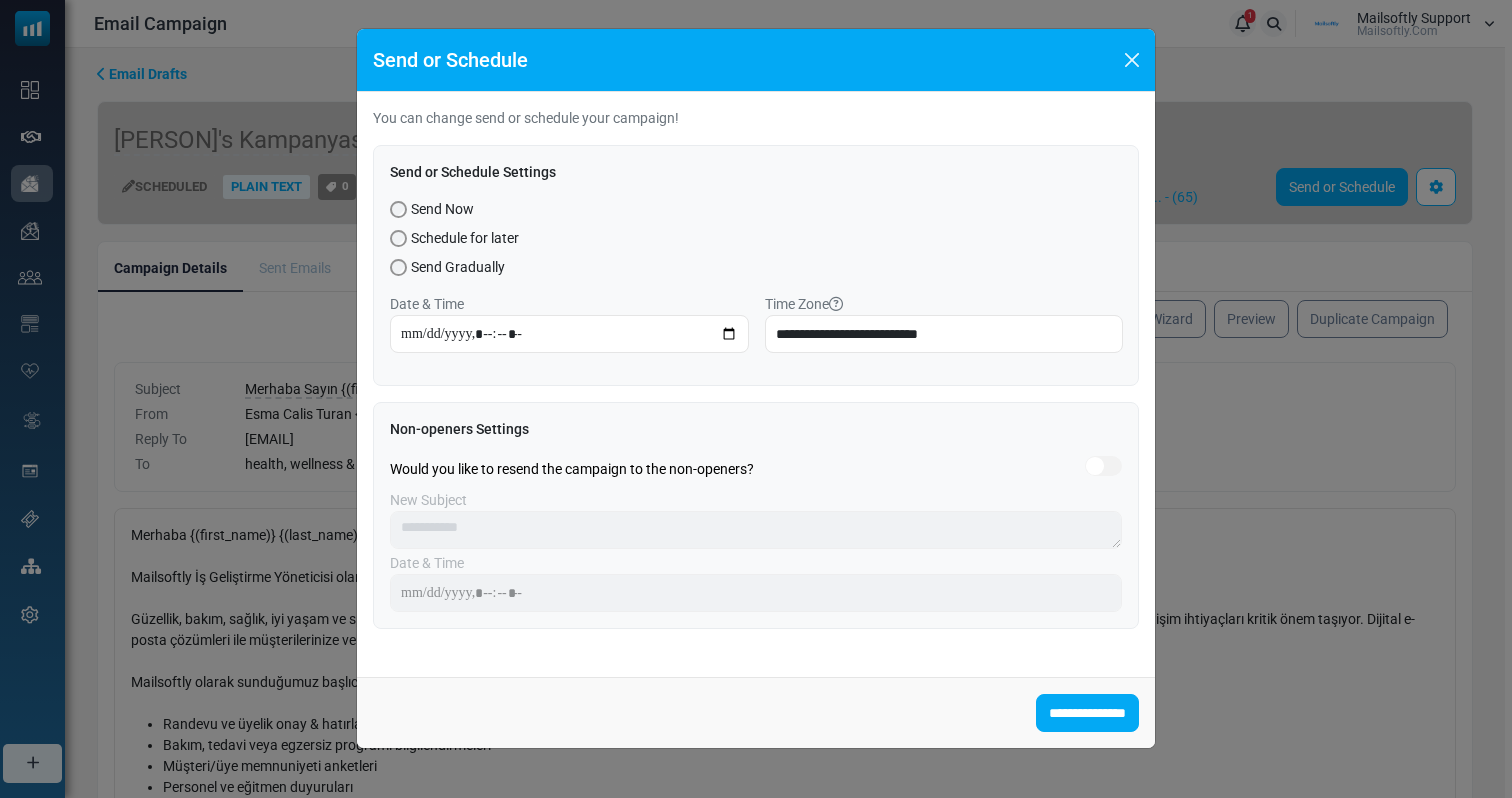 click on "Send Gradually" at bounding box center [756, 267] 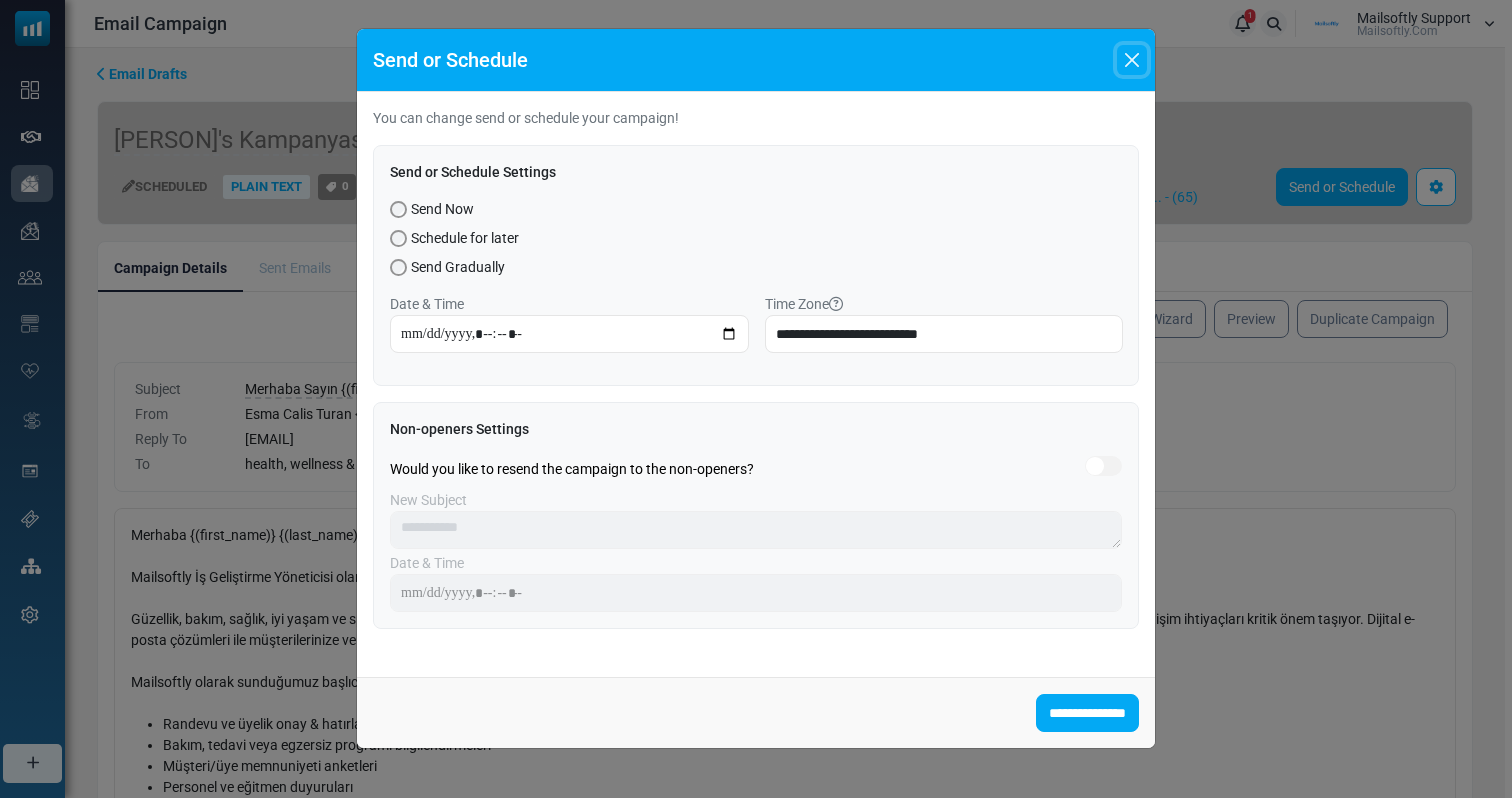 click at bounding box center [1132, 60] 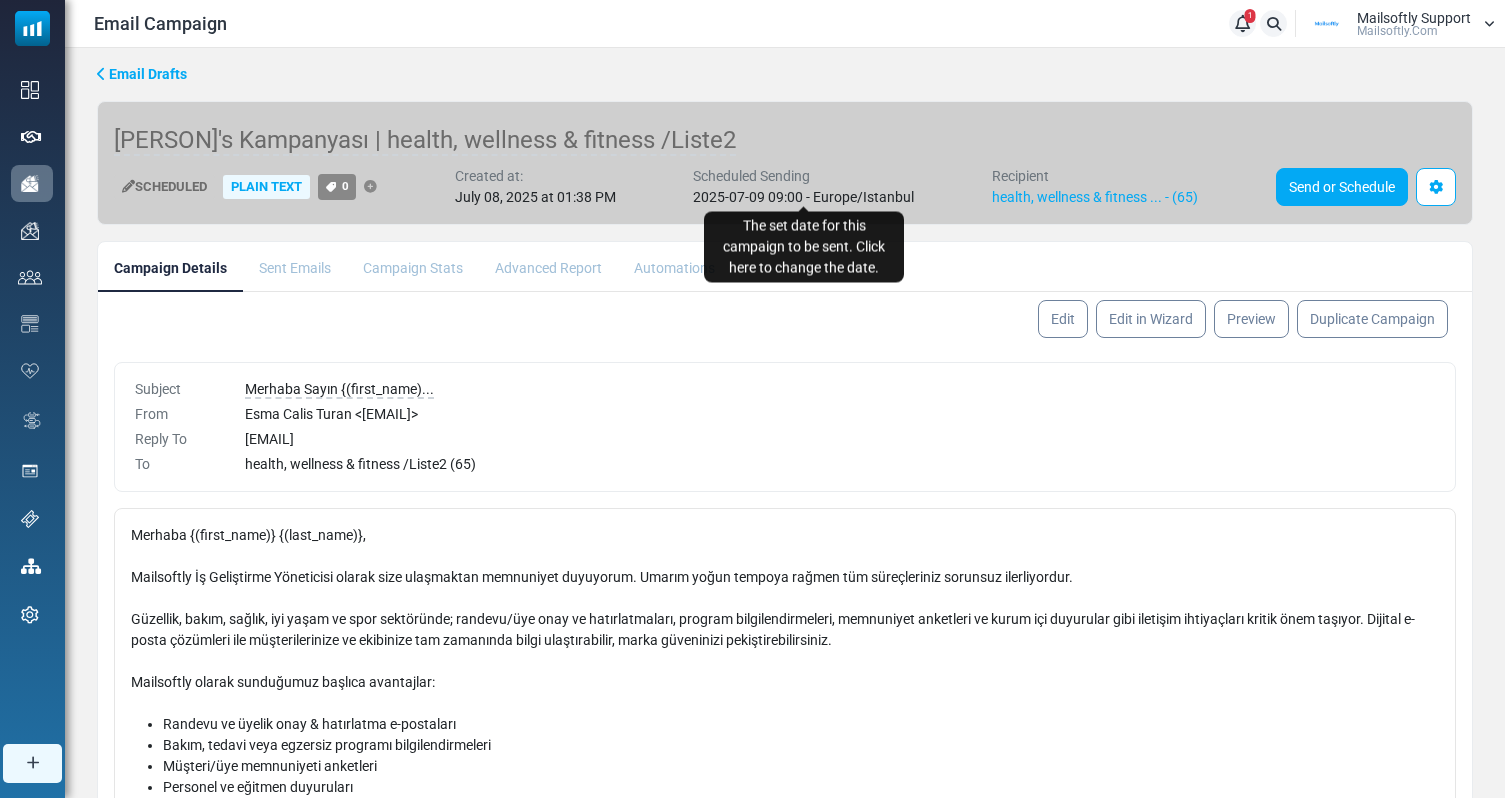 click on "2025-07-09 09:00 - Europe/Istanbul" at bounding box center (803, 197) 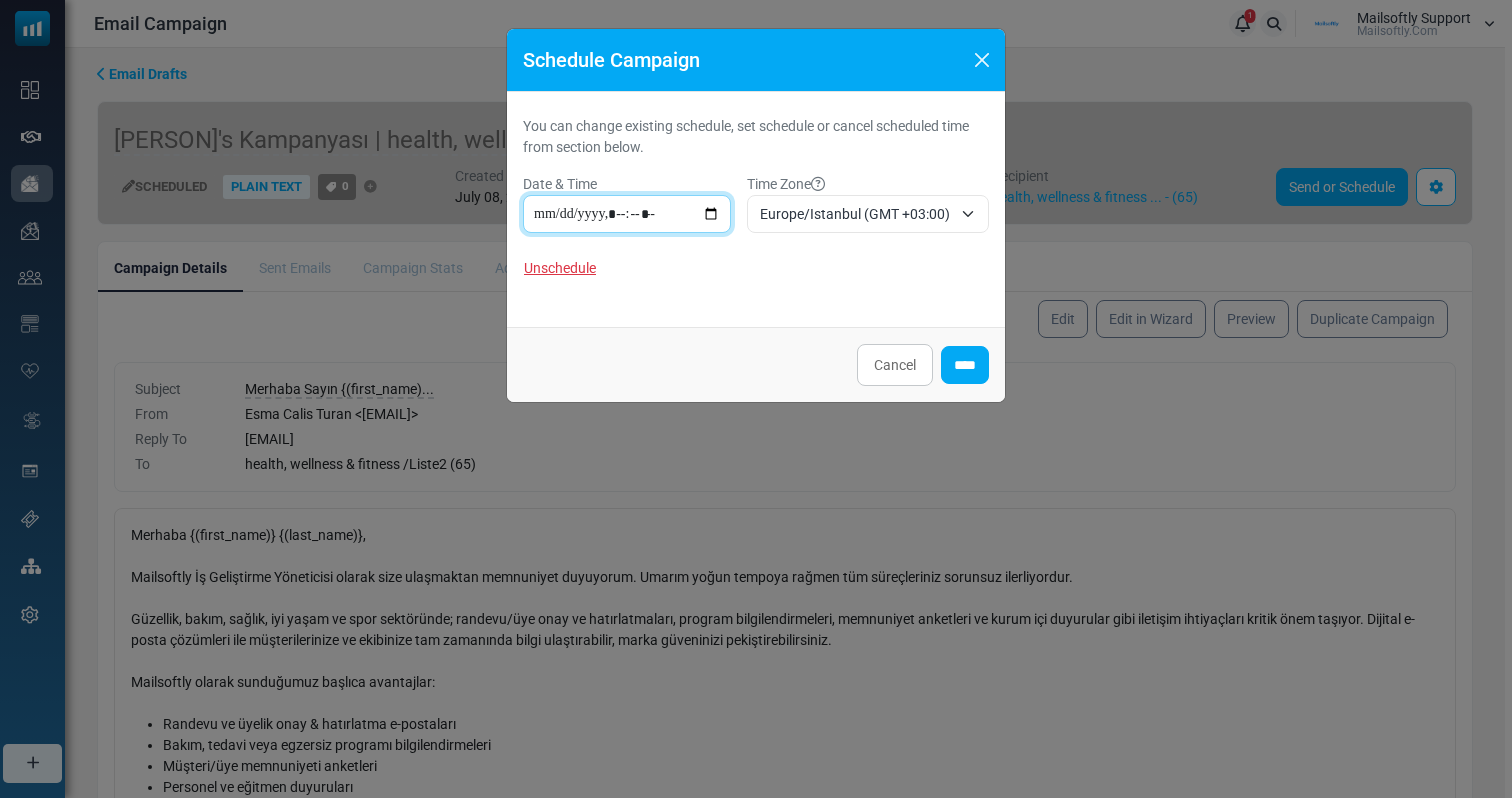 click at bounding box center [627, 214] 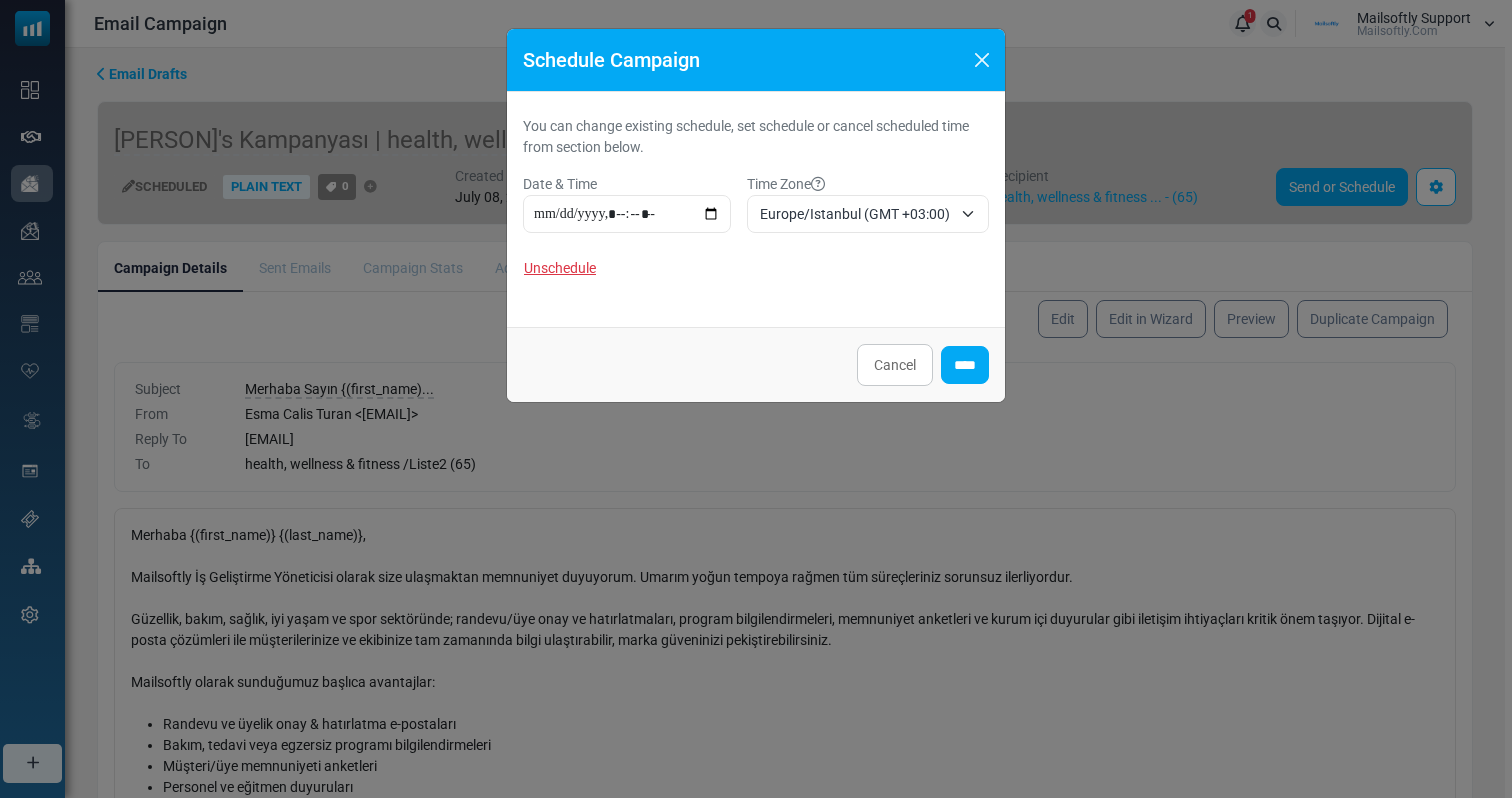 click on "You can change existing schedule, set schedule or cancel scheduled time from section below." at bounding box center [756, 137] 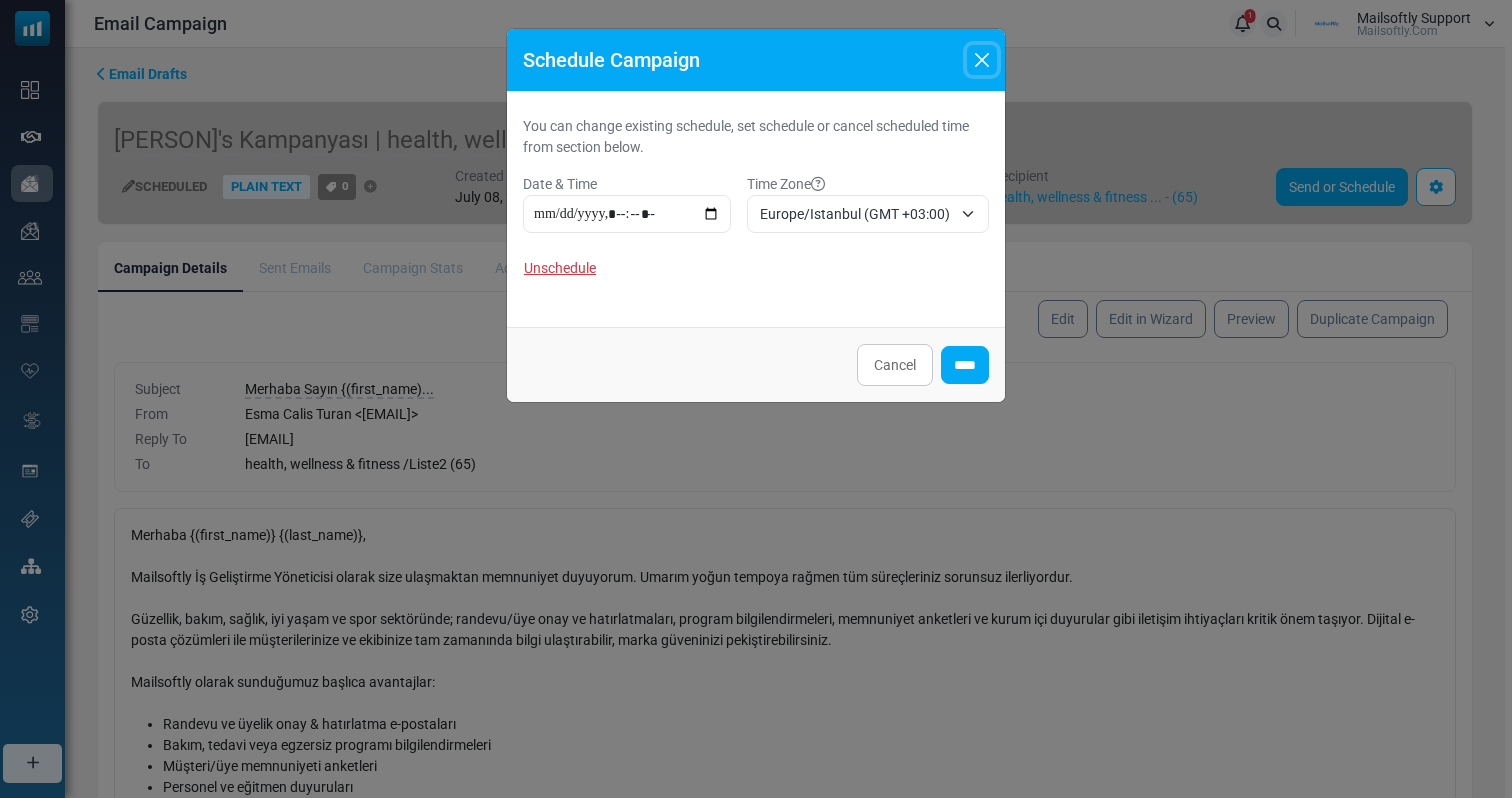 click at bounding box center [982, 60] 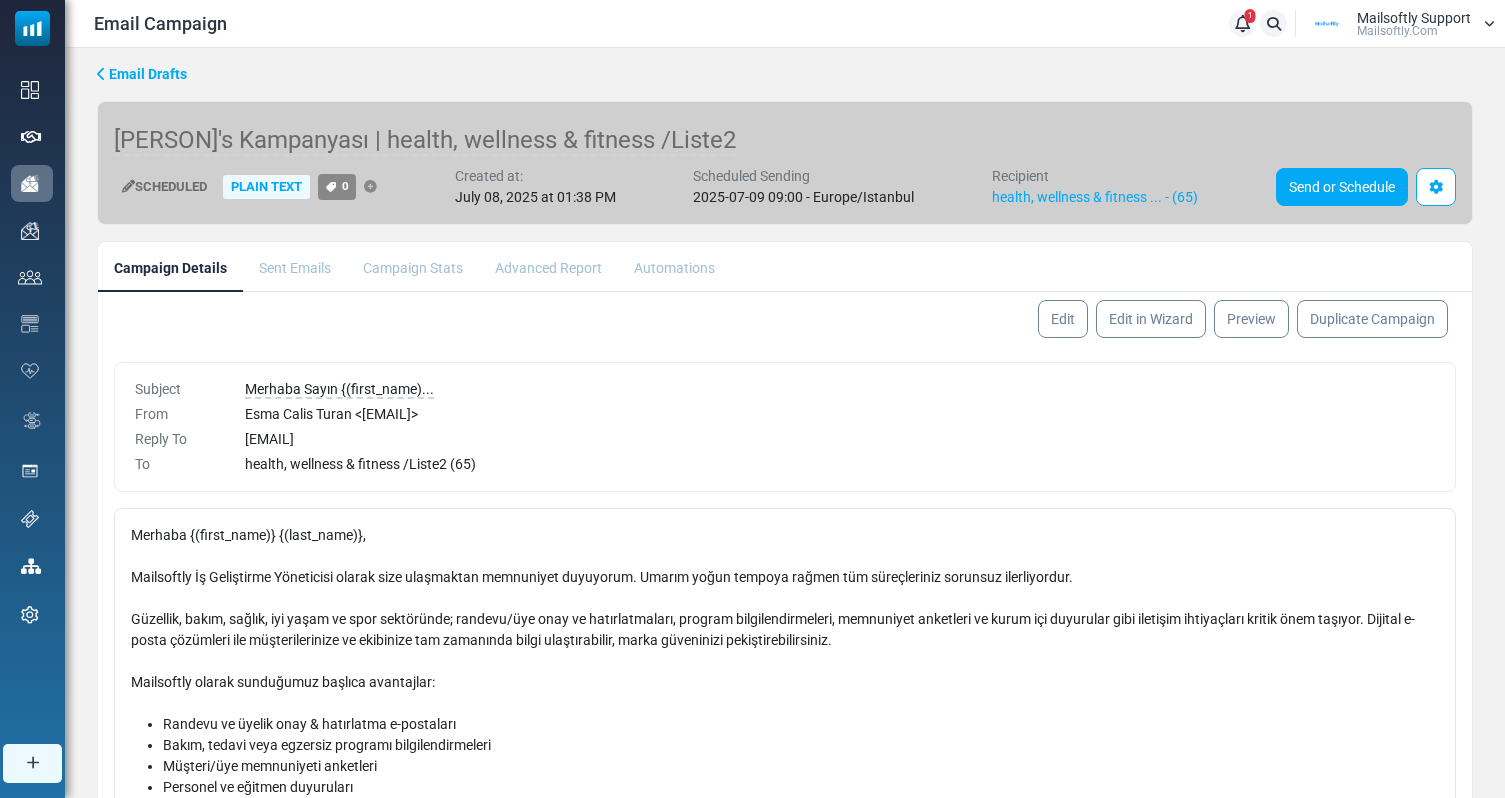 drag, startPoint x: 353, startPoint y: 417, endPoint x: 459, endPoint y: 417, distance: 106 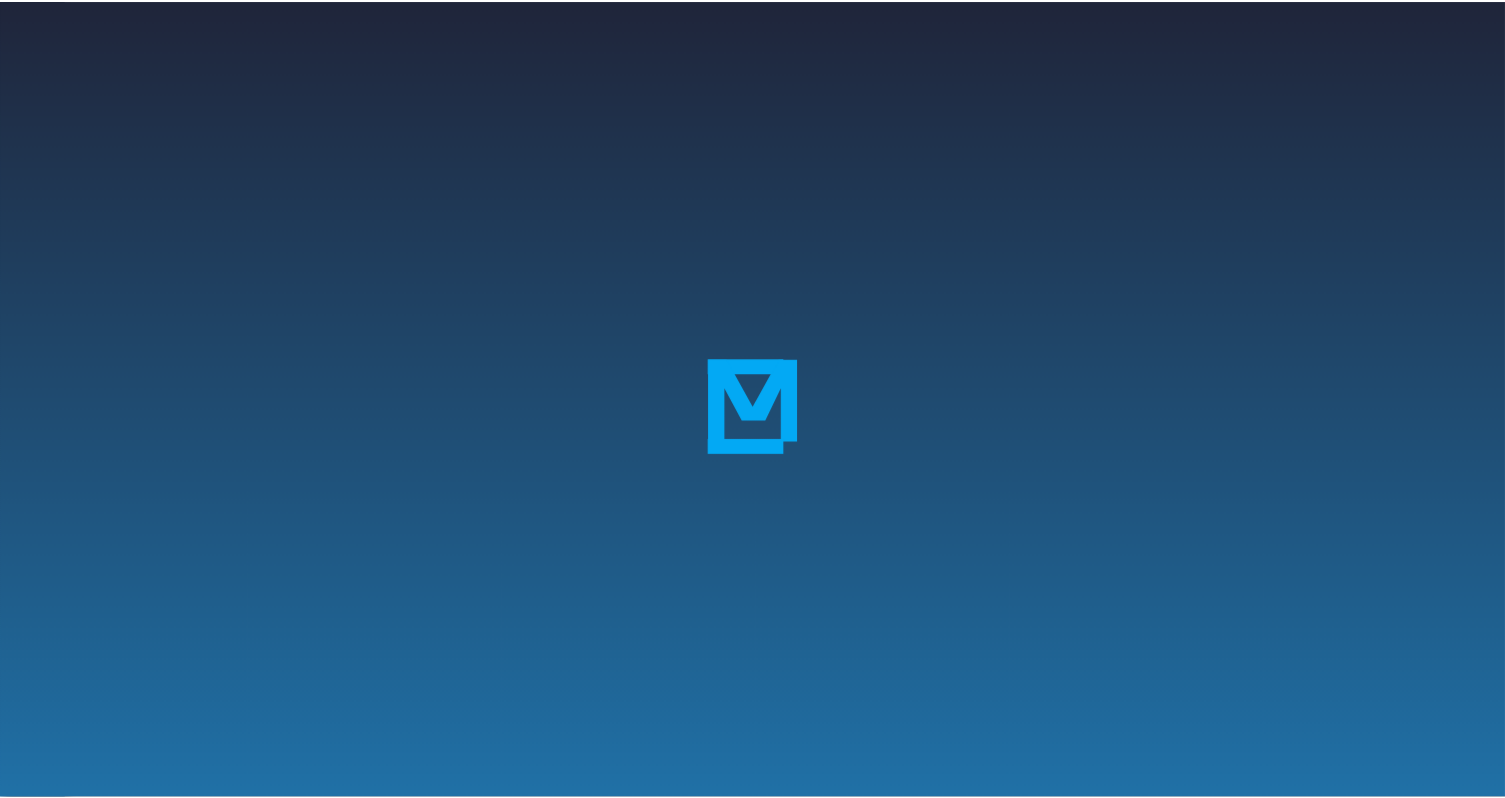 scroll, scrollTop: 0, scrollLeft: 0, axis: both 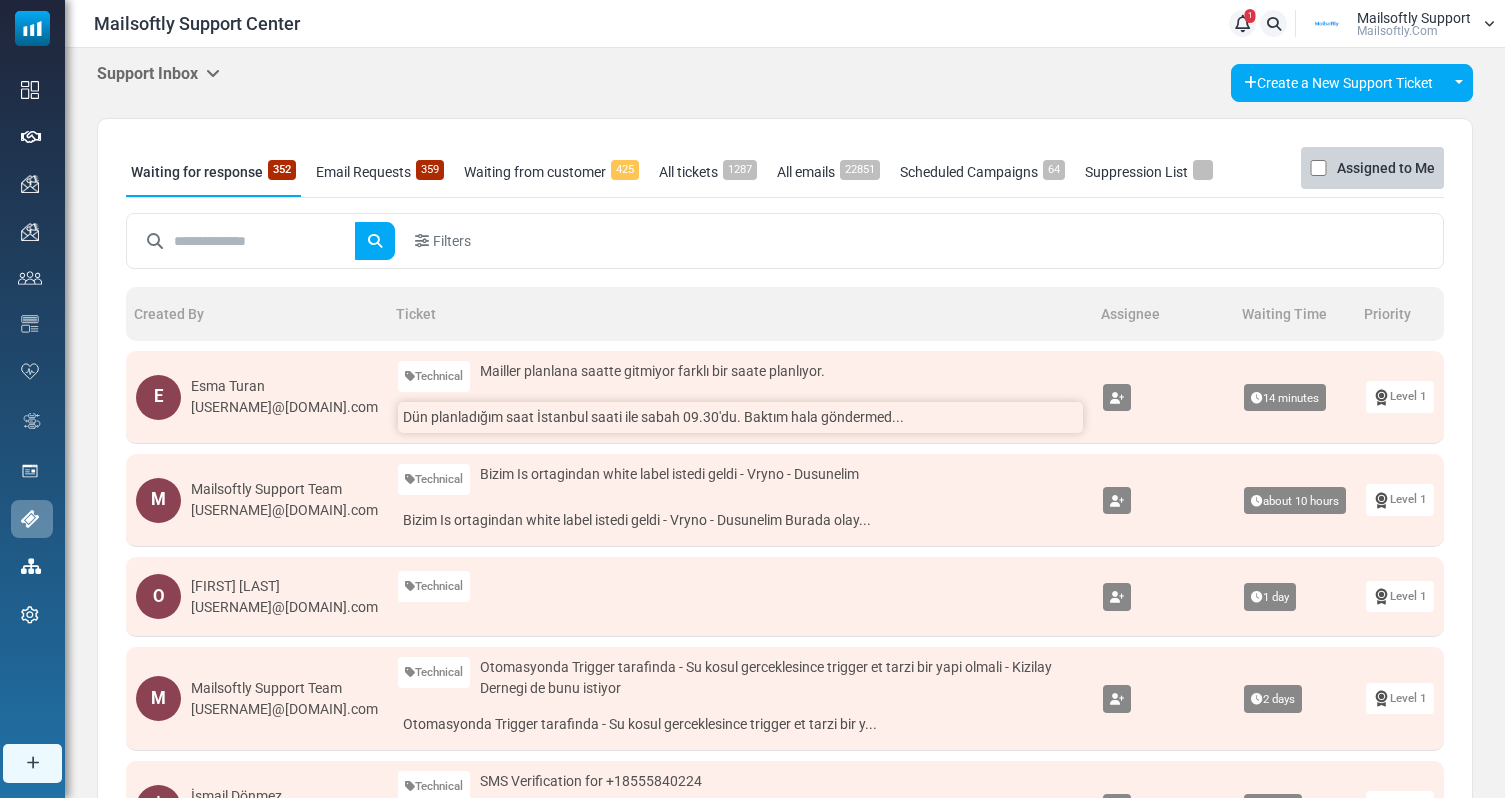click on "Dün planladığım saat İstanbul saati ile sabah 09.30'du. Baktım hala göndermed..." at bounding box center [740, 417] 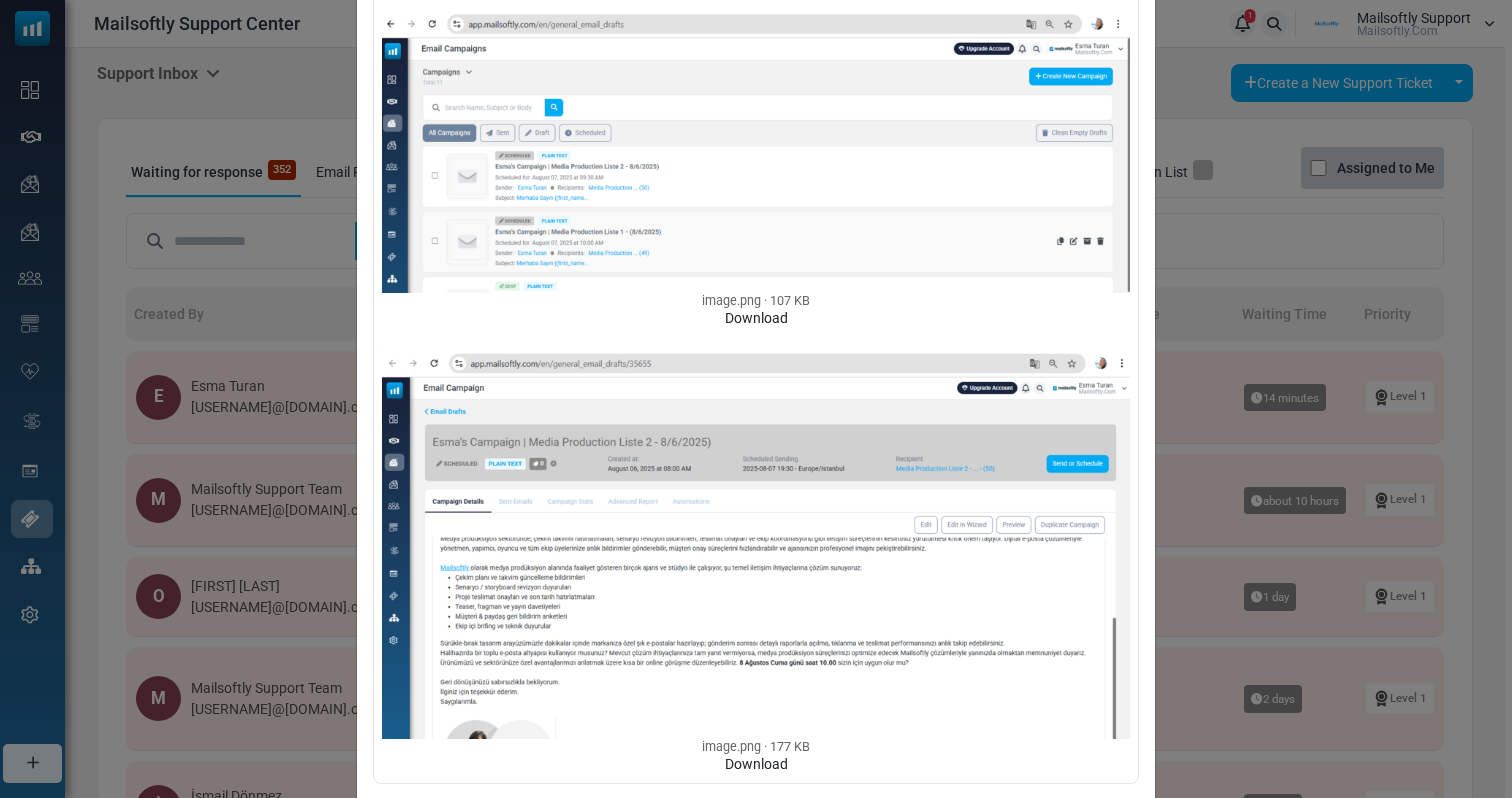 scroll, scrollTop: 1425, scrollLeft: 0, axis: vertical 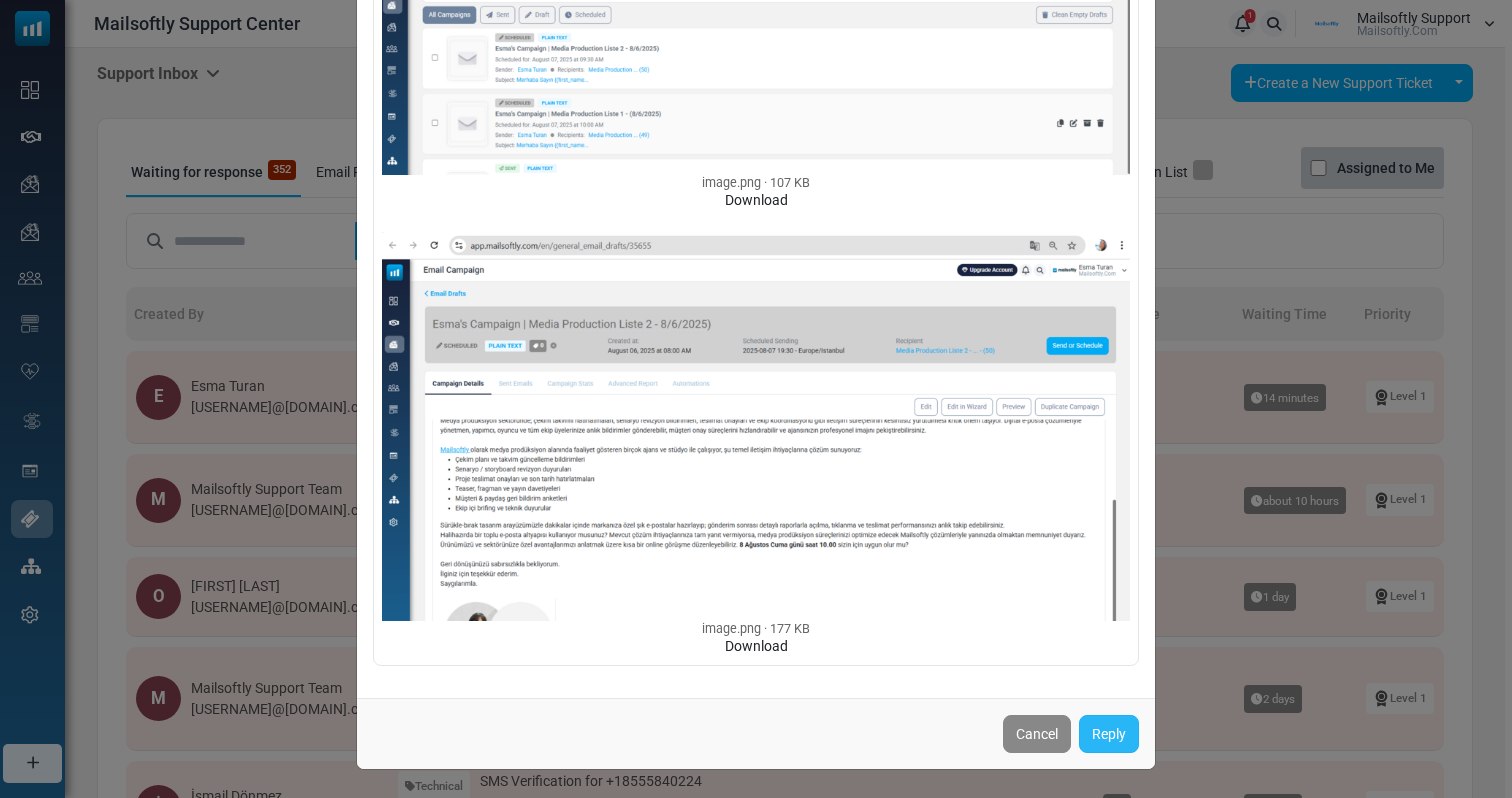 click on "Reply" at bounding box center (1109, 734) 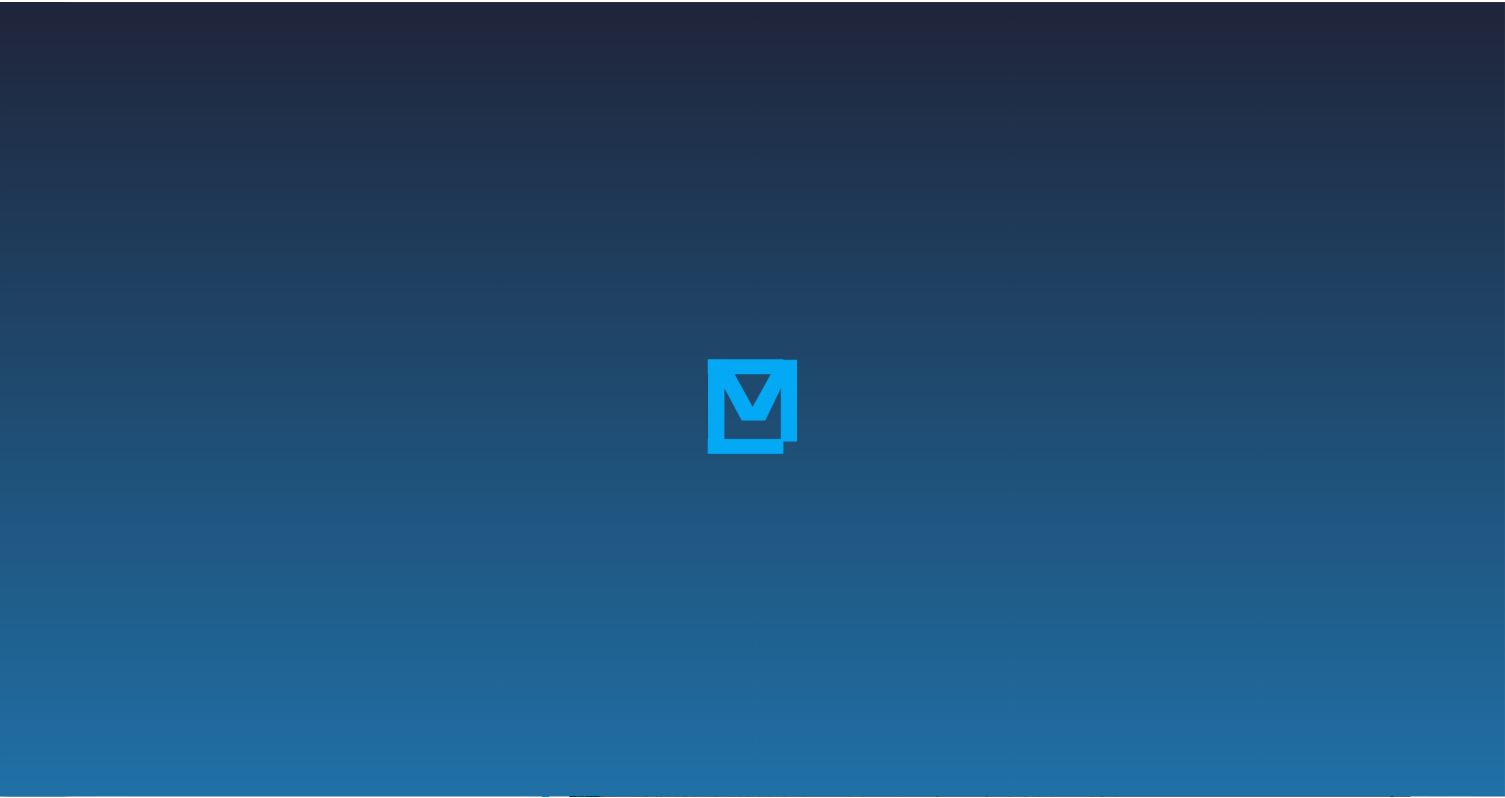 scroll, scrollTop: 0, scrollLeft: 0, axis: both 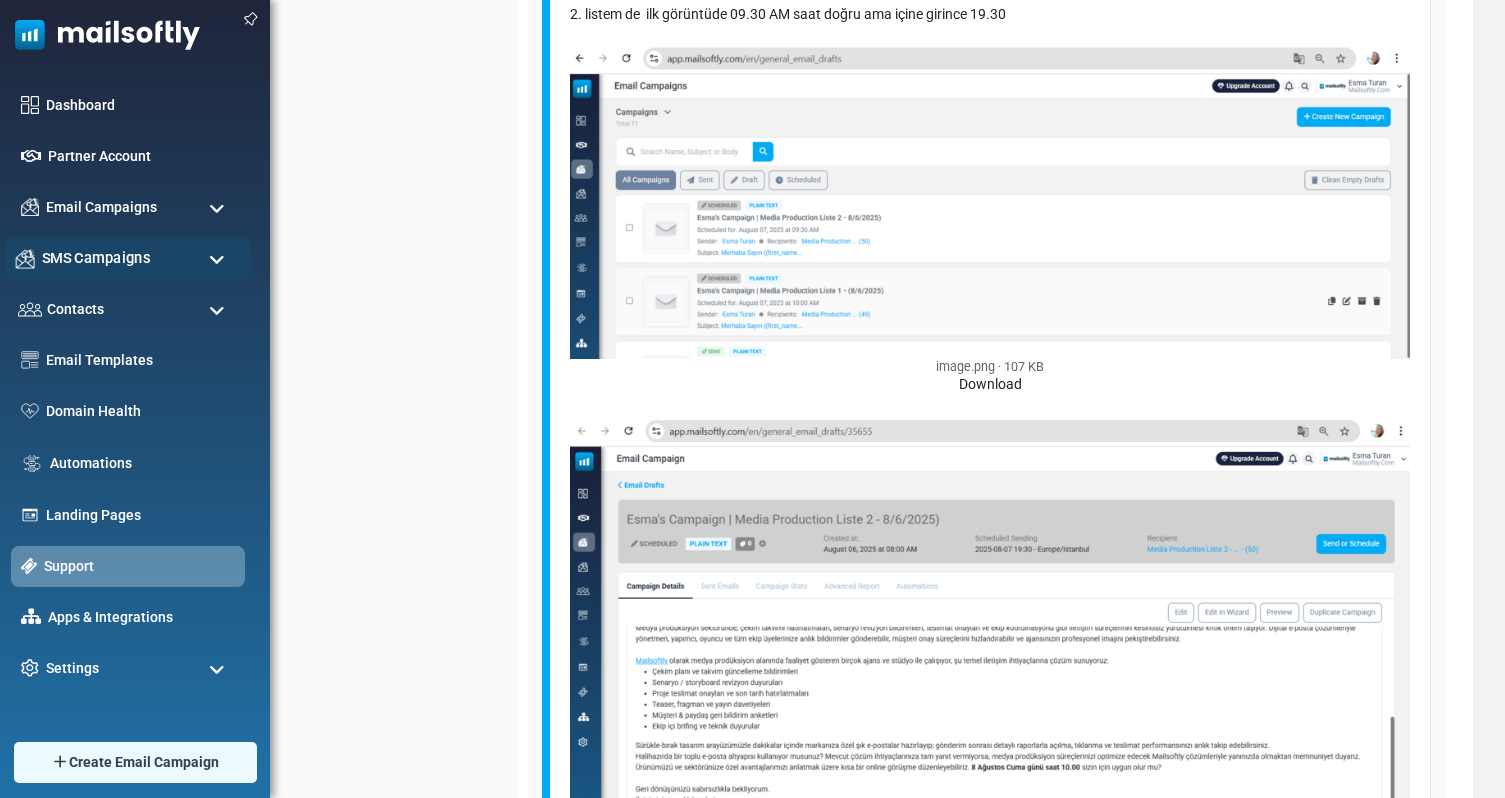 click on "SMS Campaigns" at bounding box center (96, 258) 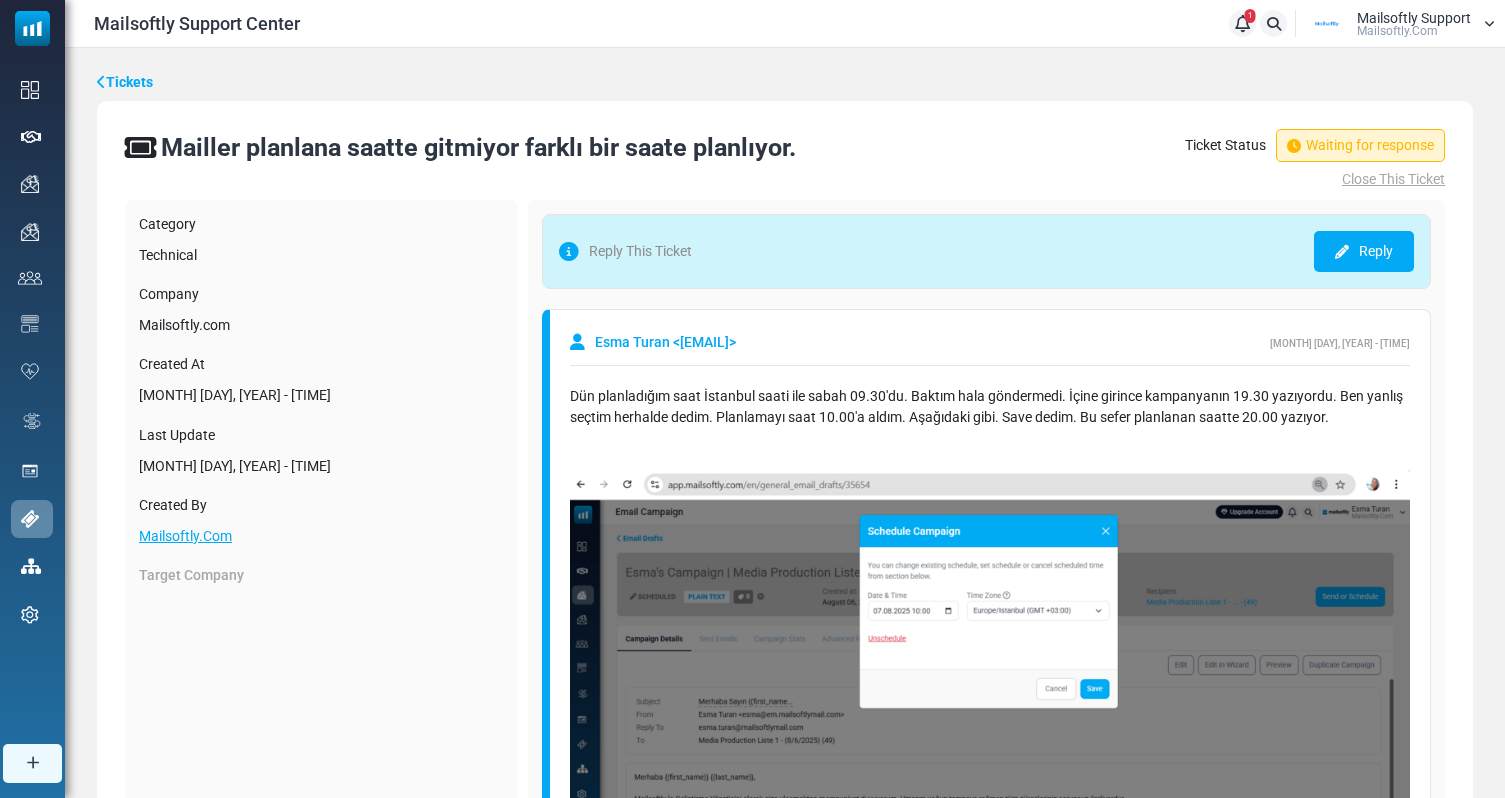 scroll, scrollTop: 54, scrollLeft: 0, axis: vertical 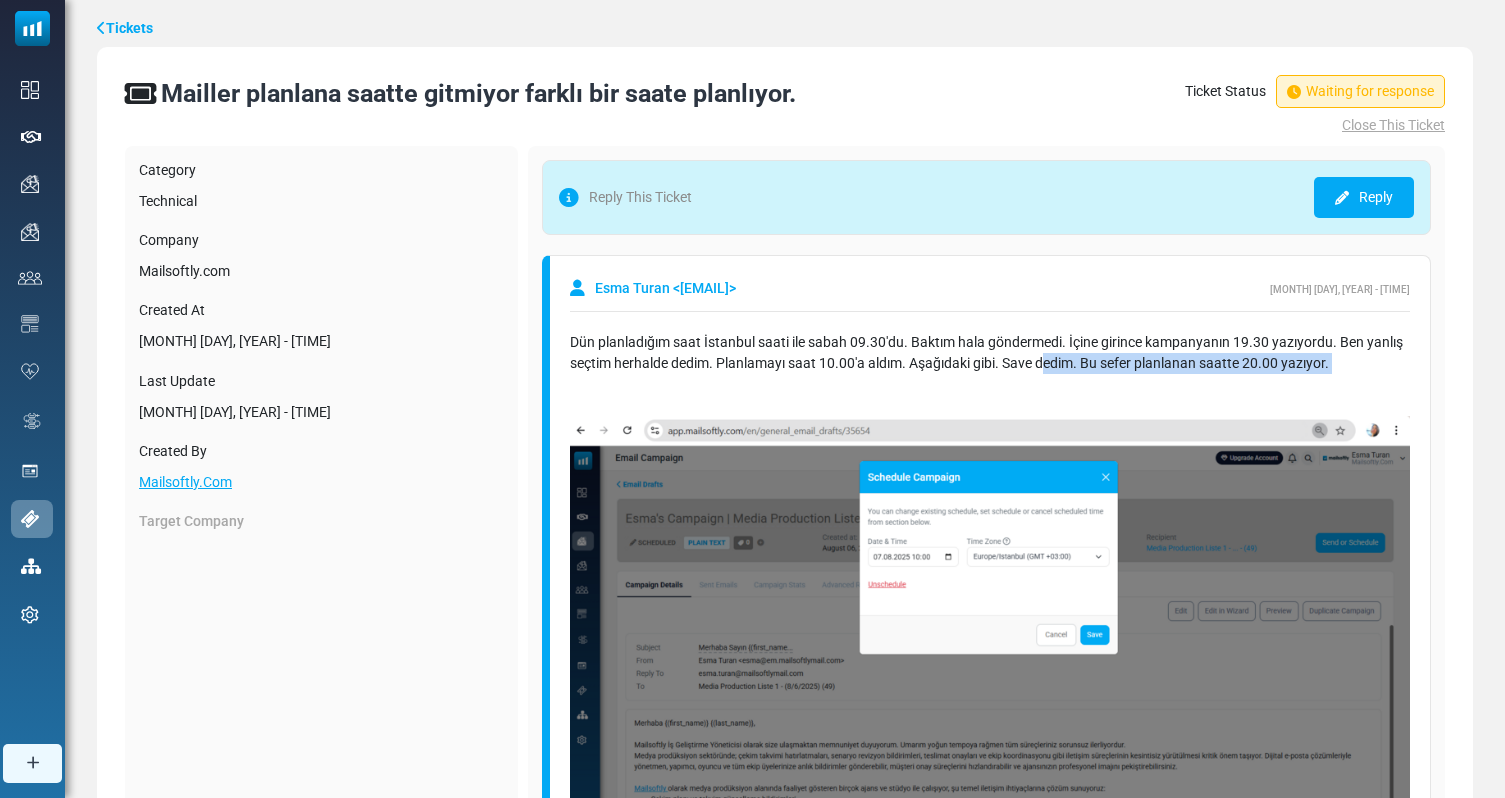 drag, startPoint x: 948, startPoint y: 378, endPoint x: 1051, endPoint y: 374, distance: 103.077644 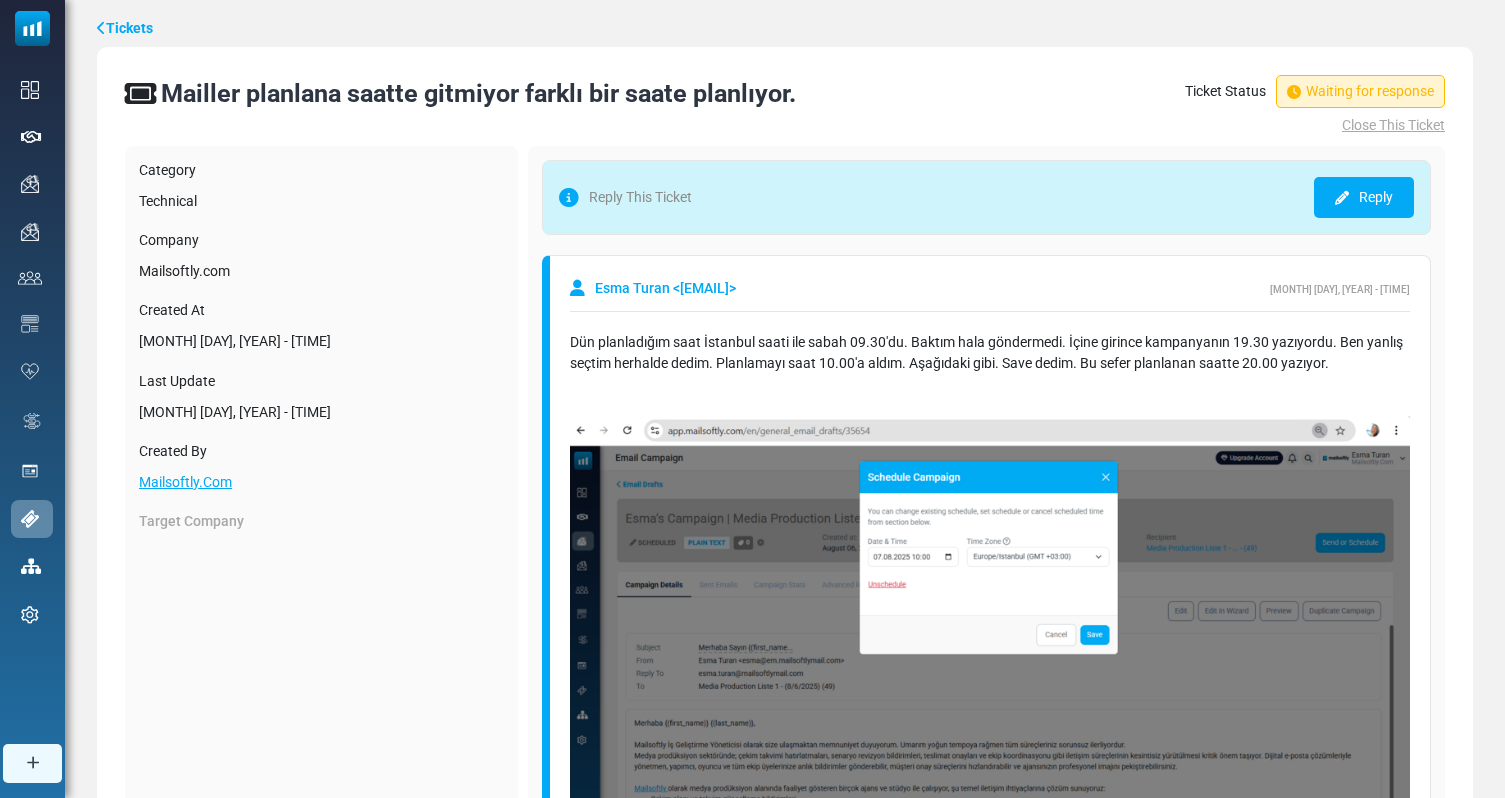 click on "Dün planladığım saat İstanbul saati ile sabah 09.30'du. Baktım hala göndermedi. İçine girince kampanyanın 19.30 yazıyordu. Ben yanlış seçtim herhalde dedim. Planlamayı saat 10.00'a aldım. Aşağıdaki gibi. Save dedim. Bu sefer planlanan saatte 20.00 yazıyor.
image.png
223 KB
Download
Schedule sending kısmına bakabilirsiniz.
image.png
123 KB
Download
2. listem de  ilk görüntüde 09.30 AM saat doğru ama içine girince 19.30
image.png
107 KB
Download
image.png
177 KB
Download" at bounding box center [990, 1341] 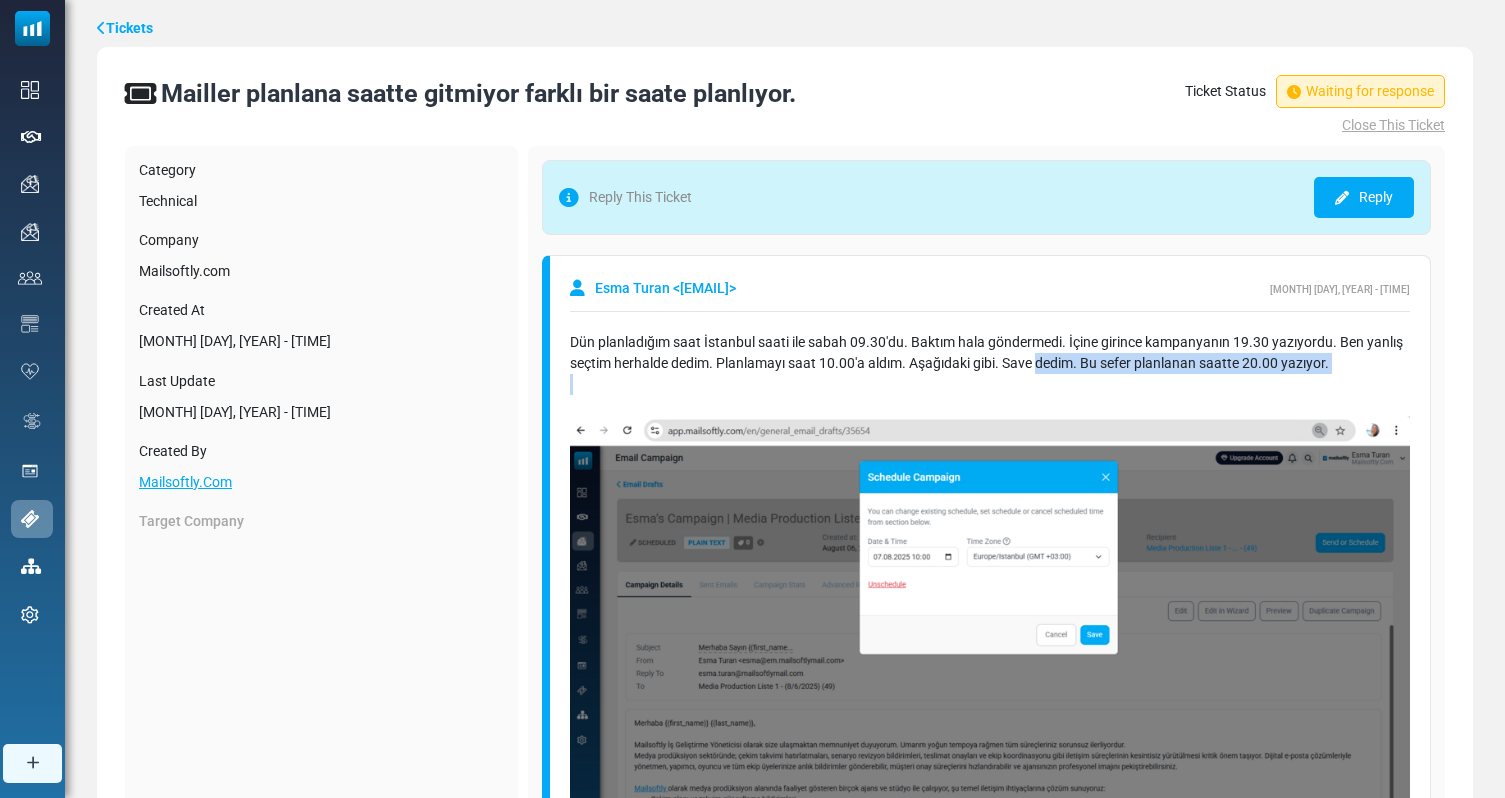 drag, startPoint x: 1051, startPoint y: 376, endPoint x: 1051, endPoint y: 355, distance: 21 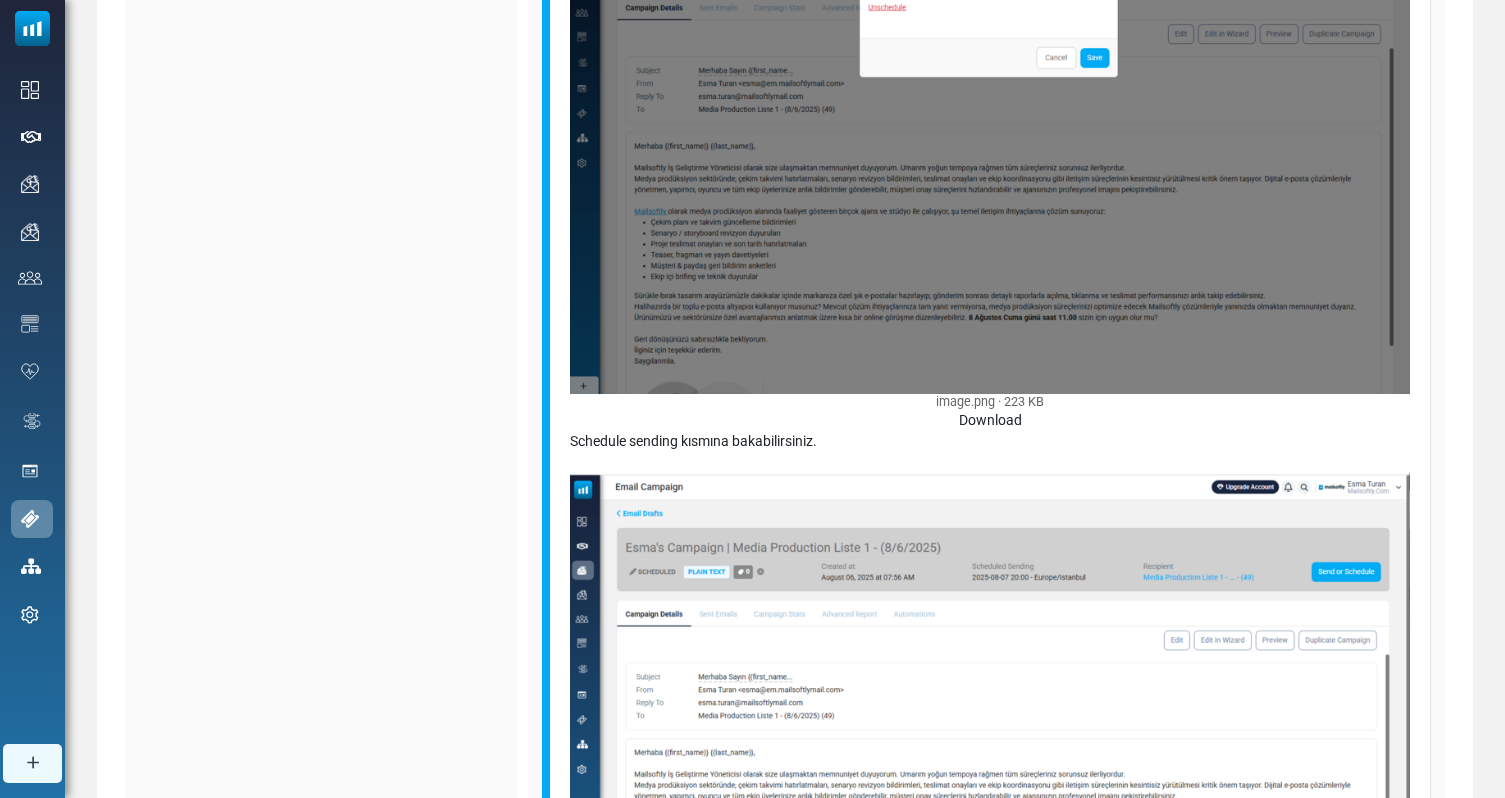 scroll, scrollTop: 658, scrollLeft: 0, axis: vertical 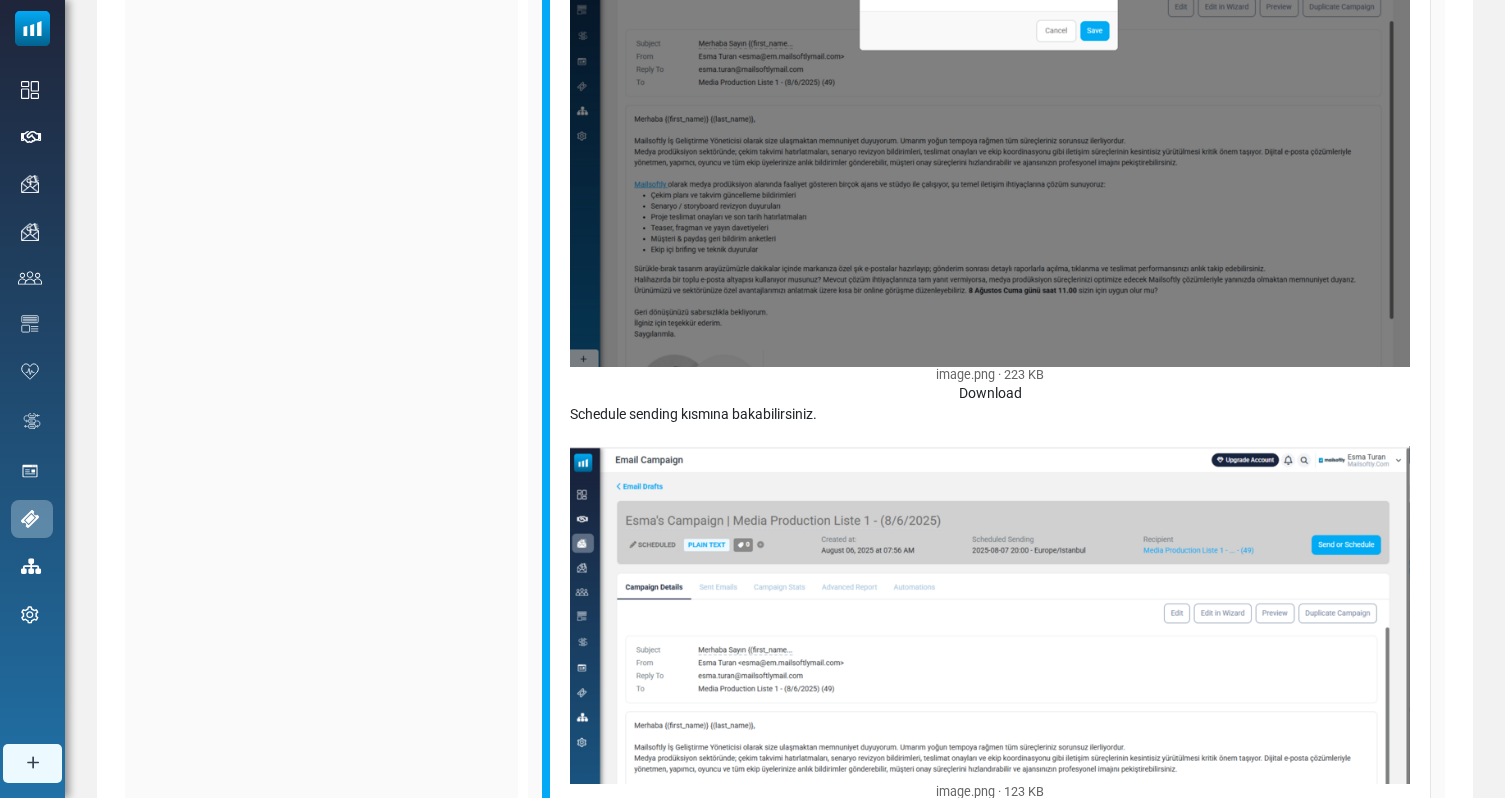 click on "Dün planladığım saat İstanbul saati ile sabah 09.30'du. Baktım hala göndermedi. İçine girince kampanyanın 19.30 yazıyordu. Ben yanlış seçtim herhalde dedim. Planlamayı saat 10.00'a aldım. Aşağıdaki gibi. Save dedim. Bu sefer planlanan saatte 20.00 yazıyor.
image.png
223 KB
Download
Schedule sending kısmına bakabilirsiniz.
image.png
123 KB
Download
2. listem de  ilk görüntüde 09.30 AM saat doğru ama içine girince 19.30
image.png
107 KB
Download
image.png
177 KB
Download" at bounding box center [990, 737] 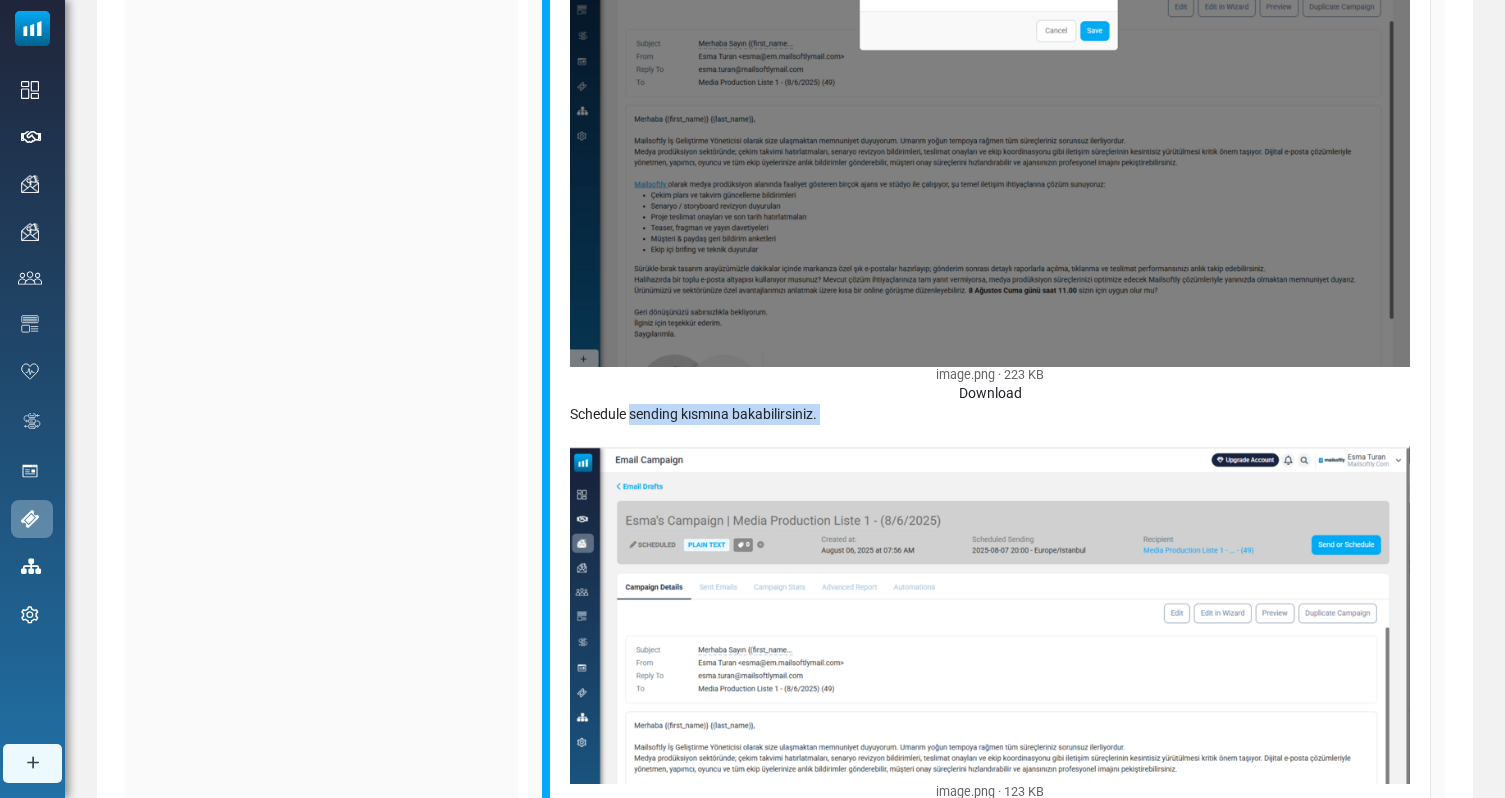 drag, startPoint x: 871, startPoint y: 413, endPoint x: 639, endPoint y: 405, distance: 232.1379 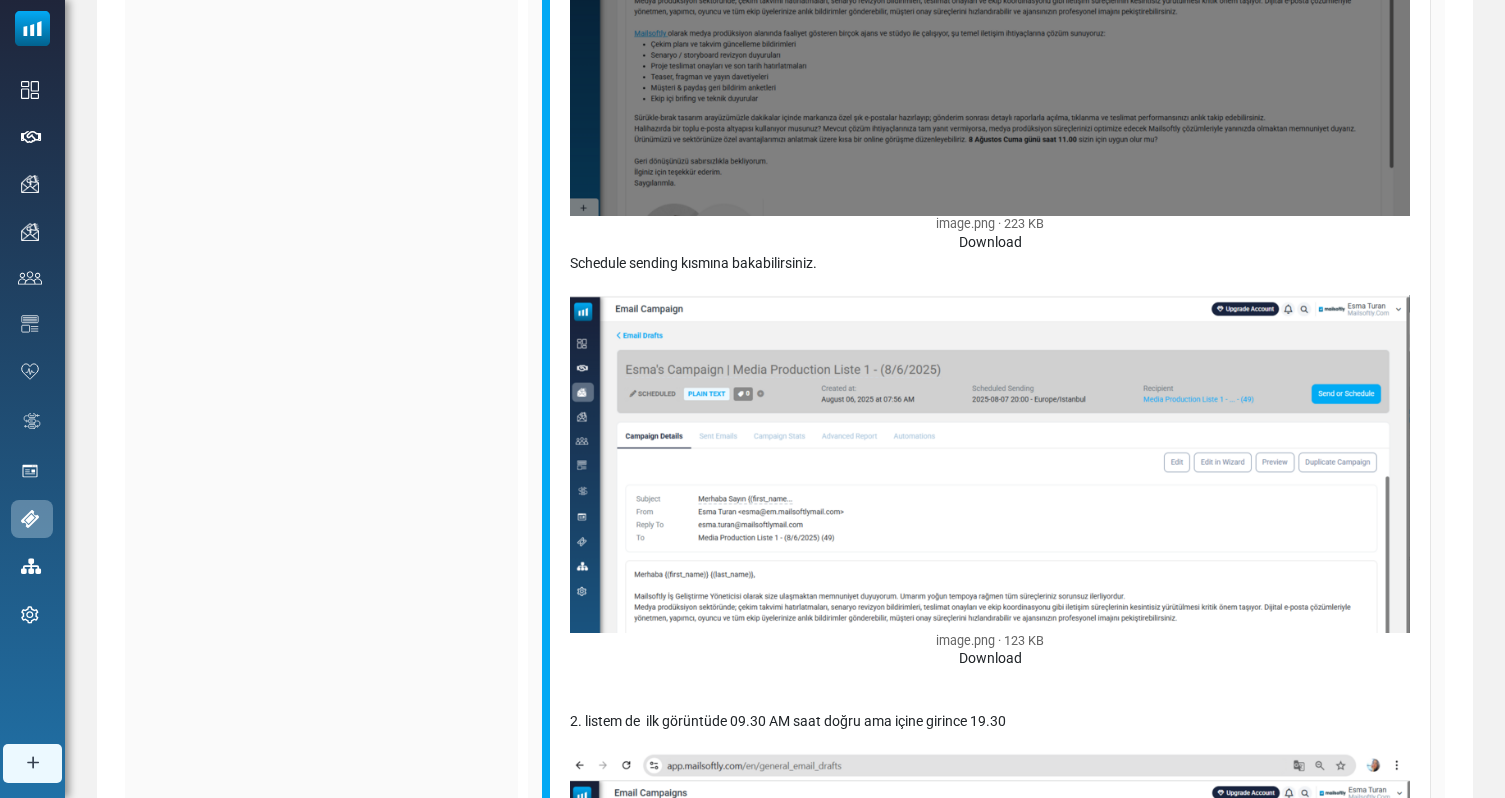 scroll, scrollTop: 0, scrollLeft: 0, axis: both 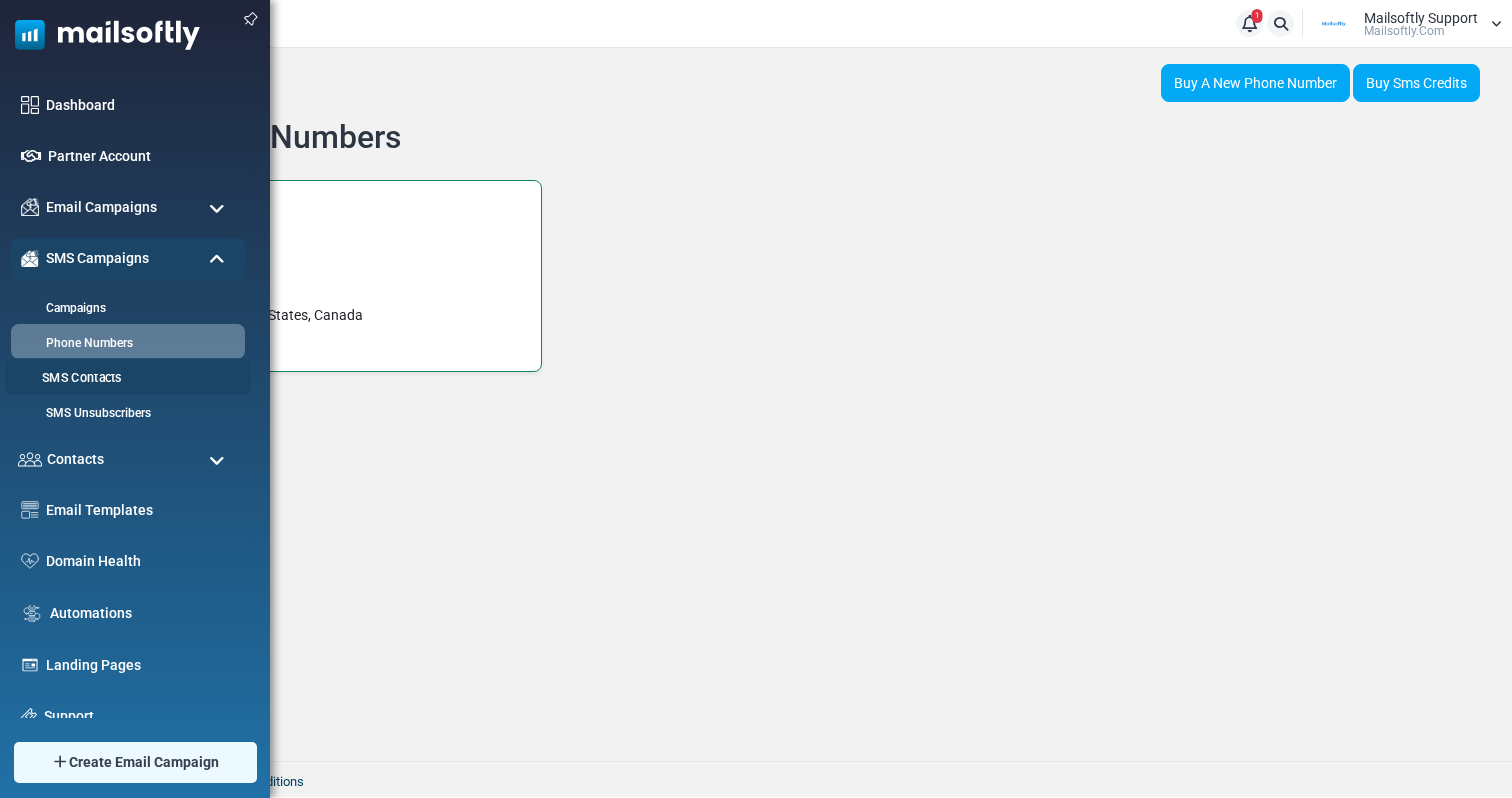 click on "SMS Contacts" at bounding box center [125, 378] 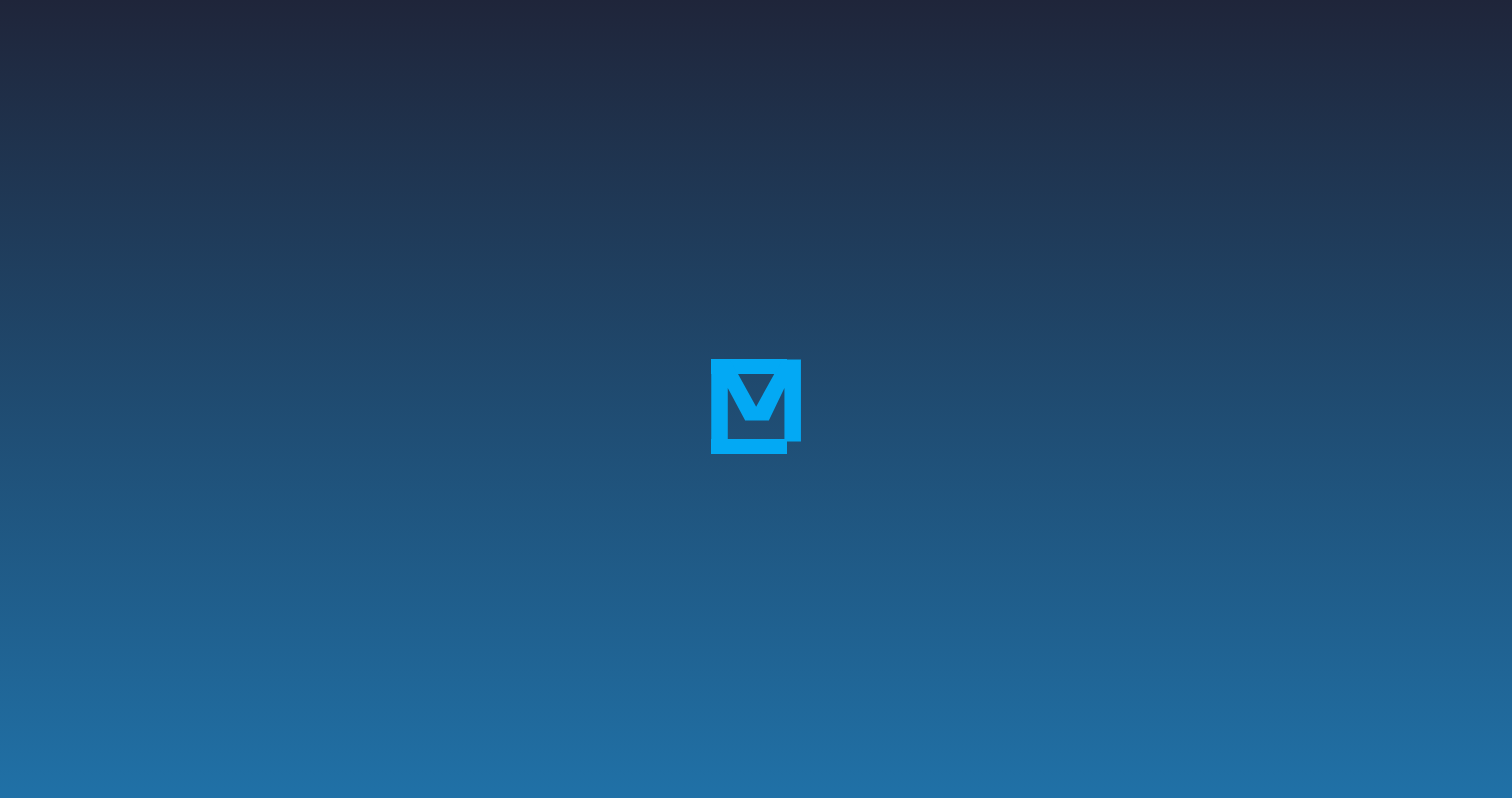 scroll, scrollTop: 0, scrollLeft: 0, axis: both 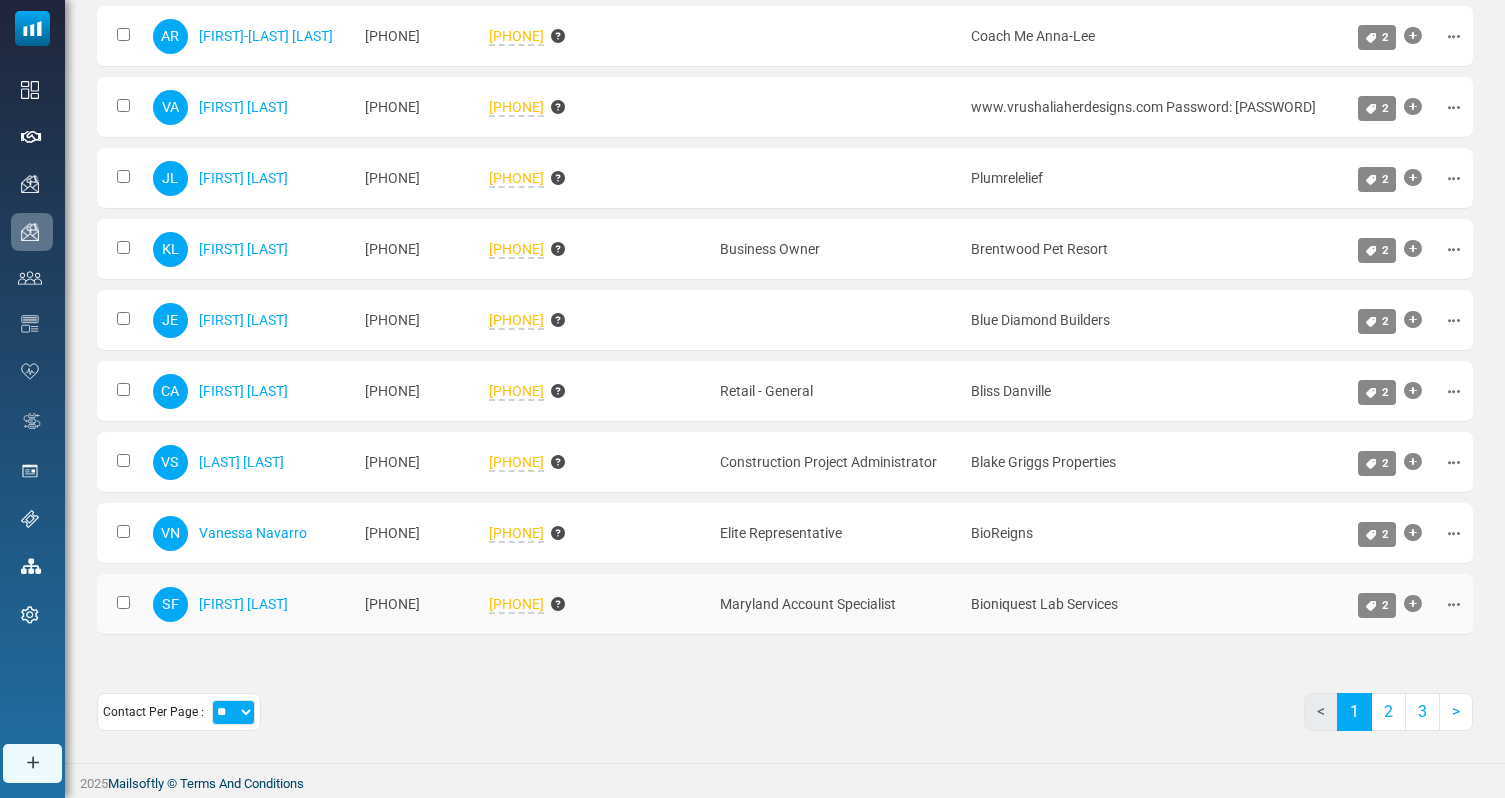 click on "410-239-0281" at bounding box center [516, 605] 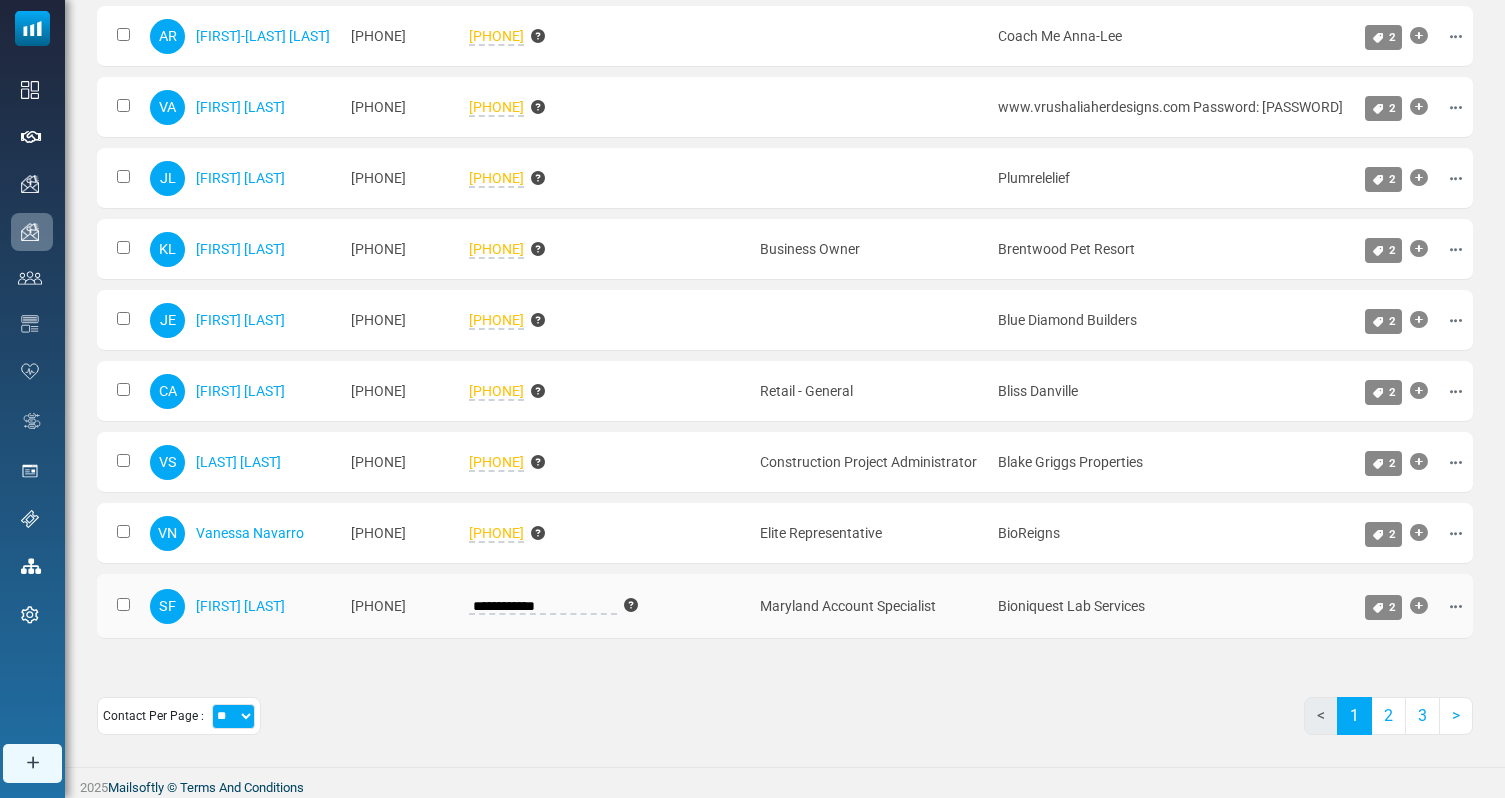 click on "**********" at bounding box center (543, 606) 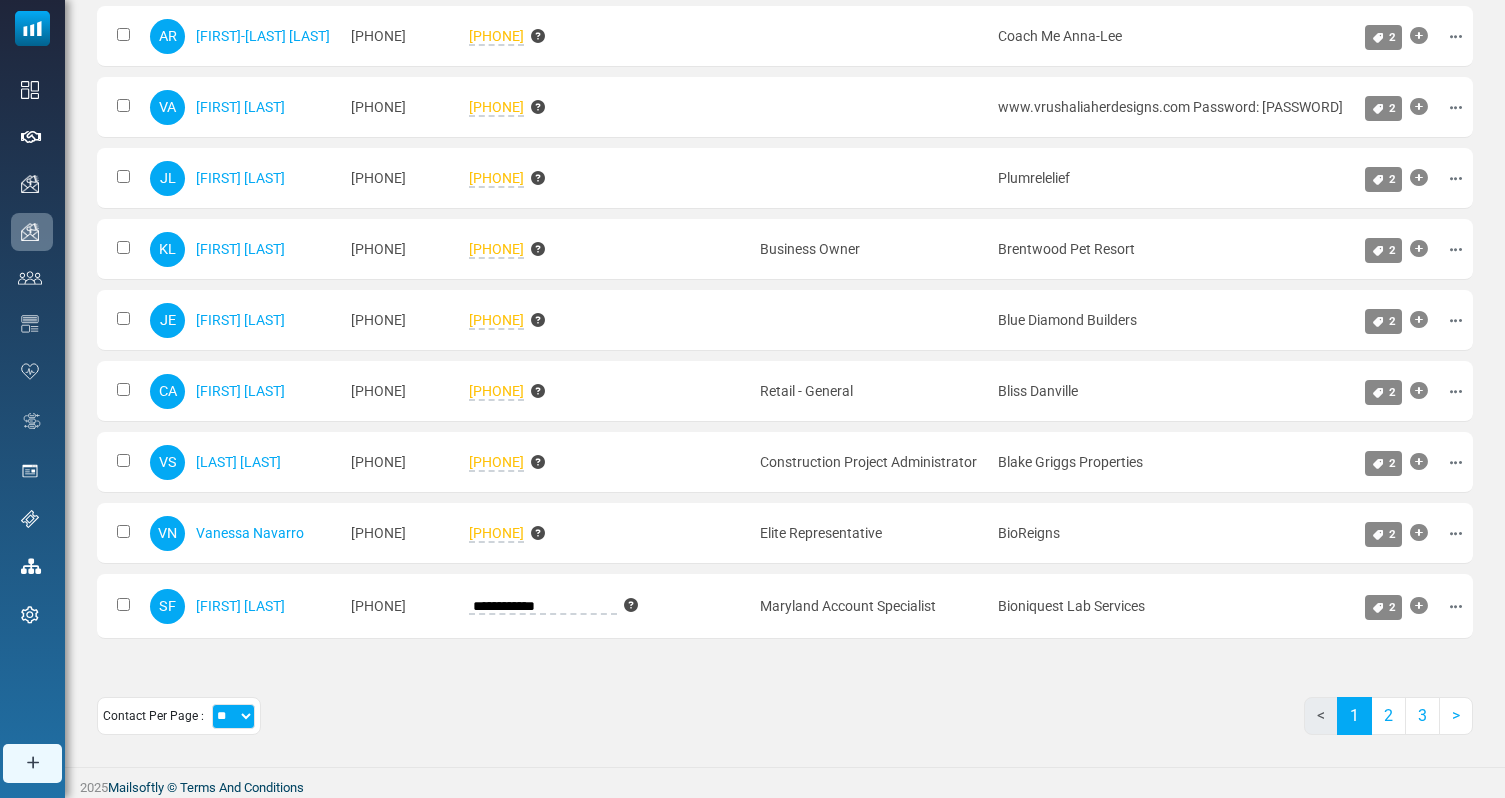 click on "Name
Mobile Phone
Mobile Phone
Event Name
Job Title
Company Name
Tags
0 Selected" at bounding box center [785, -93] 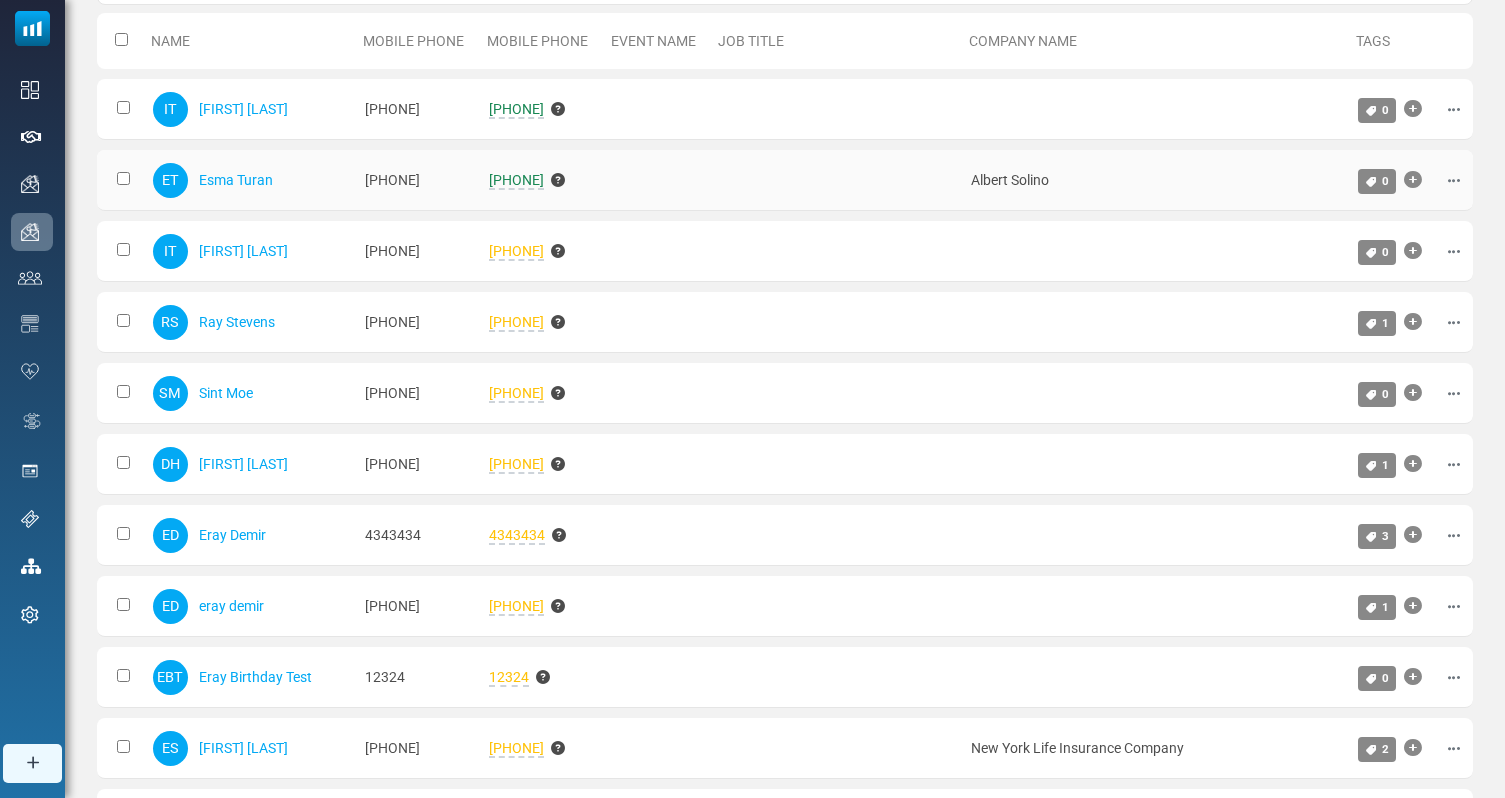scroll, scrollTop: 0, scrollLeft: 0, axis: both 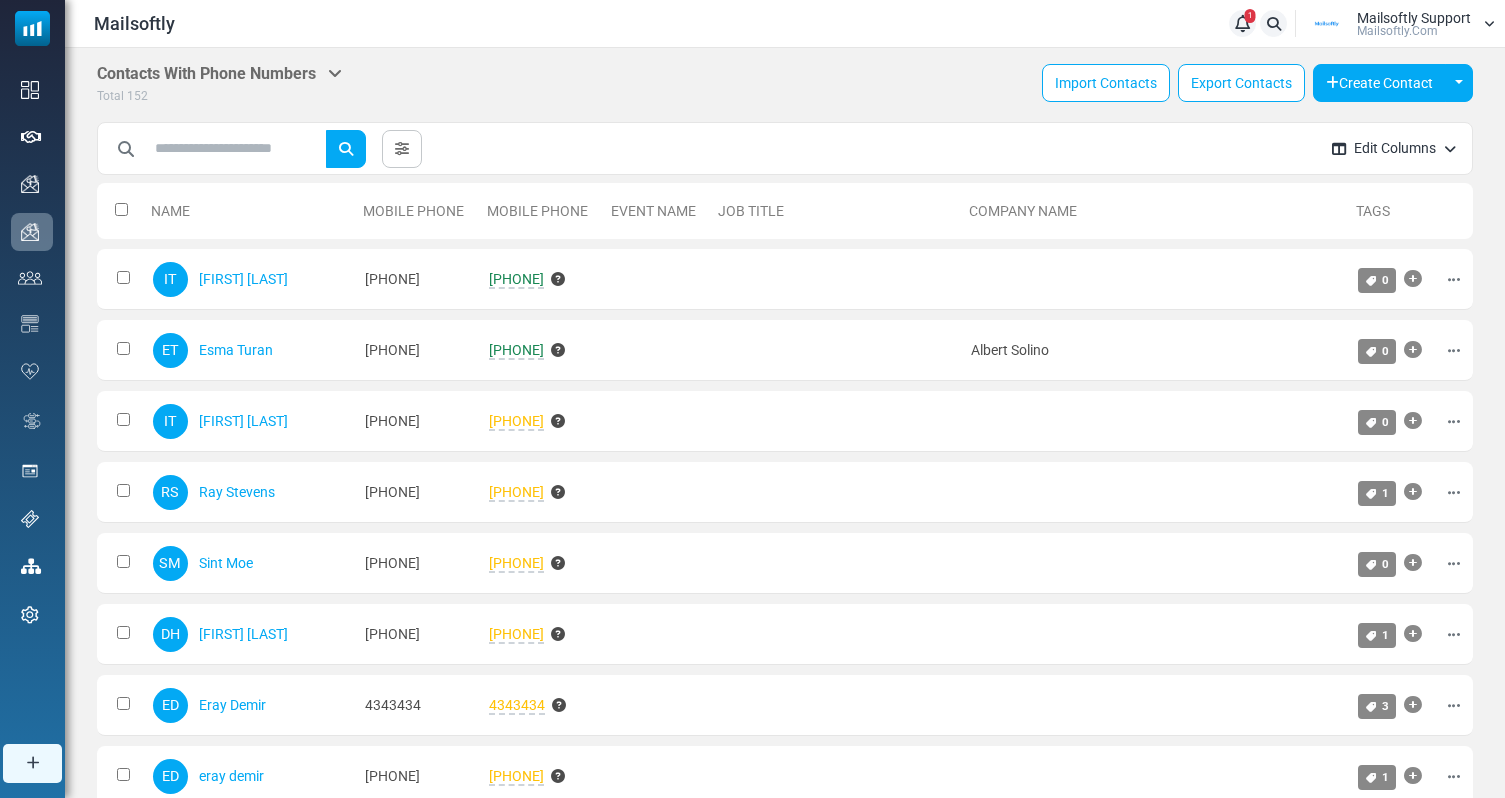click on "Edit Columns" at bounding box center (1394, 148) 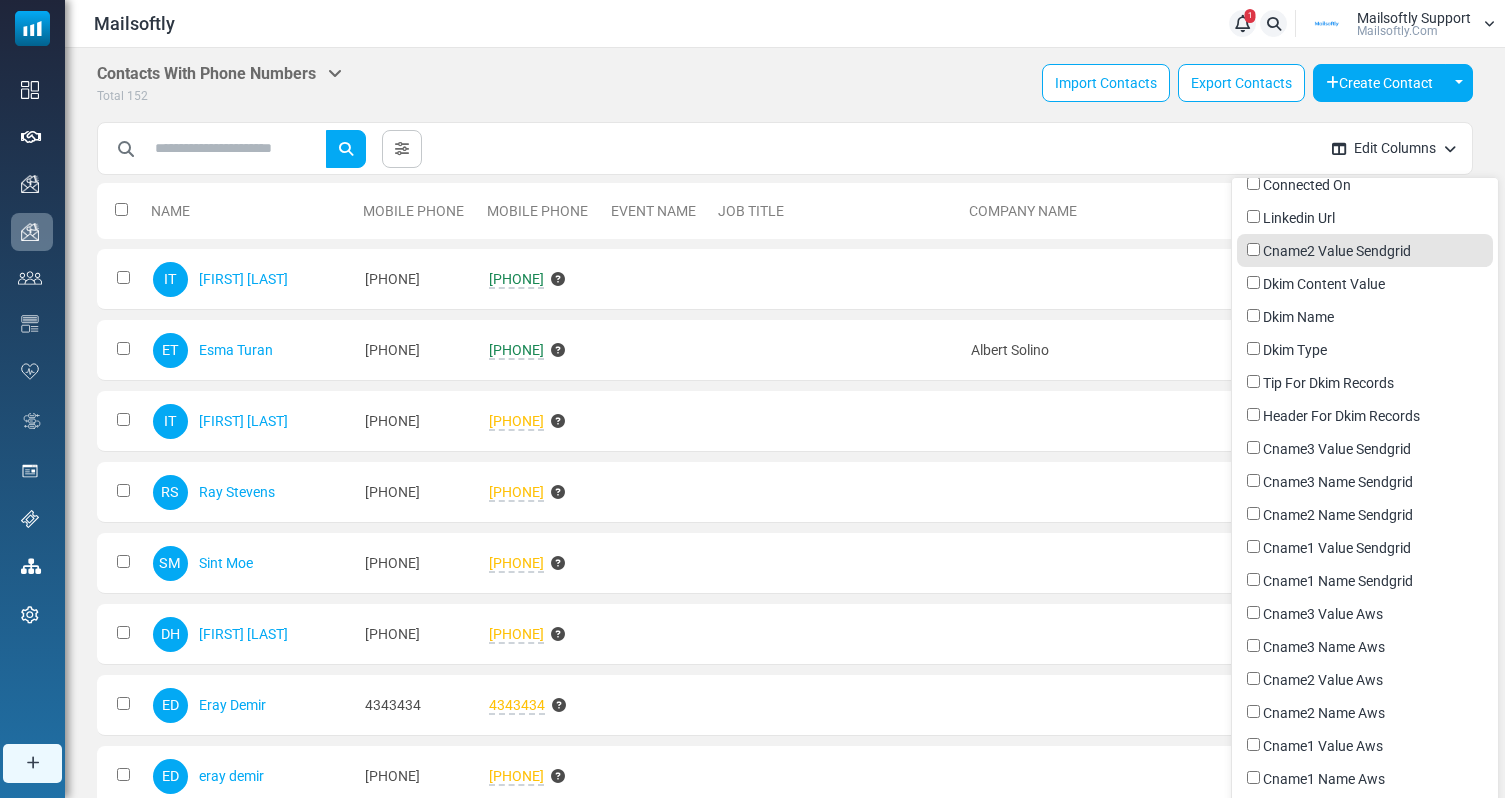 scroll, scrollTop: 2979, scrollLeft: 0, axis: vertical 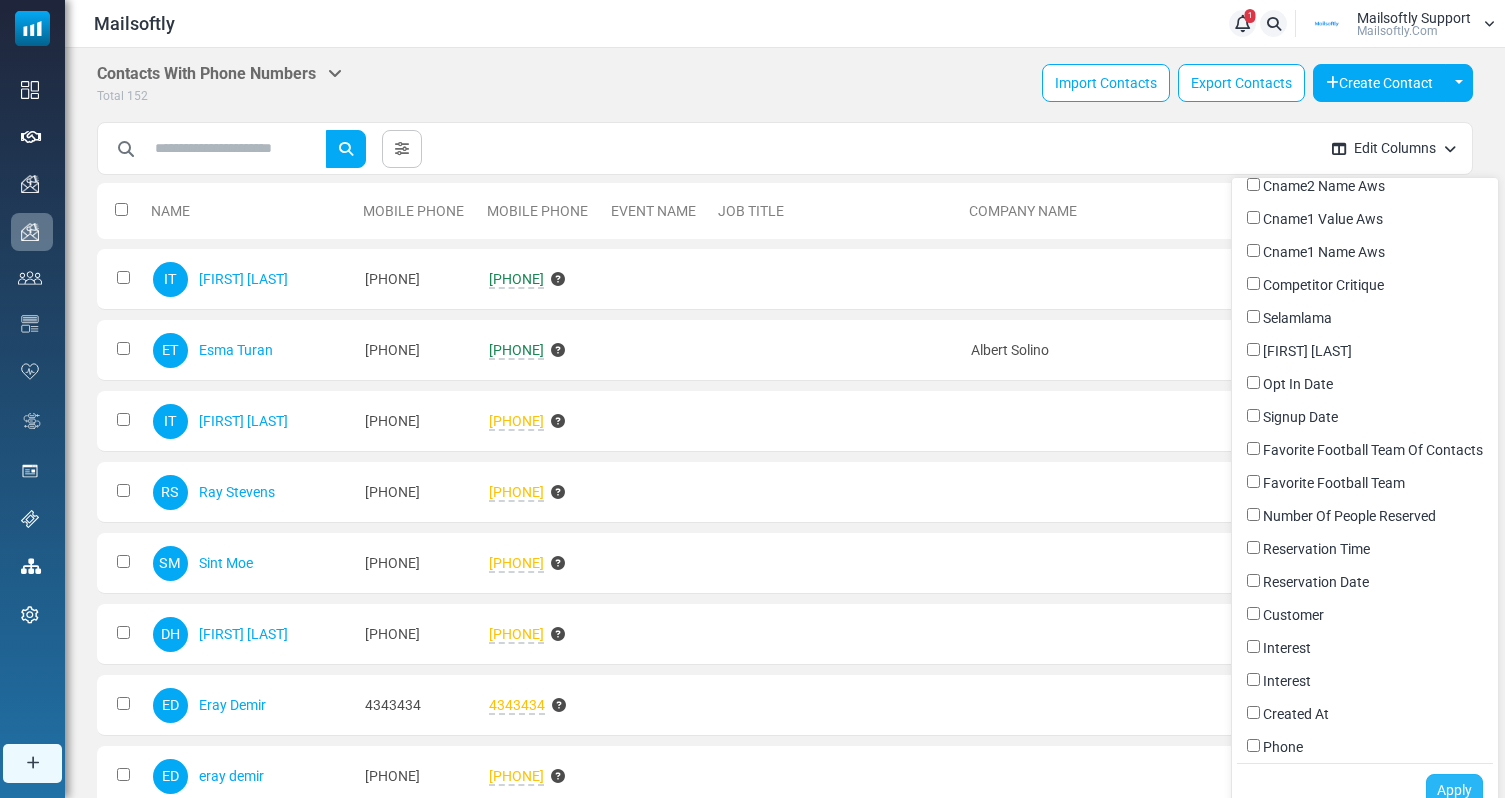 click on "Apply" at bounding box center (1454, 790) 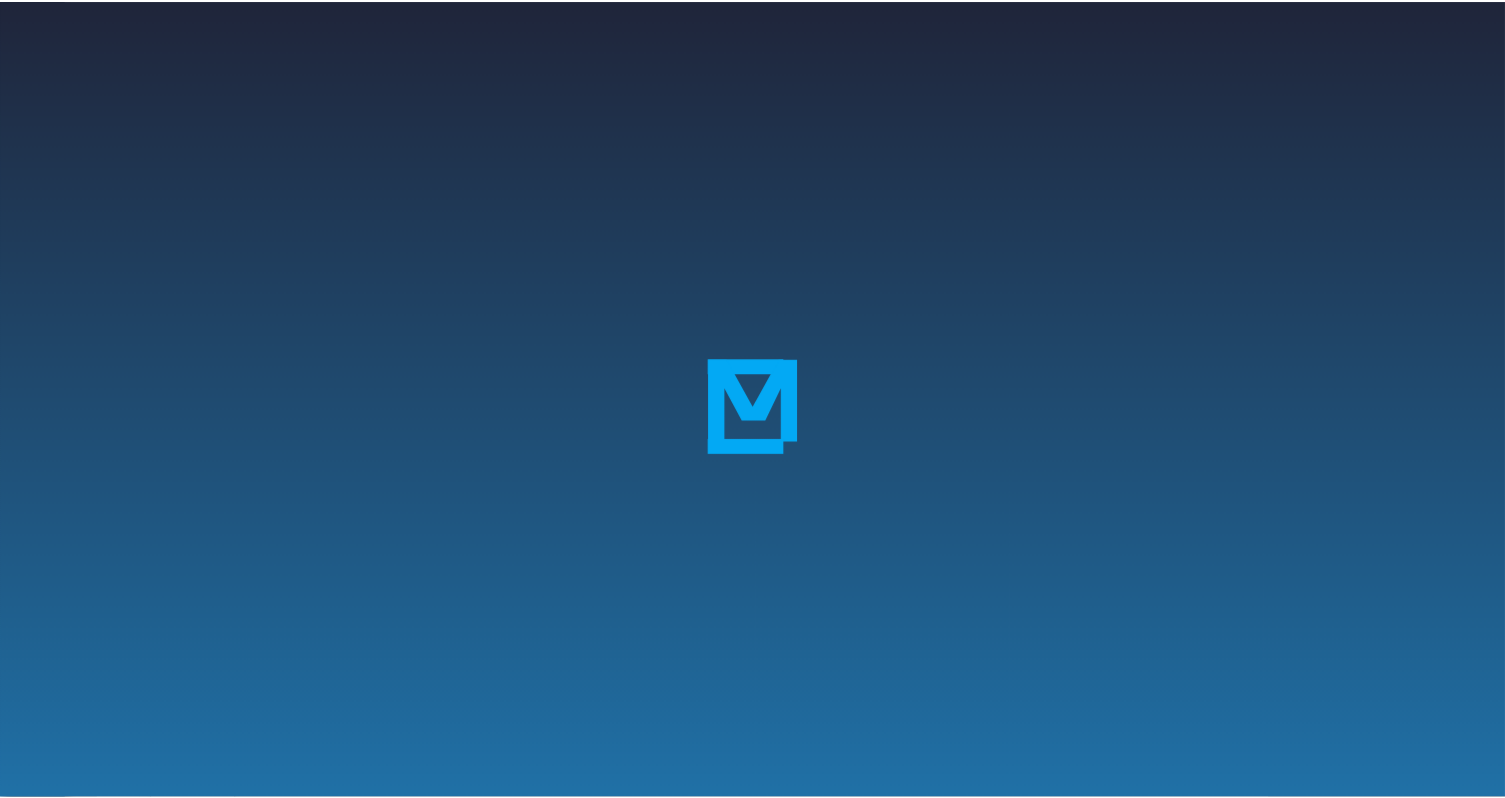 scroll, scrollTop: 0, scrollLeft: 0, axis: both 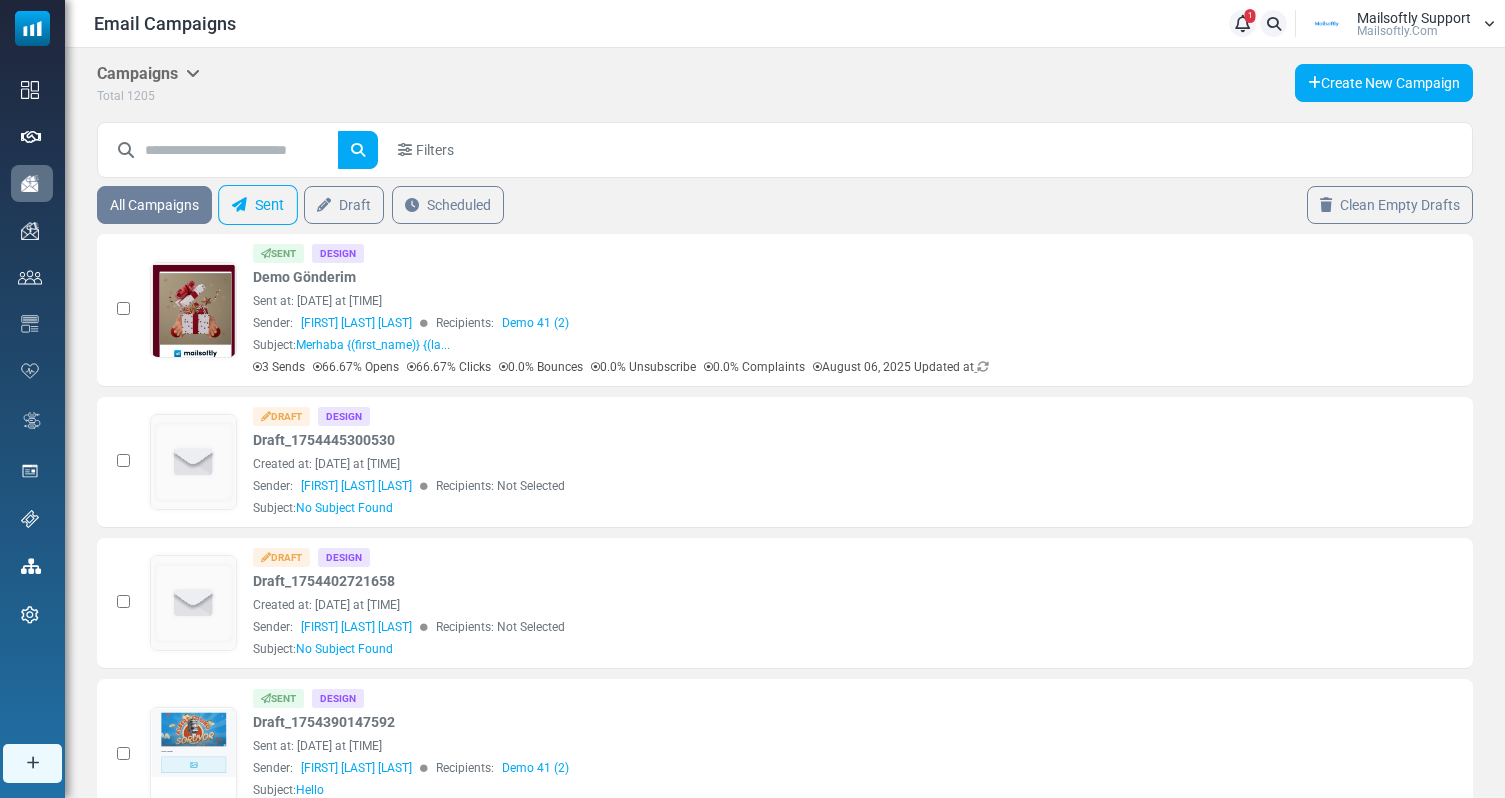 click at bounding box center [239, 205] 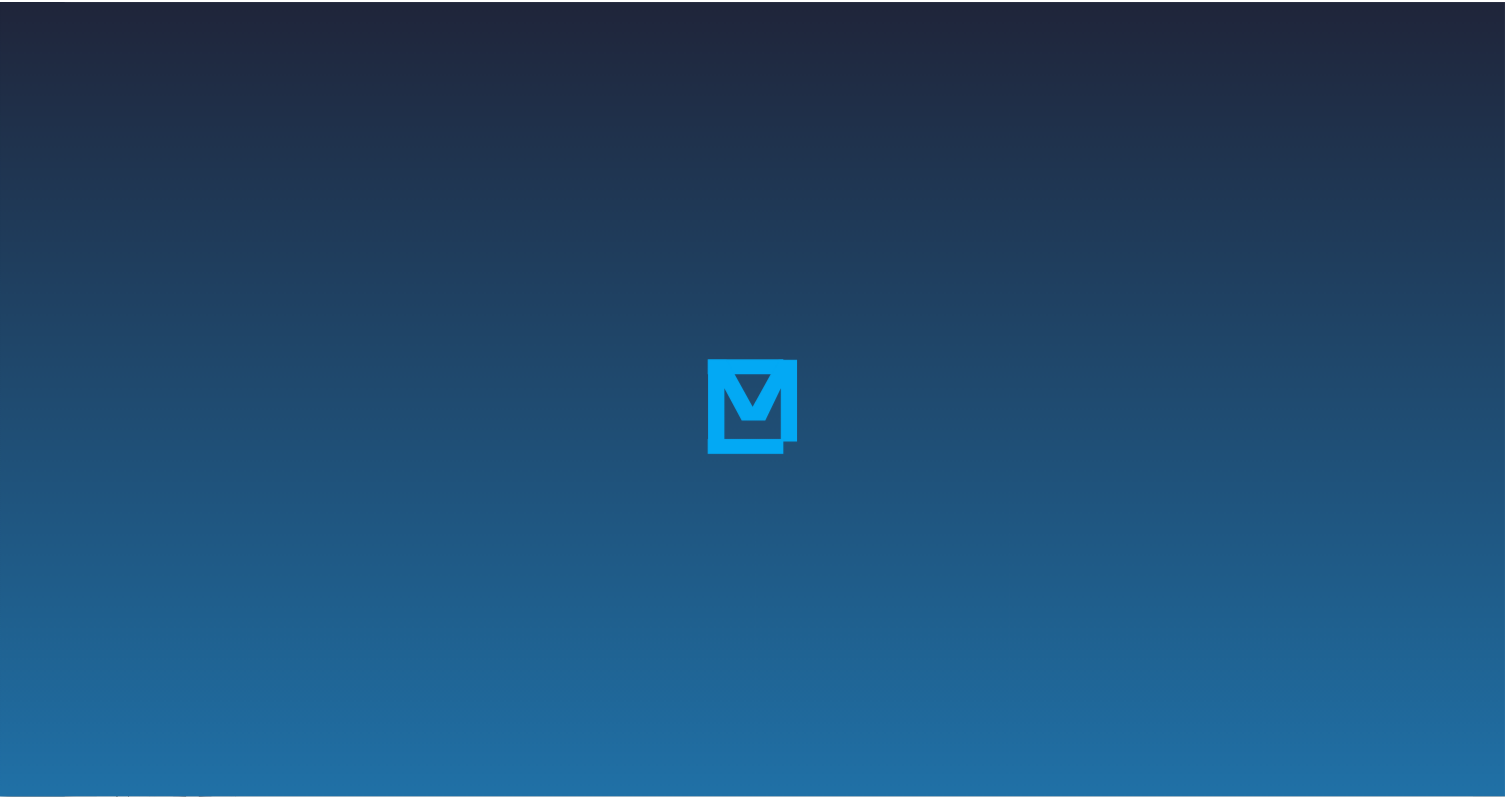 scroll, scrollTop: 0, scrollLeft: 0, axis: both 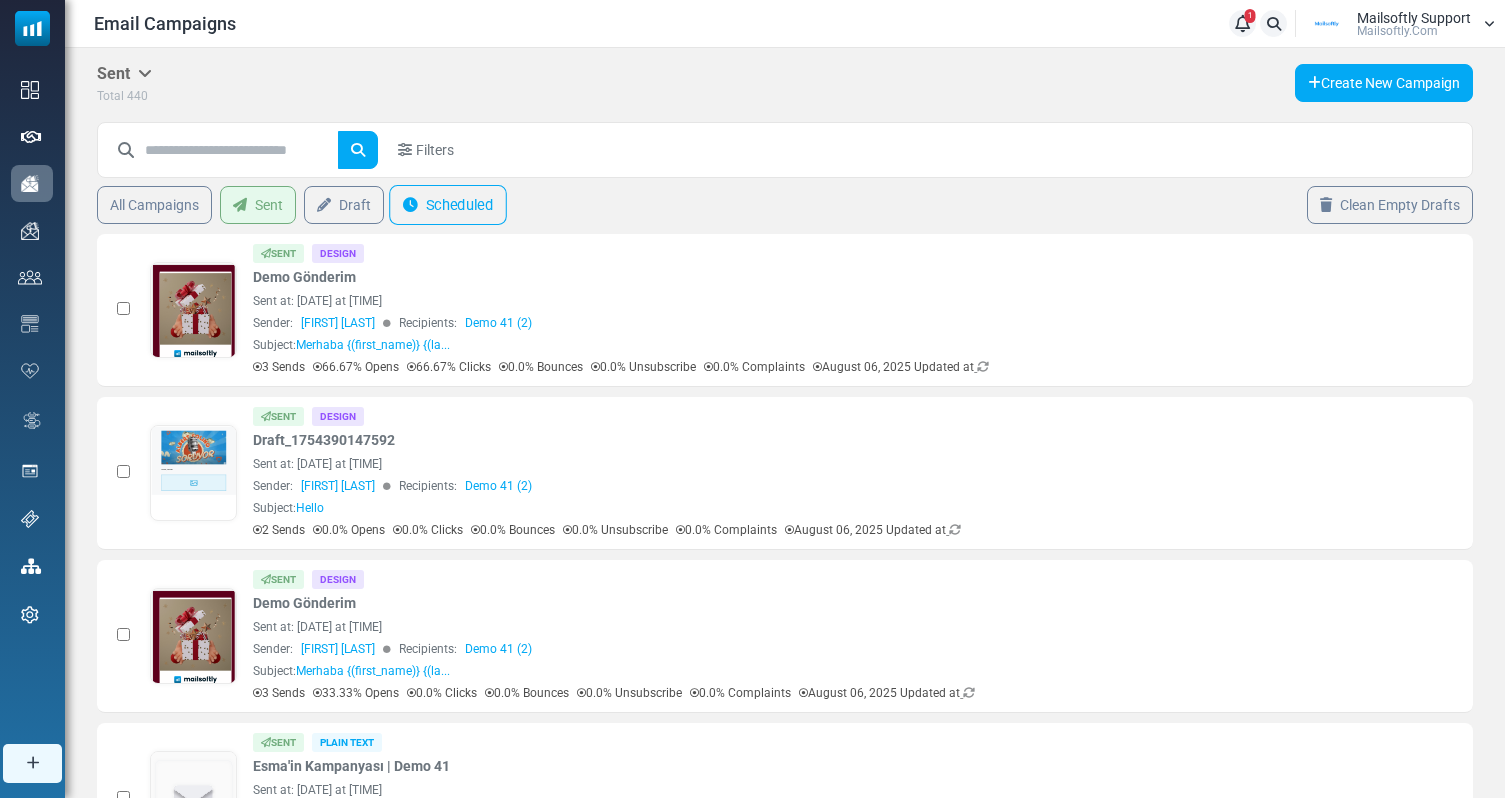 click on "Scheduled" at bounding box center [448, 205] 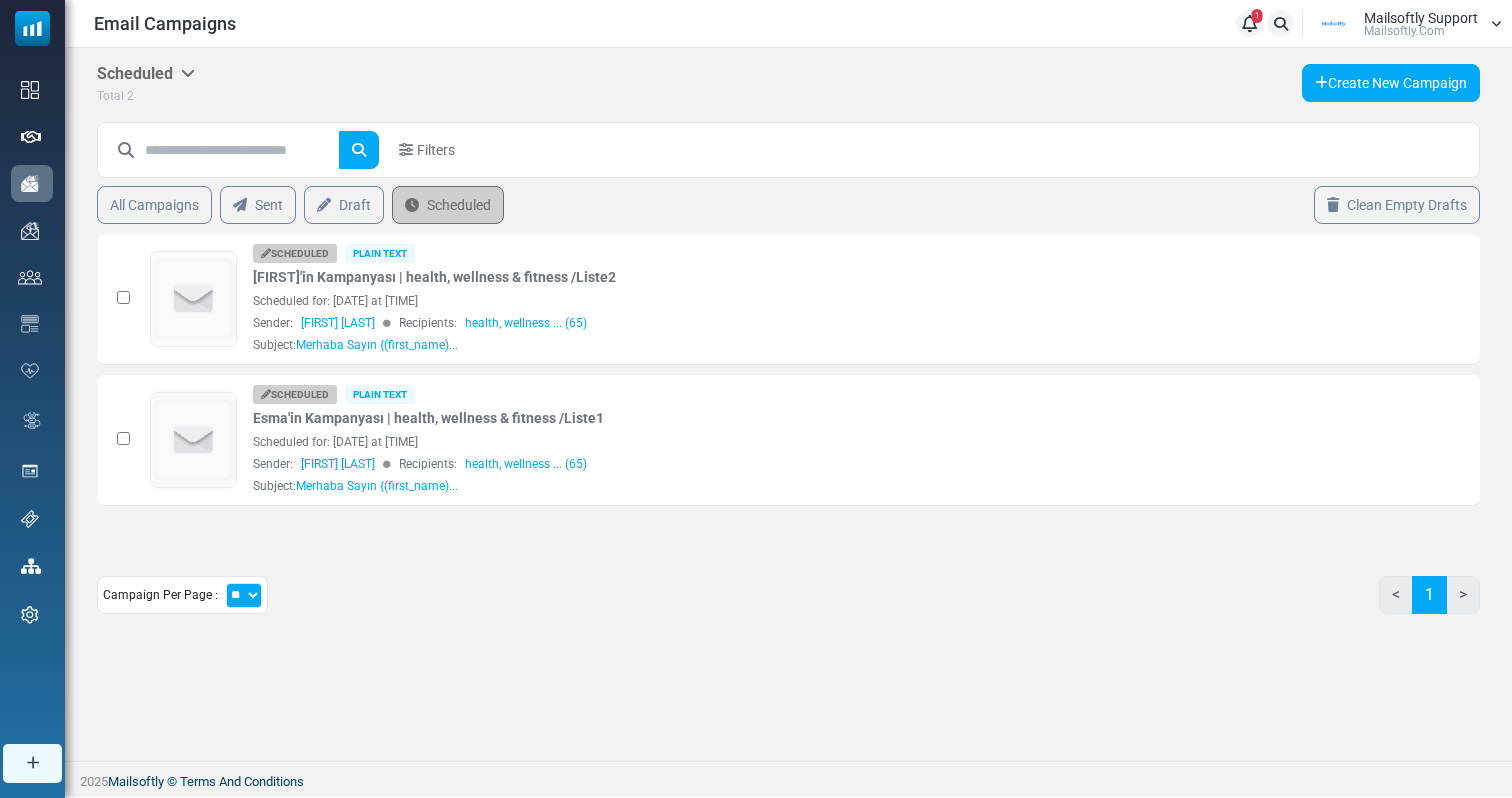 scroll, scrollTop: 0, scrollLeft: 0, axis: both 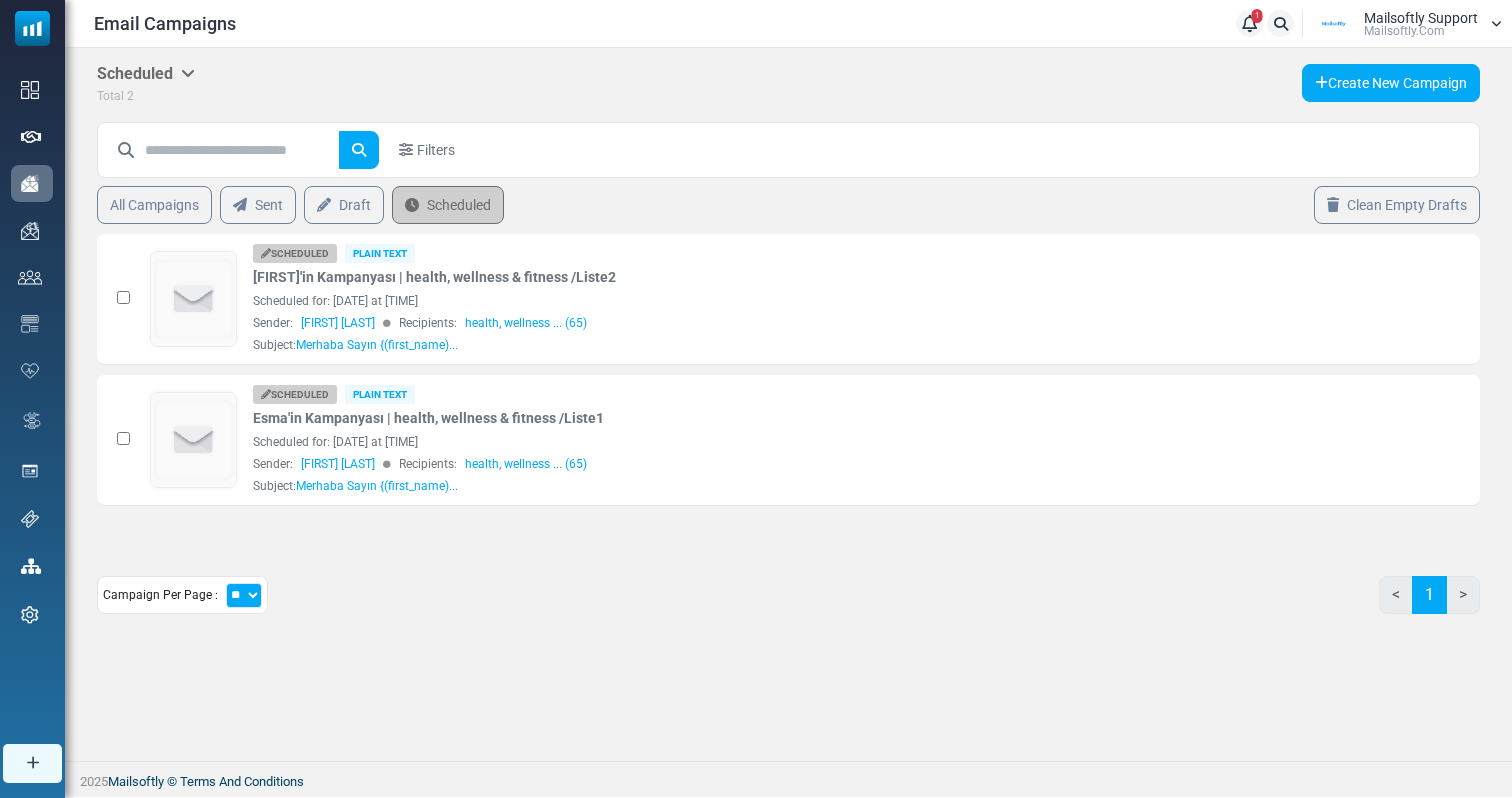 click at bounding box center [1496, 24] 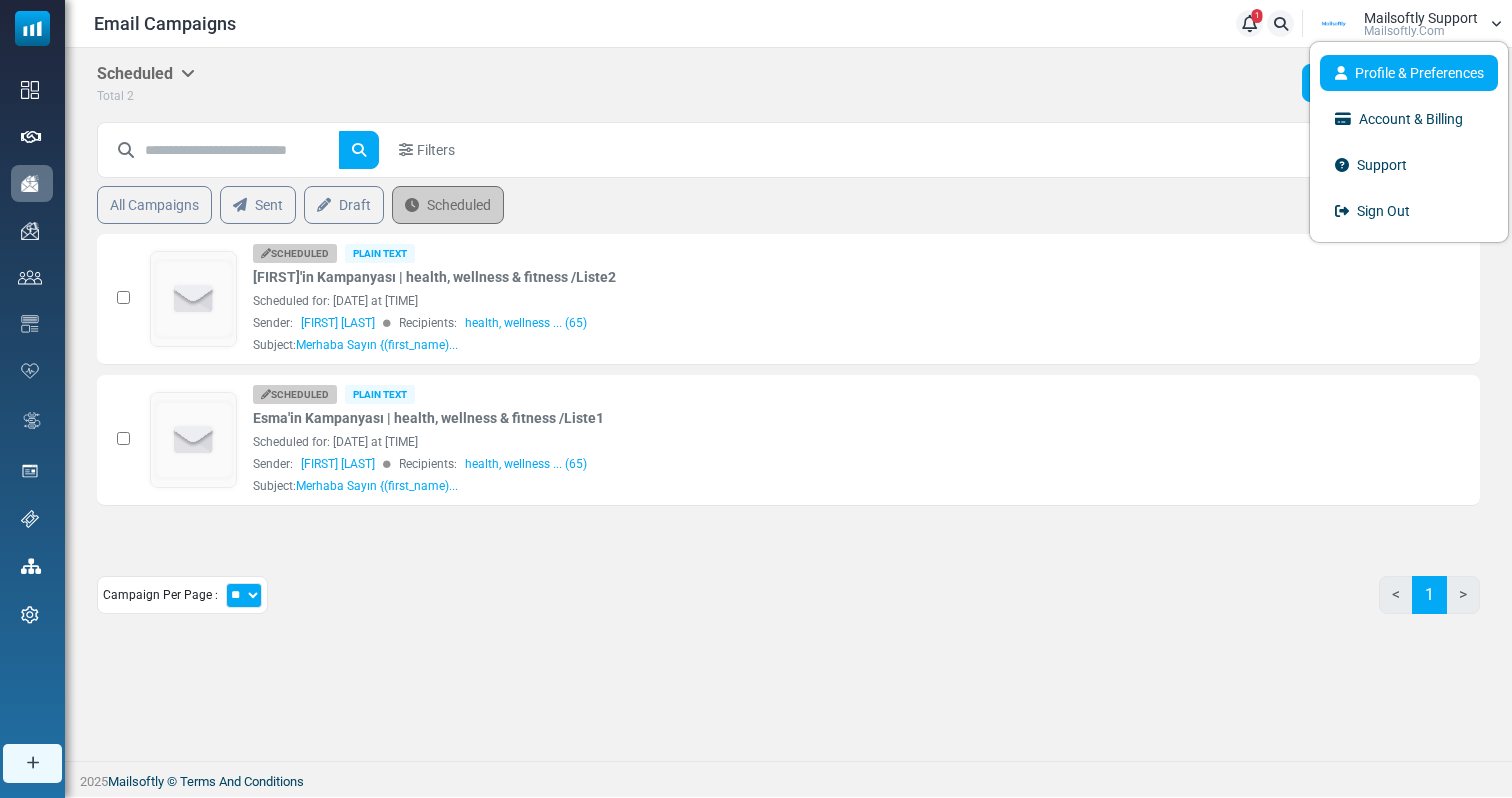 click on "Profile & Preferences" at bounding box center [1409, 73] 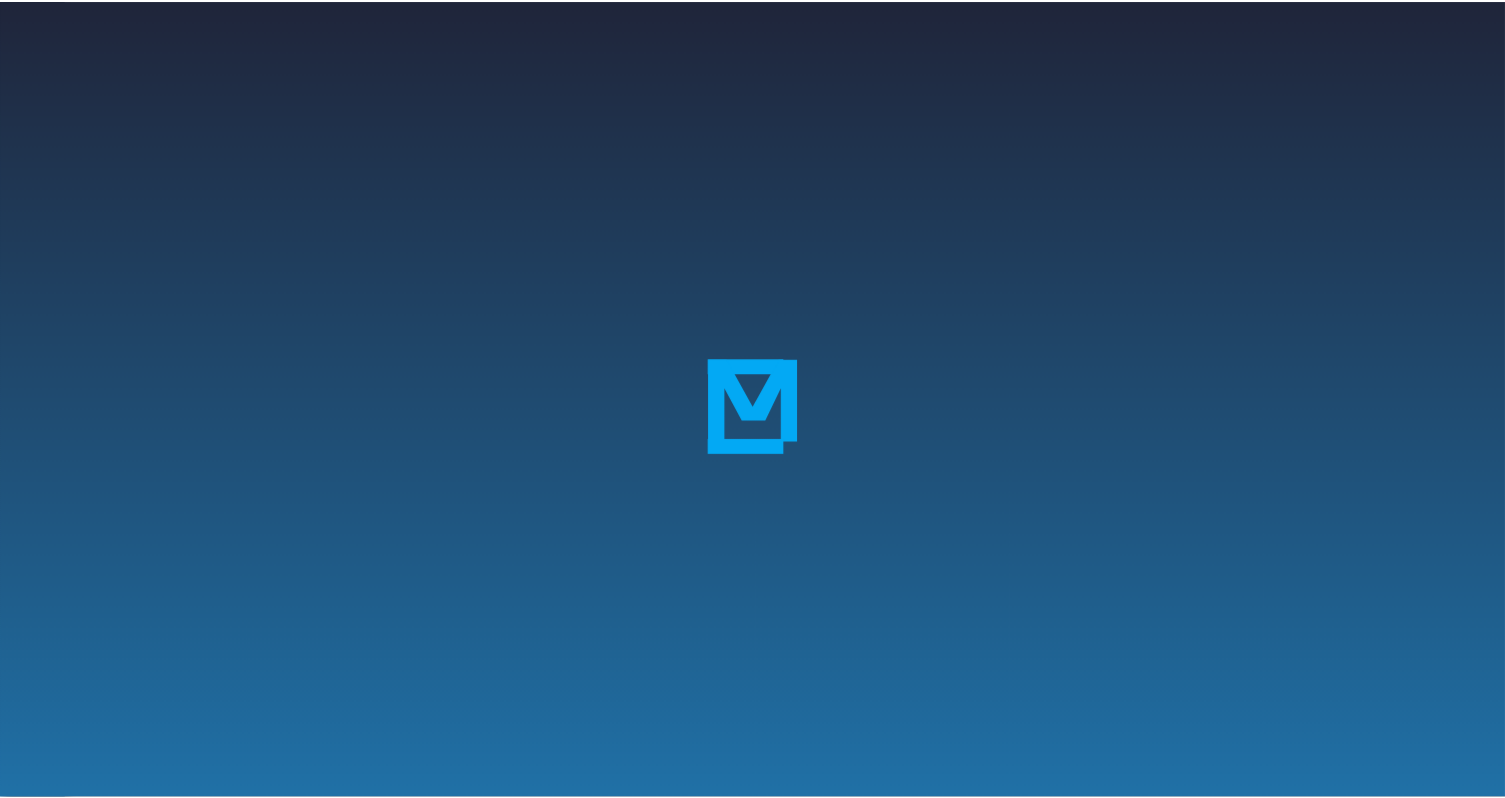scroll, scrollTop: 0, scrollLeft: 0, axis: both 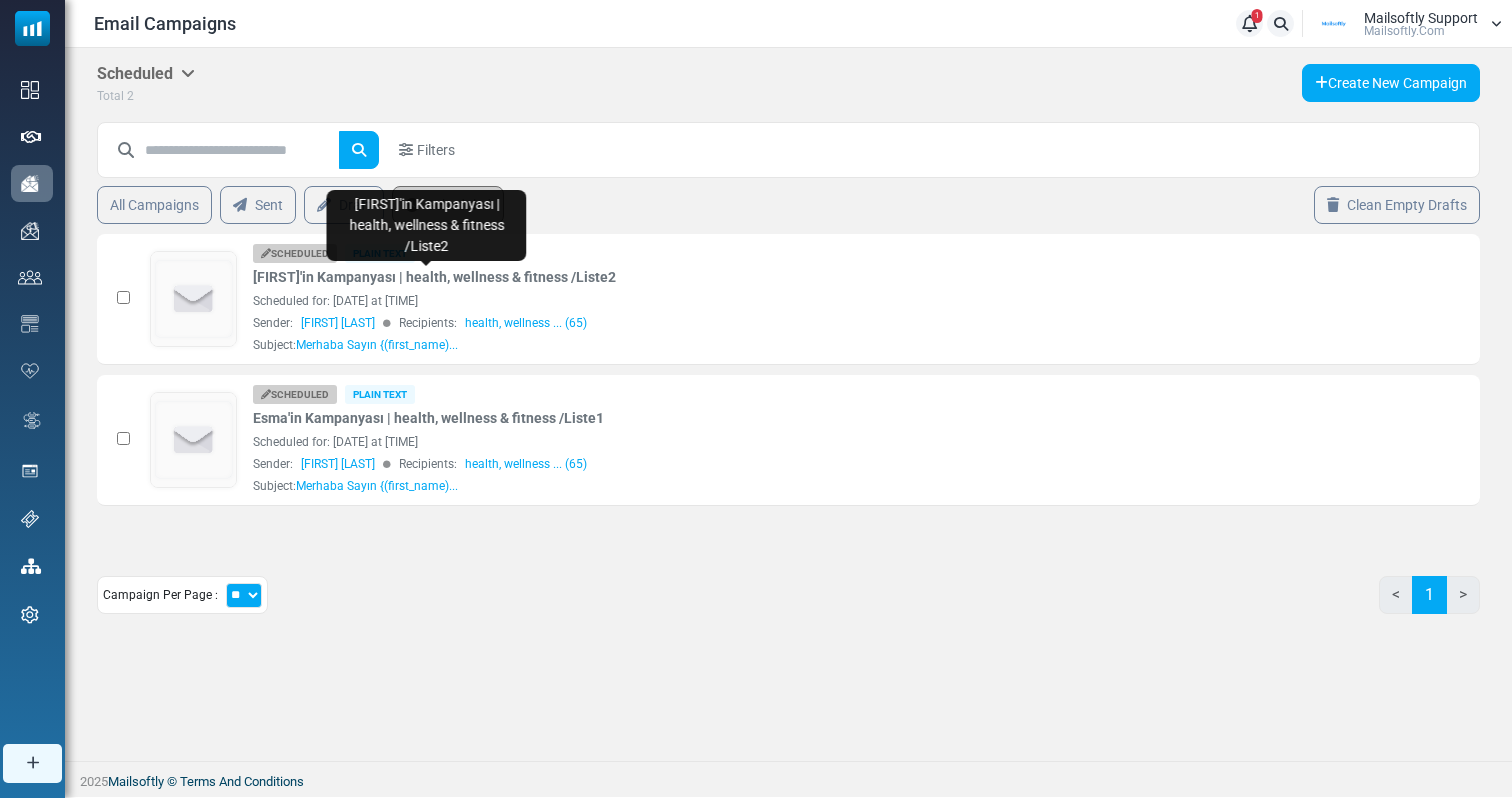 click on "0 Selected
Delete Selected
Archive Selected
Scheduled
Plain Text
Esma'in Kampanyası | health, wellness & fitness  /Liste2" at bounding box center (788, 427) 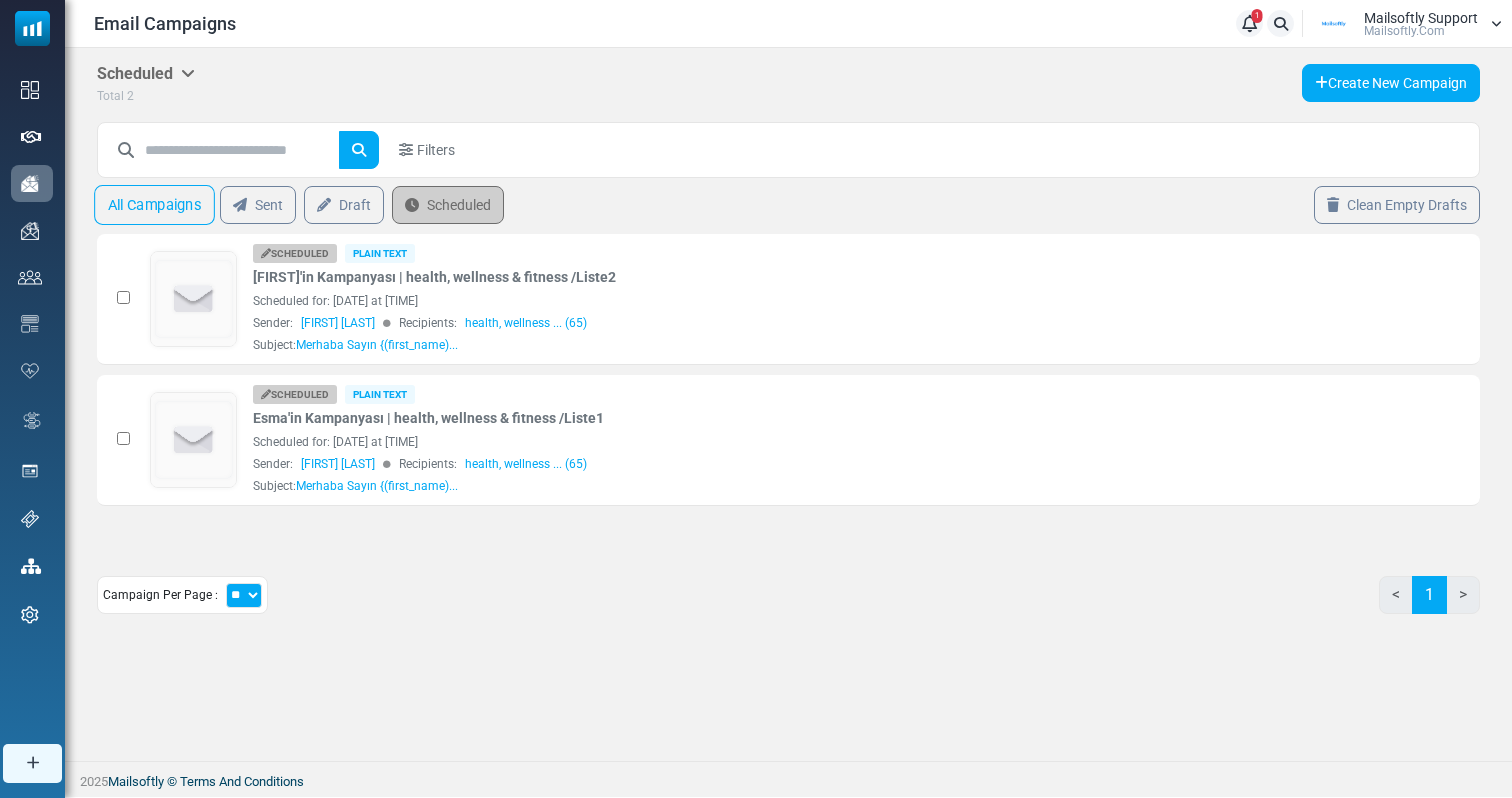 click on "All Campaigns" at bounding box center [154, 205] 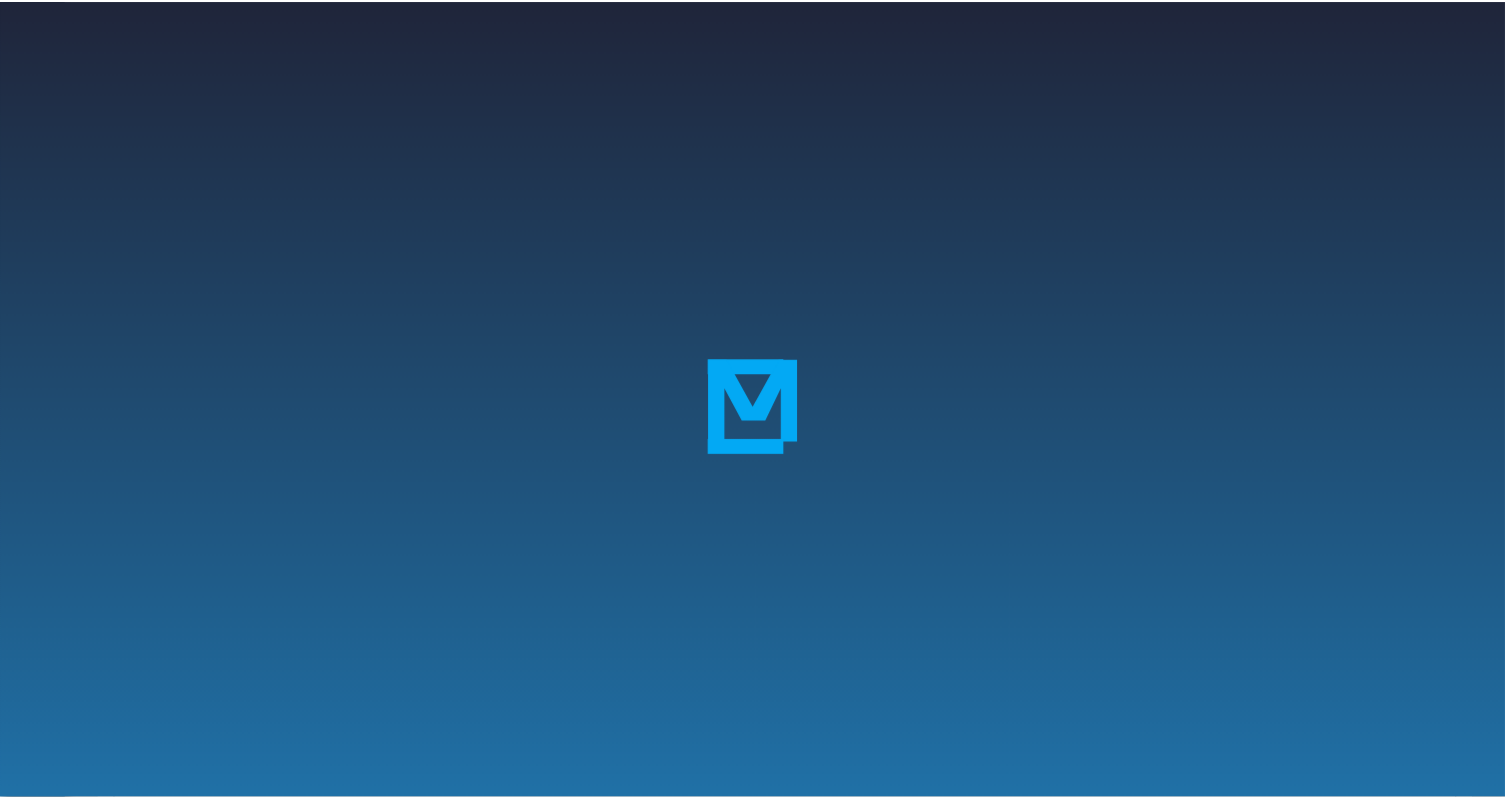 scroll, scrollTop: 0, scrollLeft: 0, axis: both 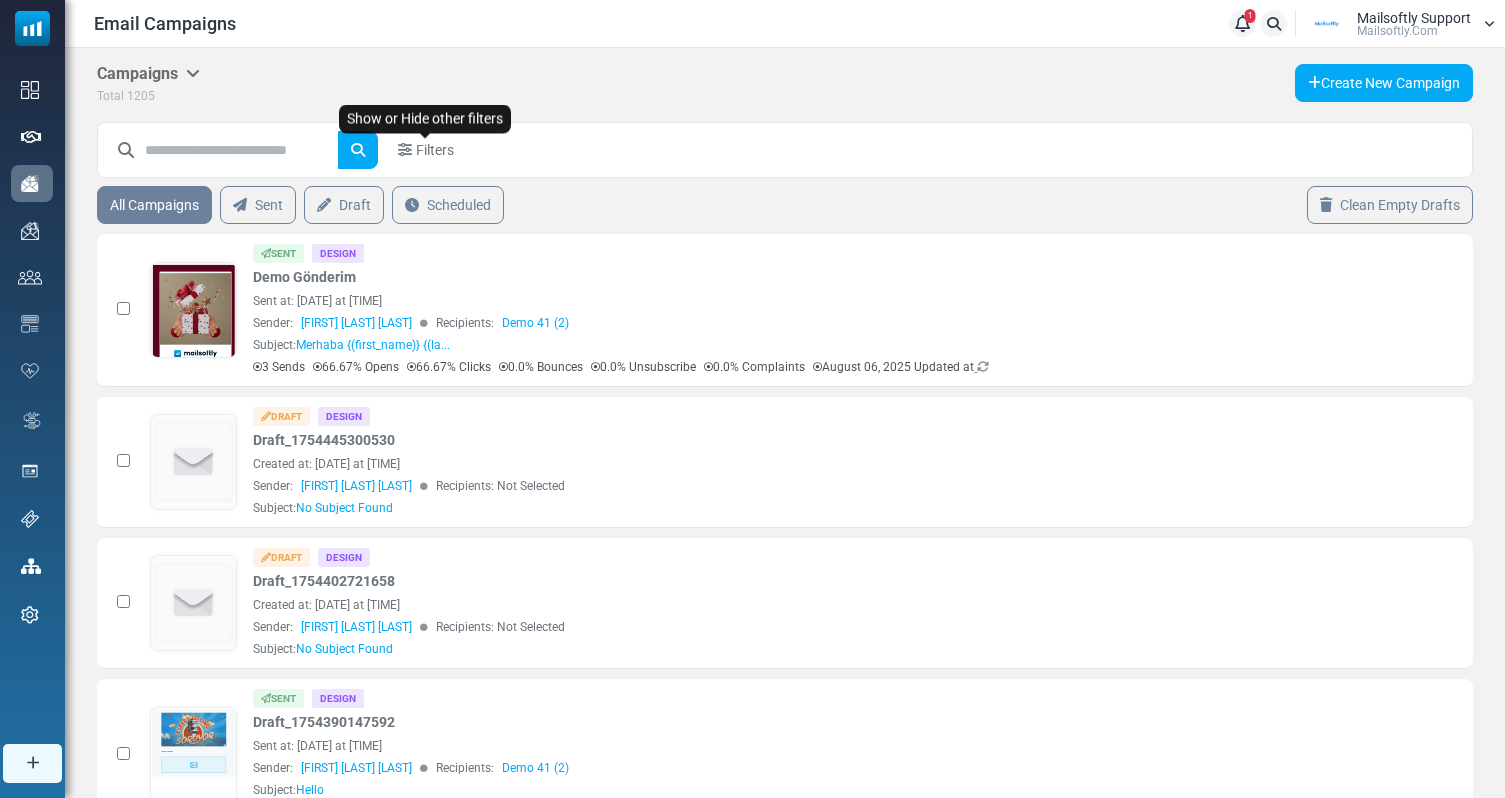 click on "Filters" at bounding box center [435, 150] 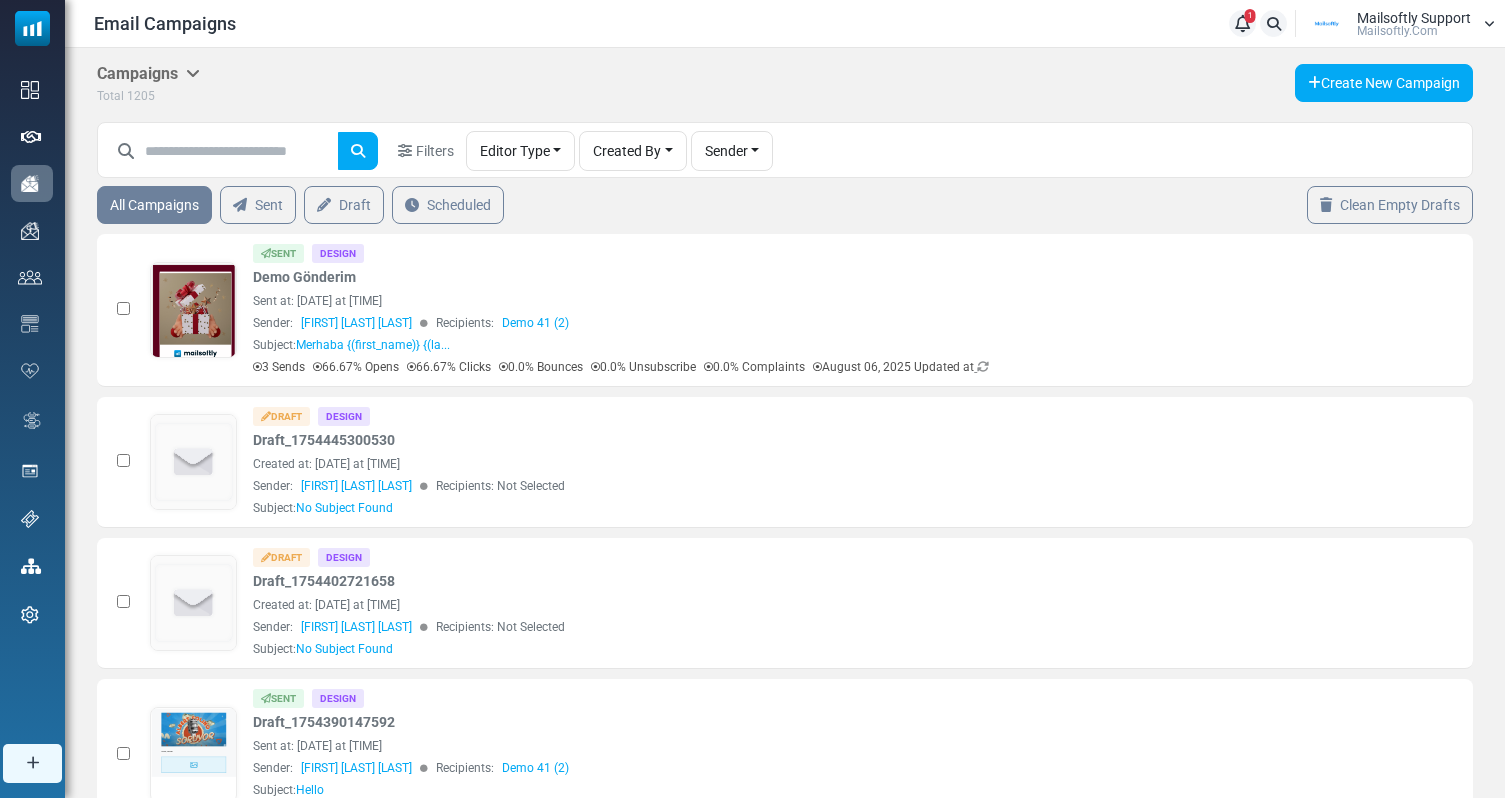 click on "Created By" at bounding box center [633, 151] 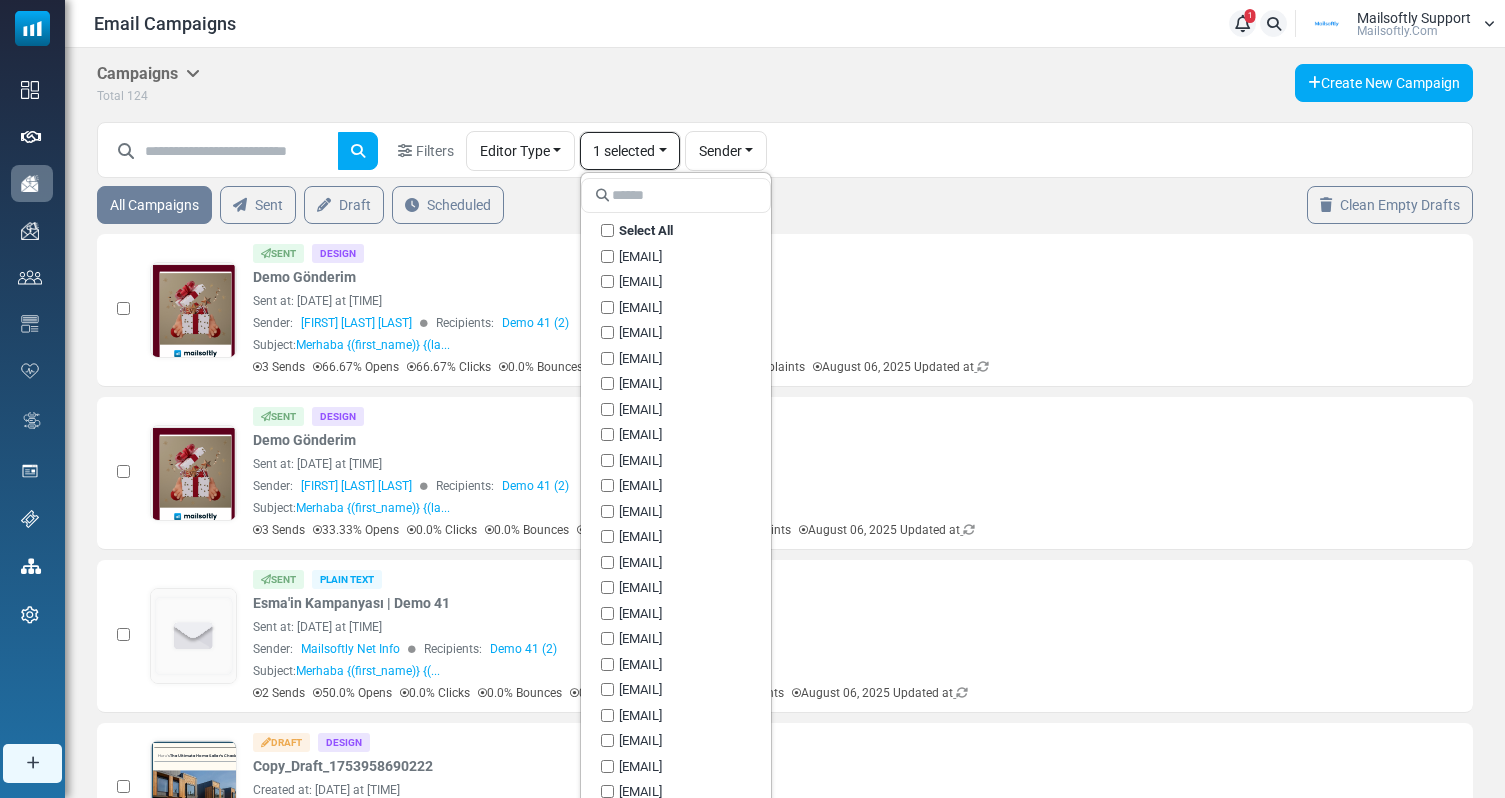 click on "Campaigns
Campaigns
Email Templates
Archived
Campaign Calendar
Total
124
Create New Campaign" at bounding box center (785, 85) 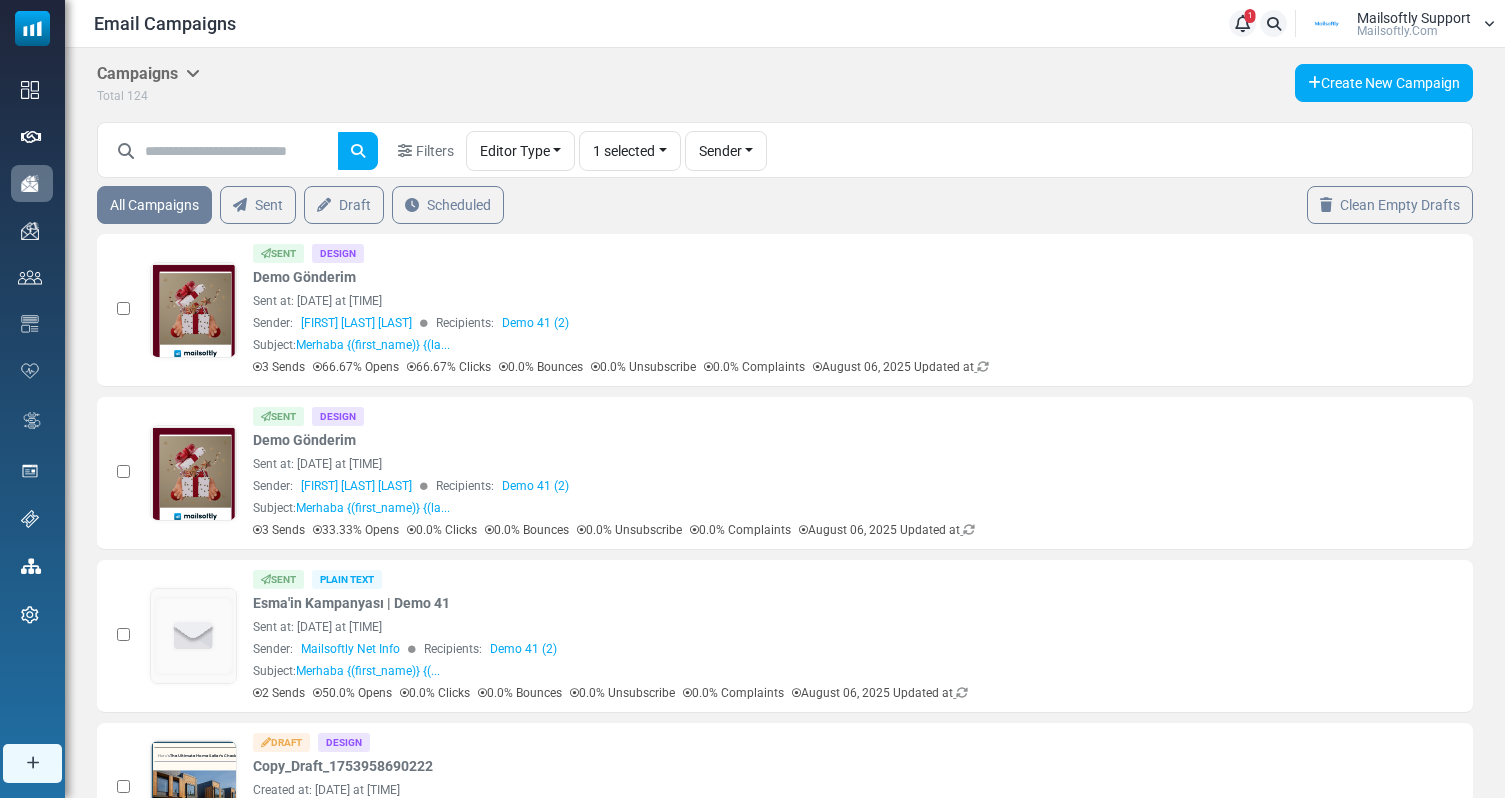 click on "Sender" at bounding box center [726, 151] 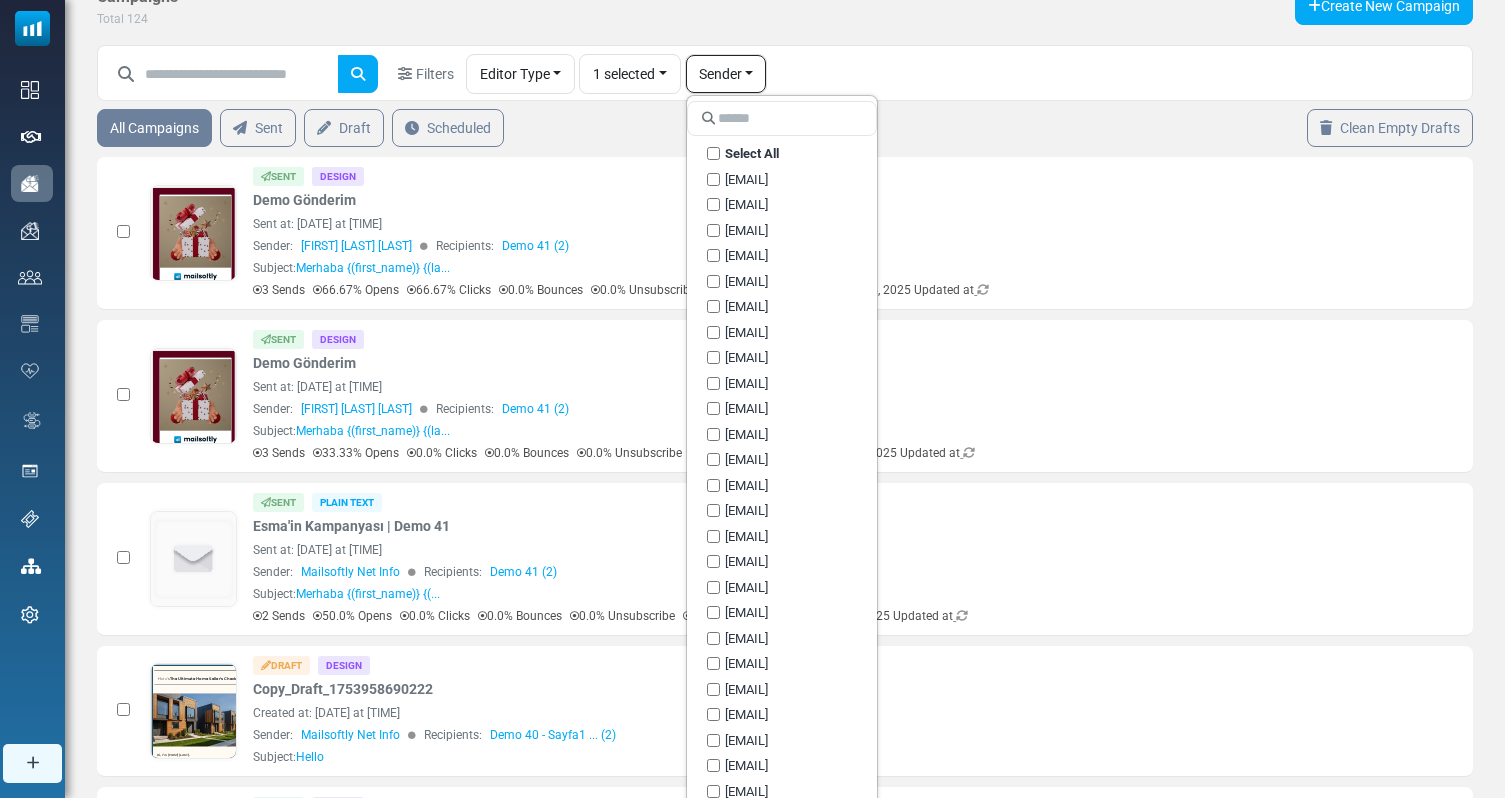 scroll, scrollTop: 81, scrollLeft: 0, axis: vertical 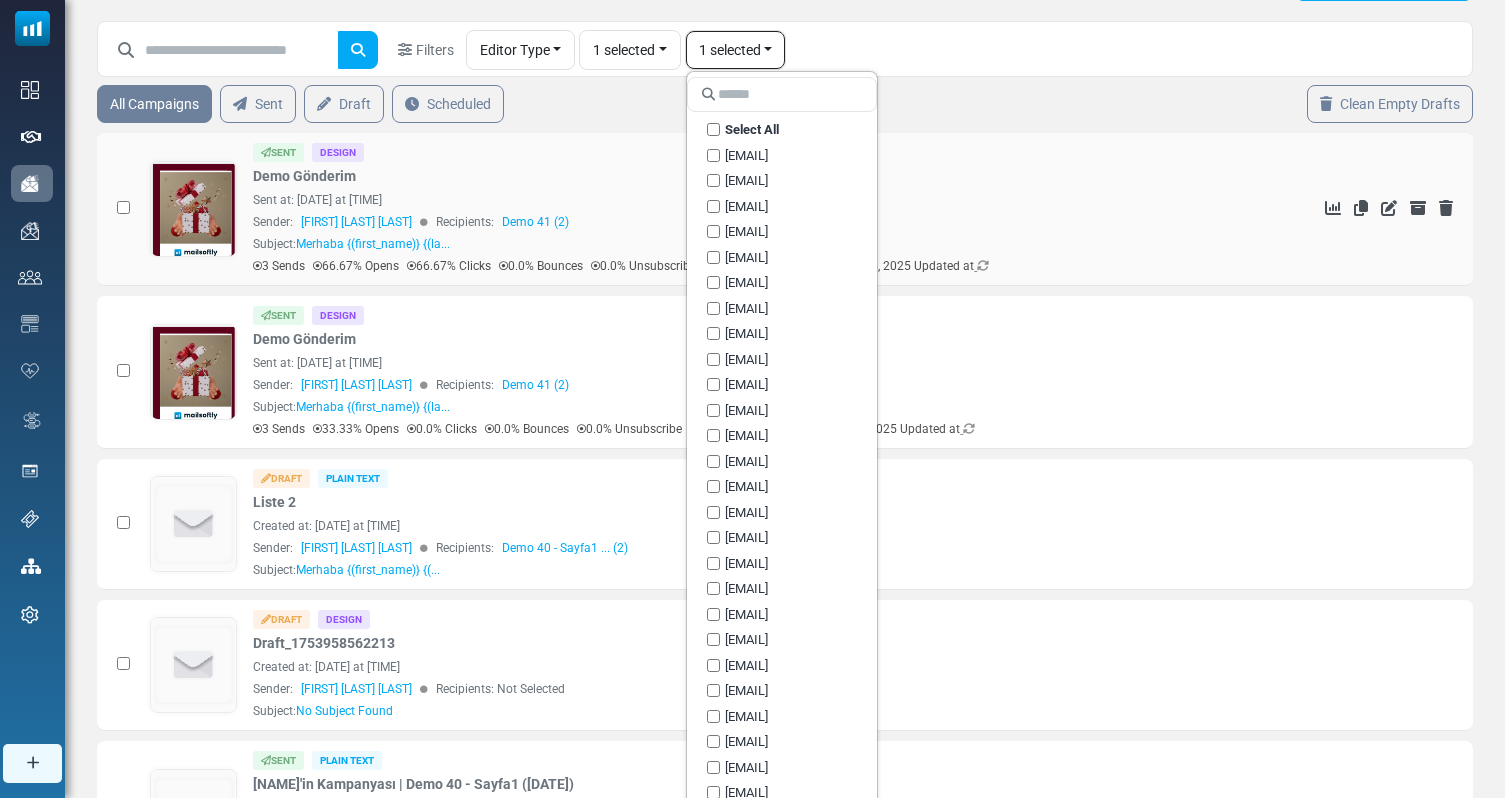 click on "Celebrate the New Year with Joy!
Merhaba {(first_name)} {(last_name)} bayramınızı kutlarız.  Fiyatlandırma  için
Bize Ulaşın
Demo Form İçin Tıklayın
Follow Us" at bounding box center [704, 209] 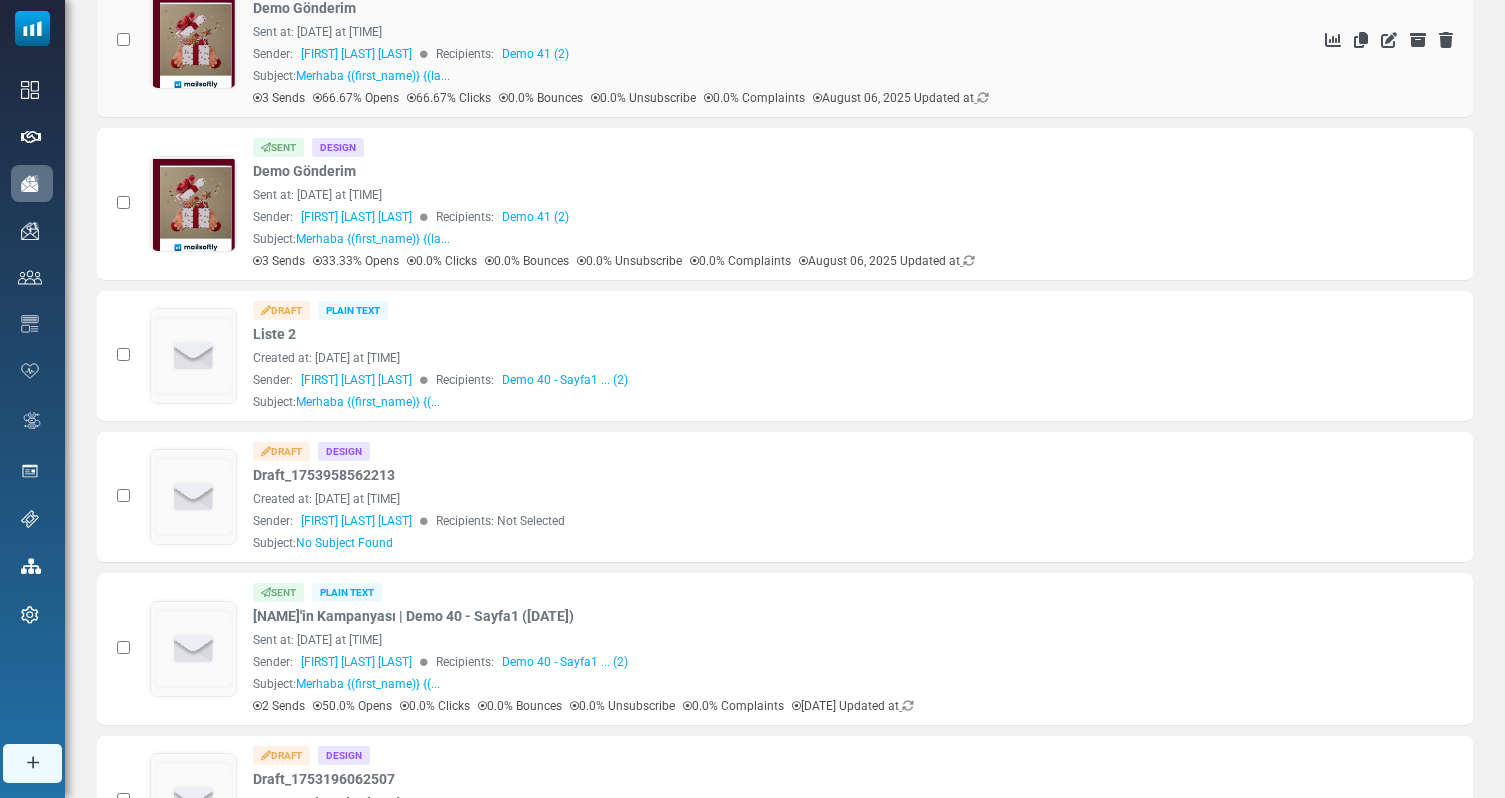 scroll, scrollTop: 0, scrollLeft: 0, axis: both 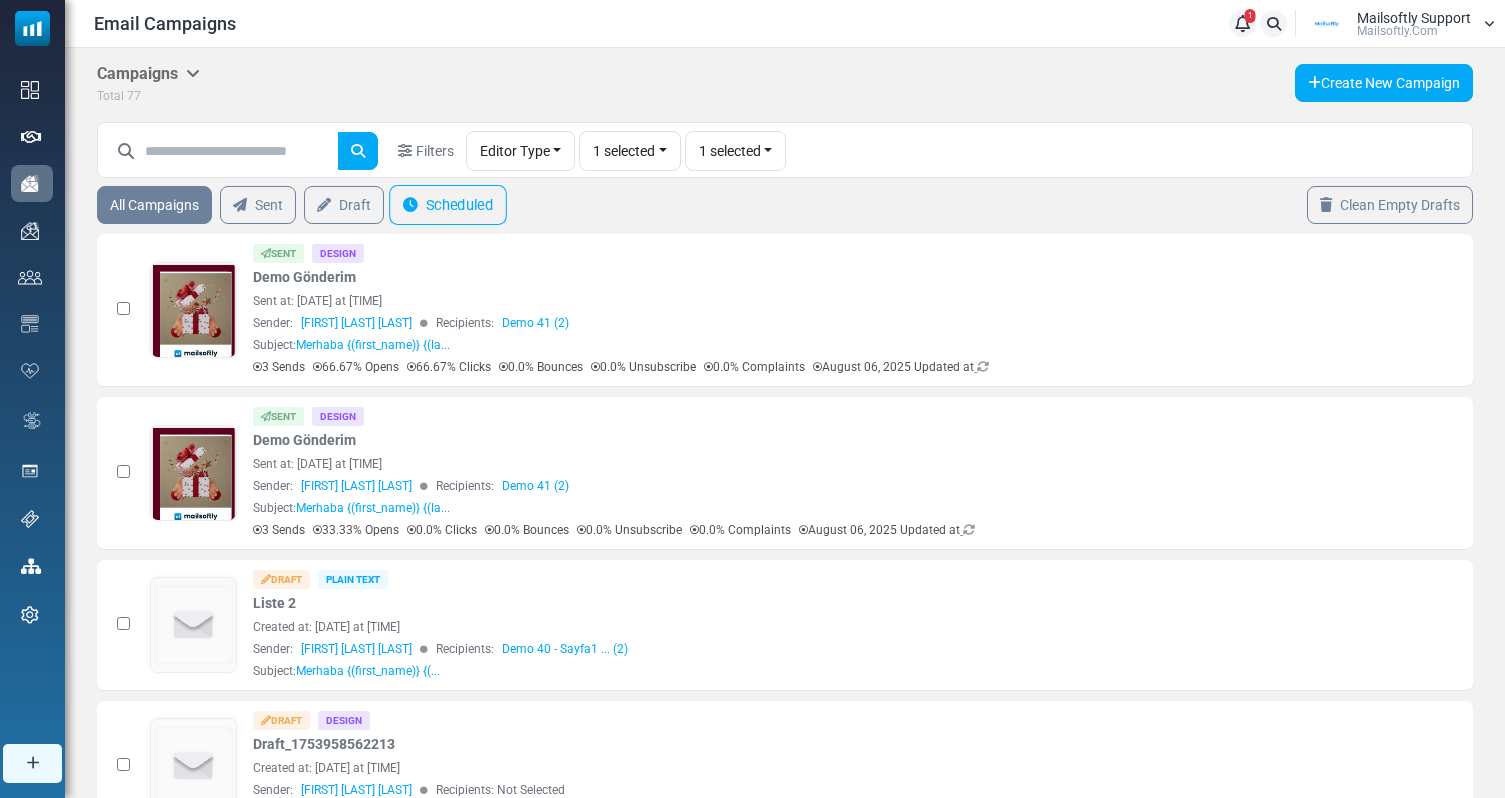 click on "Scheduled" at bounding box center [448, 205] 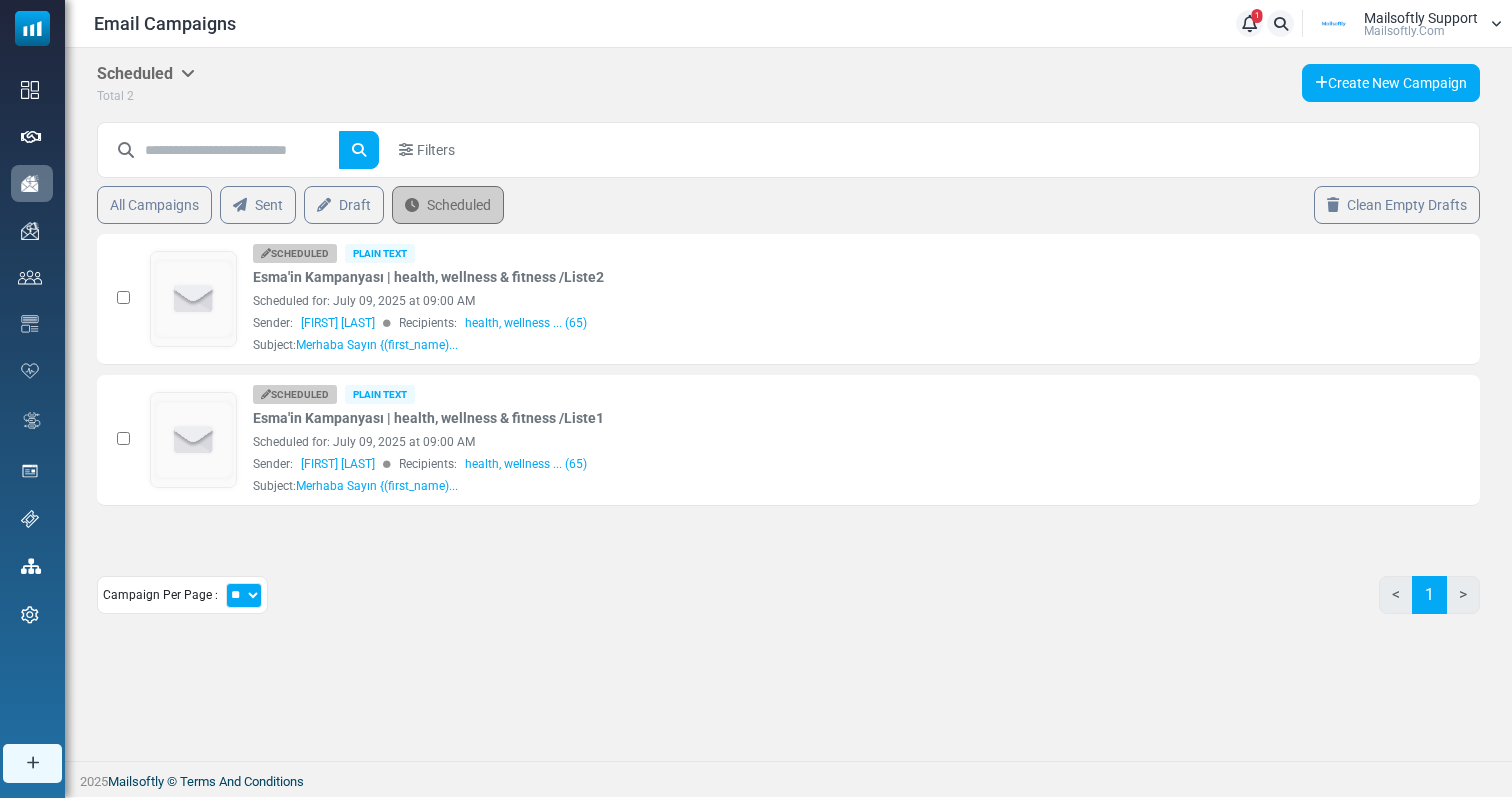 scroll, scrollTop: 0, scrollLeft: 0, axis: both 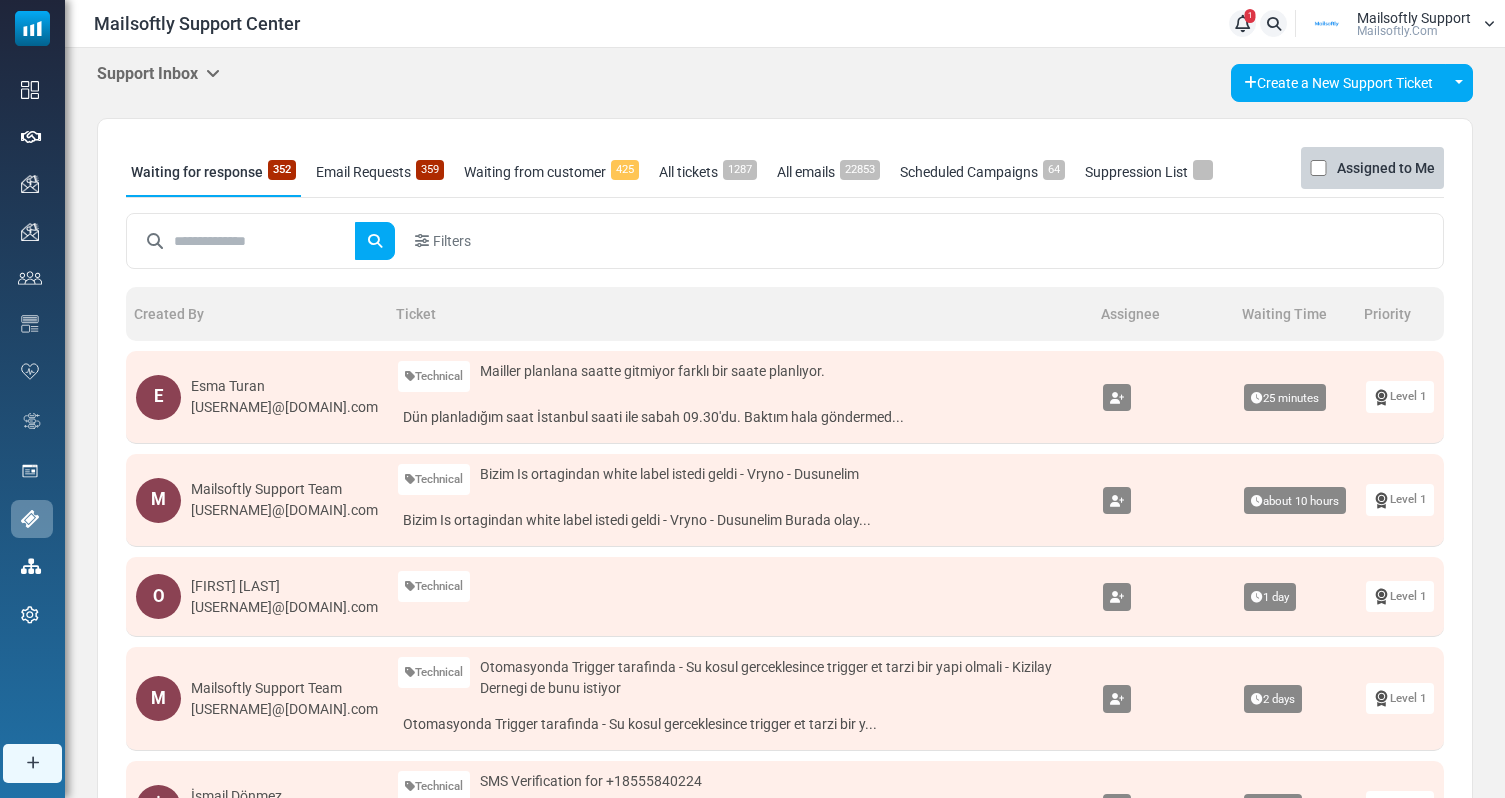 click on "Support Inbox
Support Inbox
User Dashboard
Control Panel
App Announcements
Identities
Create a New Support Ticket
Toggle Dropdown
Create Notification Ticket
Create Support Ticket
Send Message" at bounding box center [785, 83] 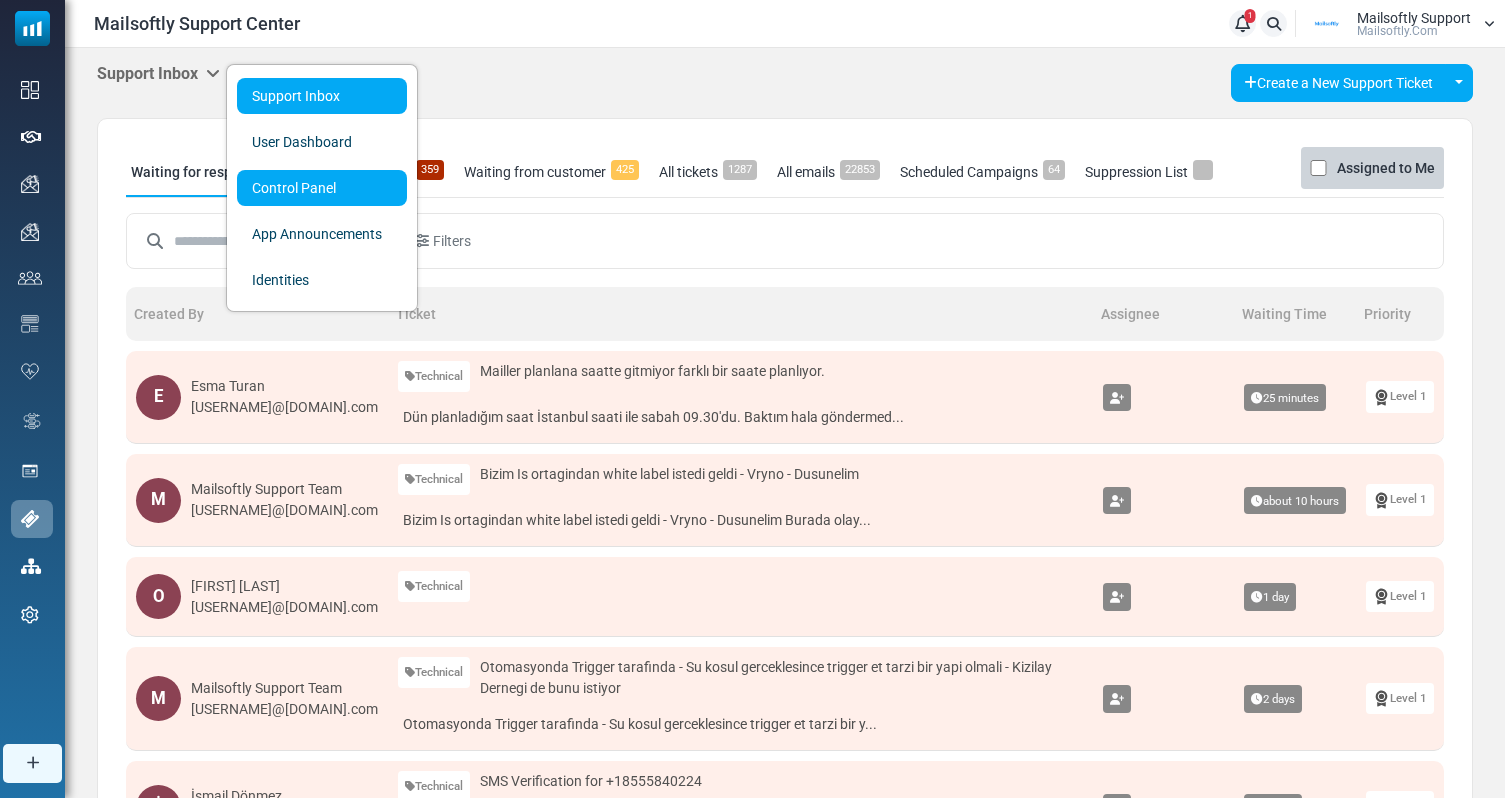 click on "Control Panel" at bounding box center [322, 188] 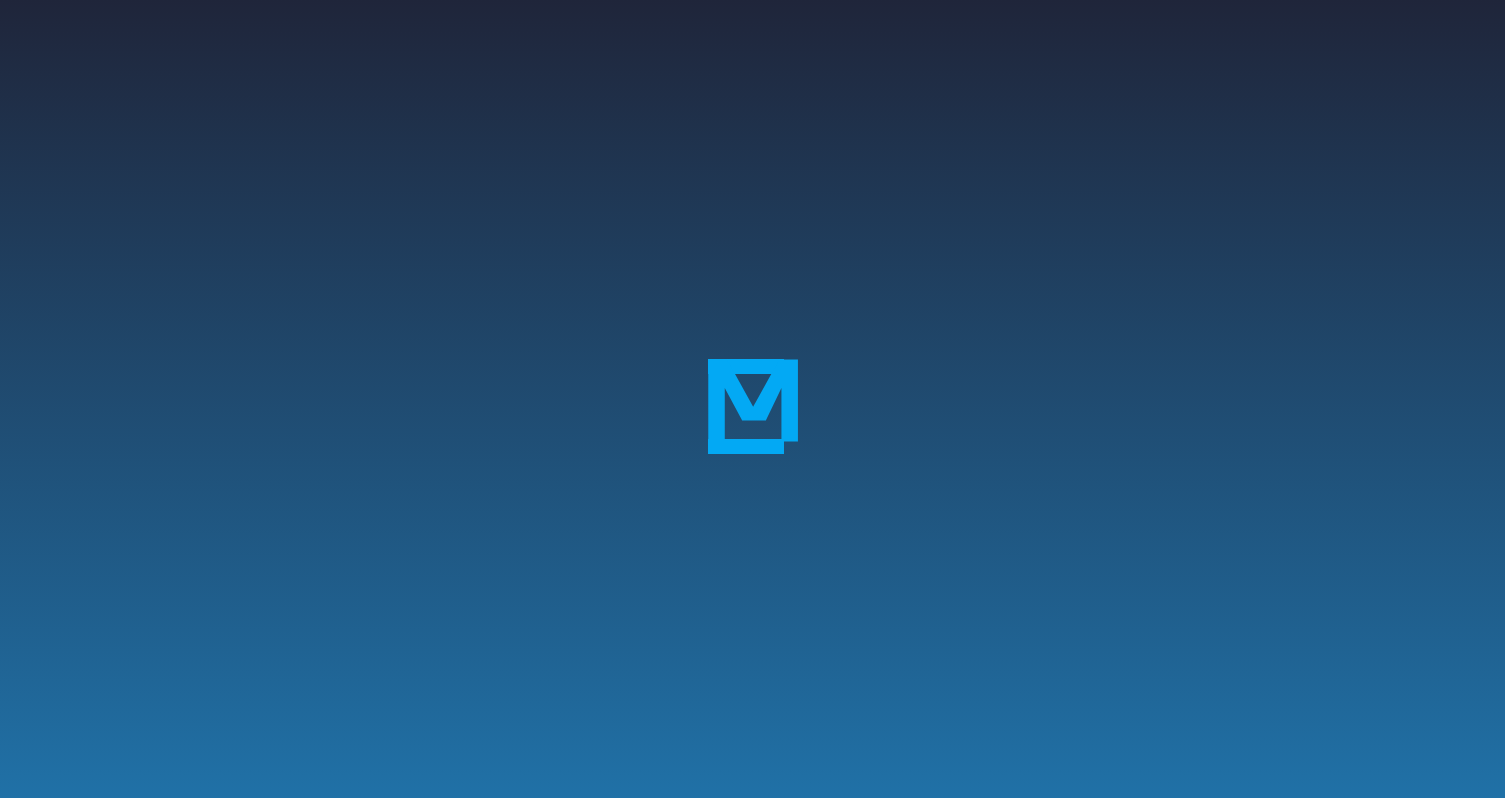 scroll, scrollTop: 0, scrollLeft: 0, axis: both 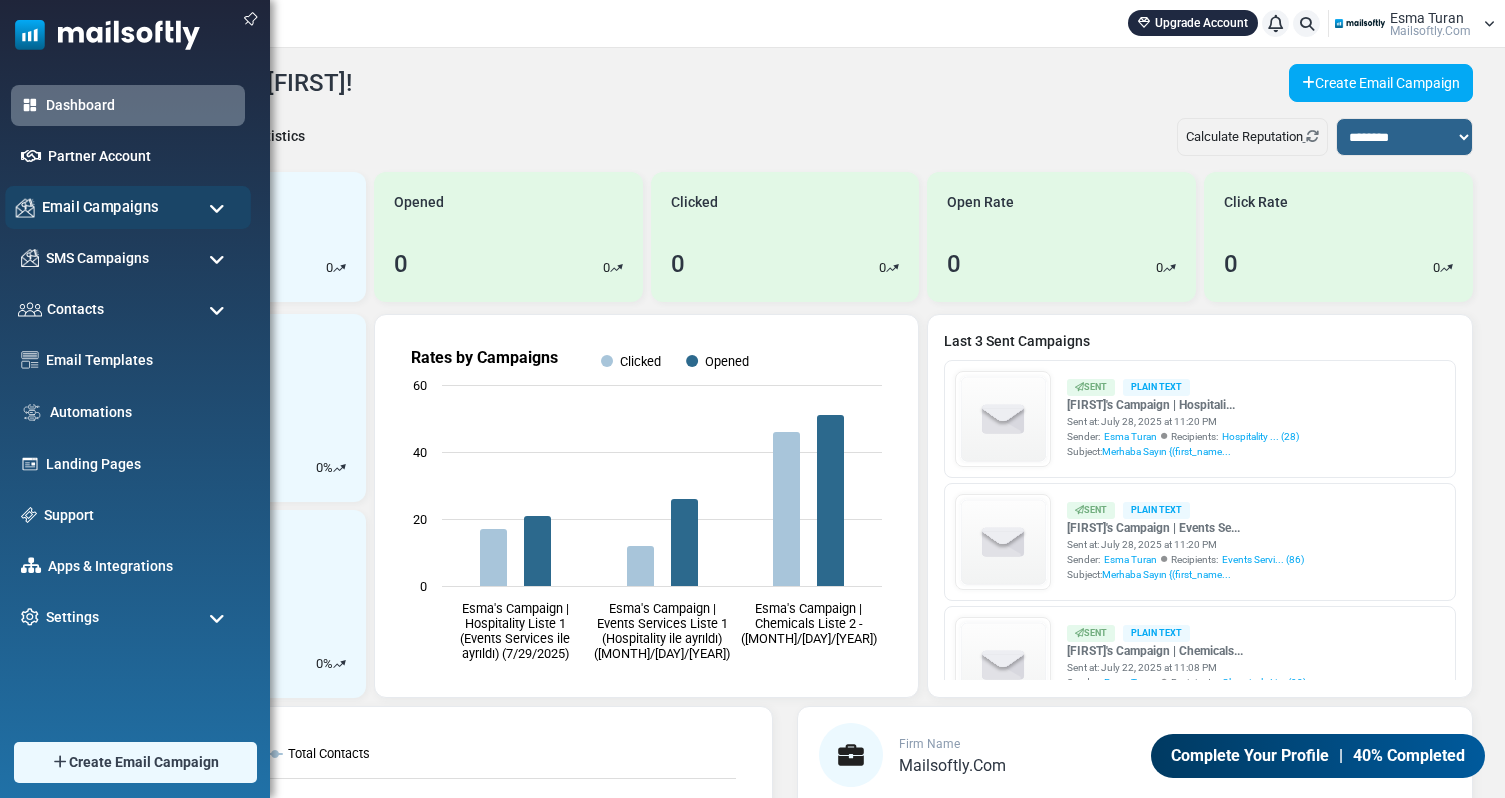 click on "Email Campaigns" at bounding box center [128, 207] 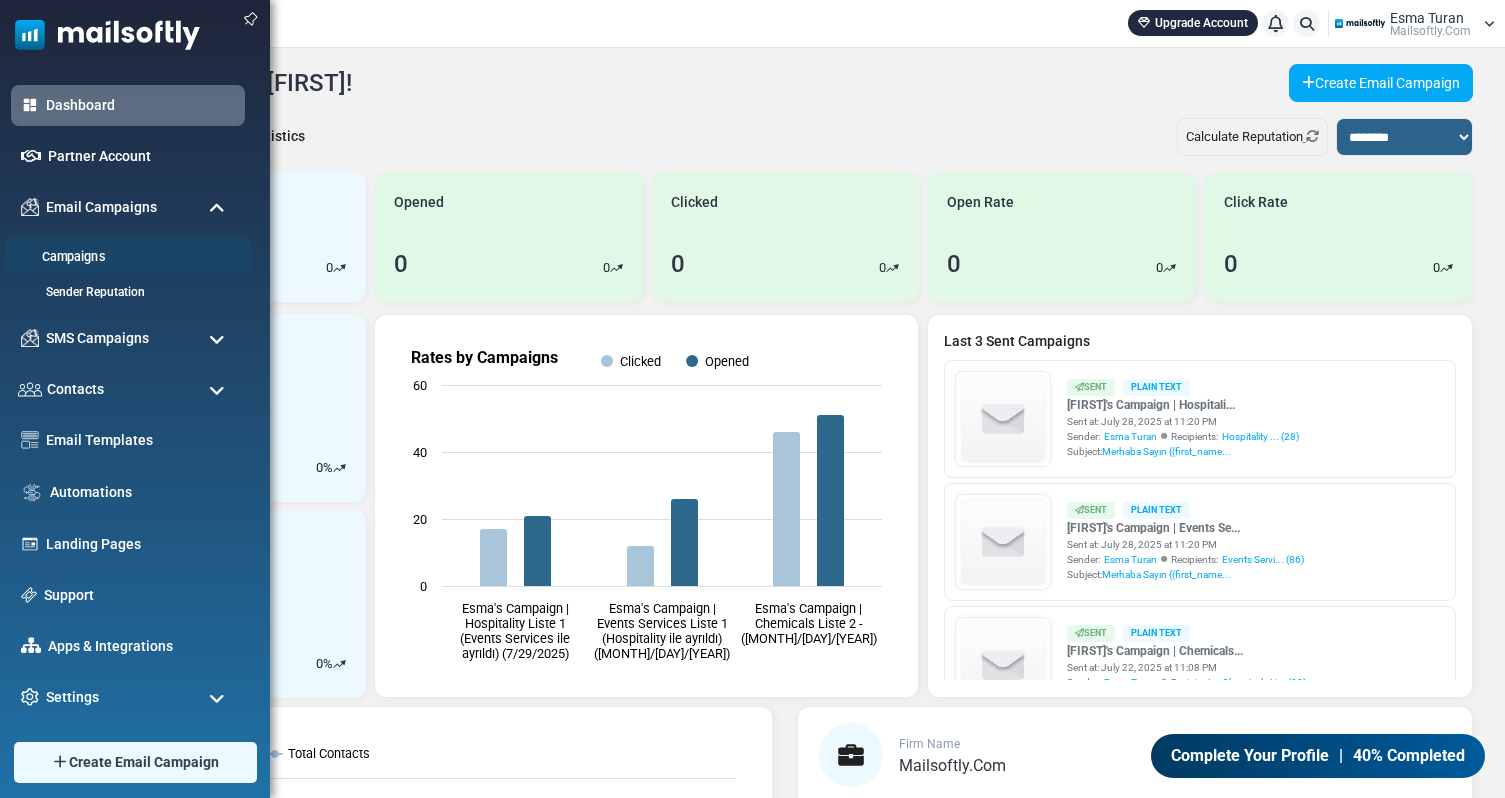 click on "Campaigns" at bounding box center (125, 257) 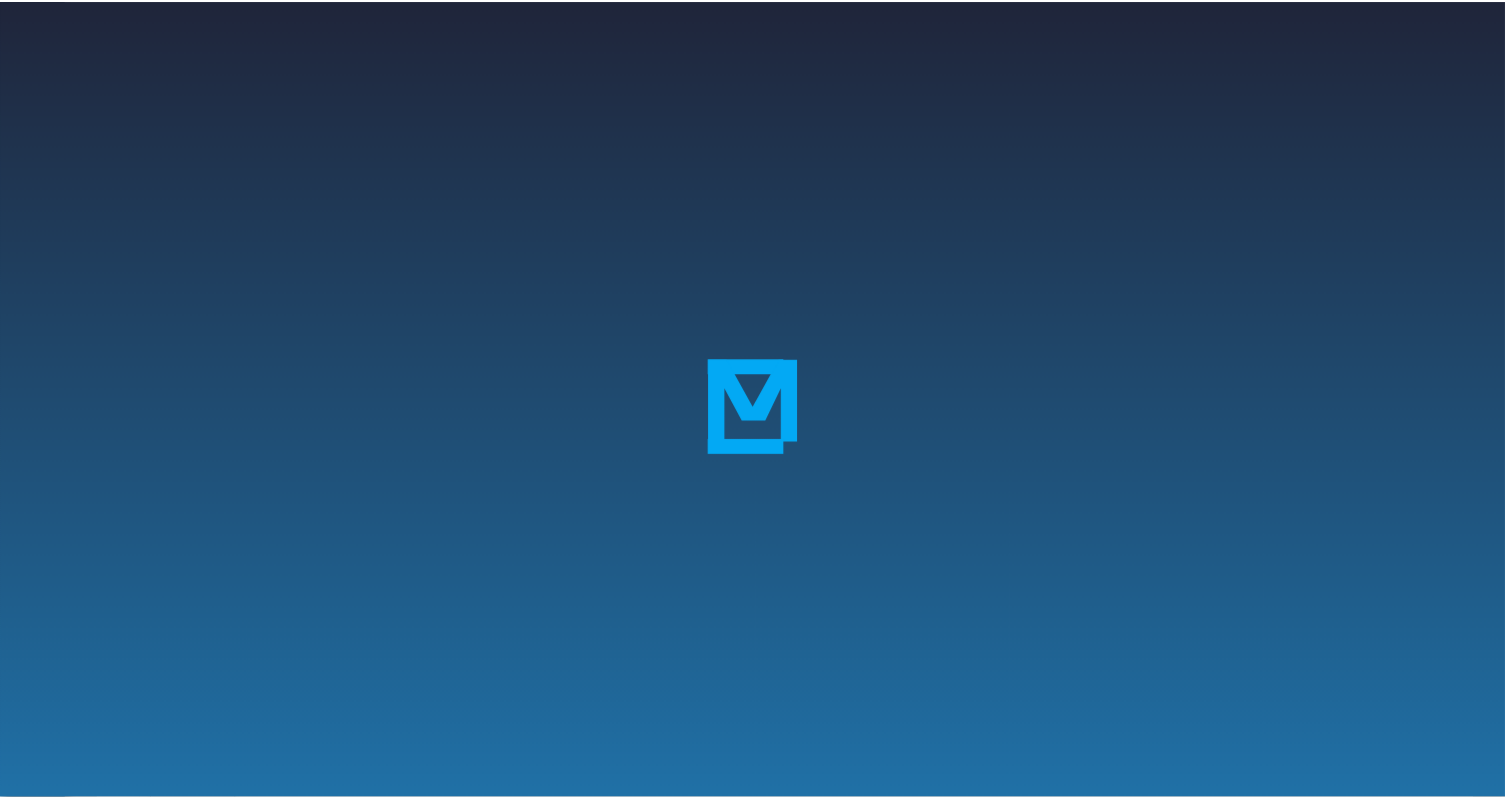 scroll, scrollTop: 0, scrollLeft: 0, axis: both 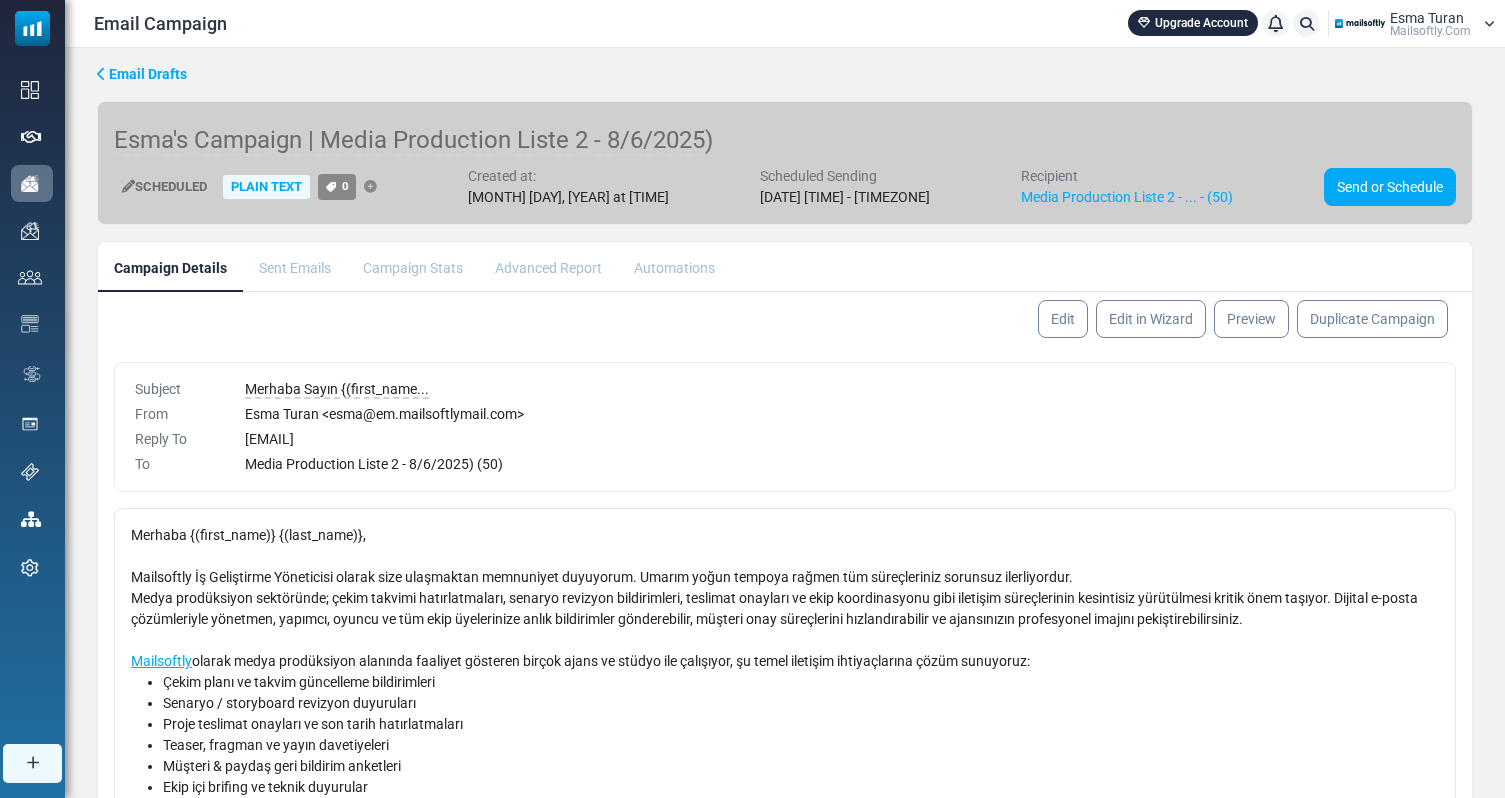 click on "Email Drafts" at bounding box center [148, 74] 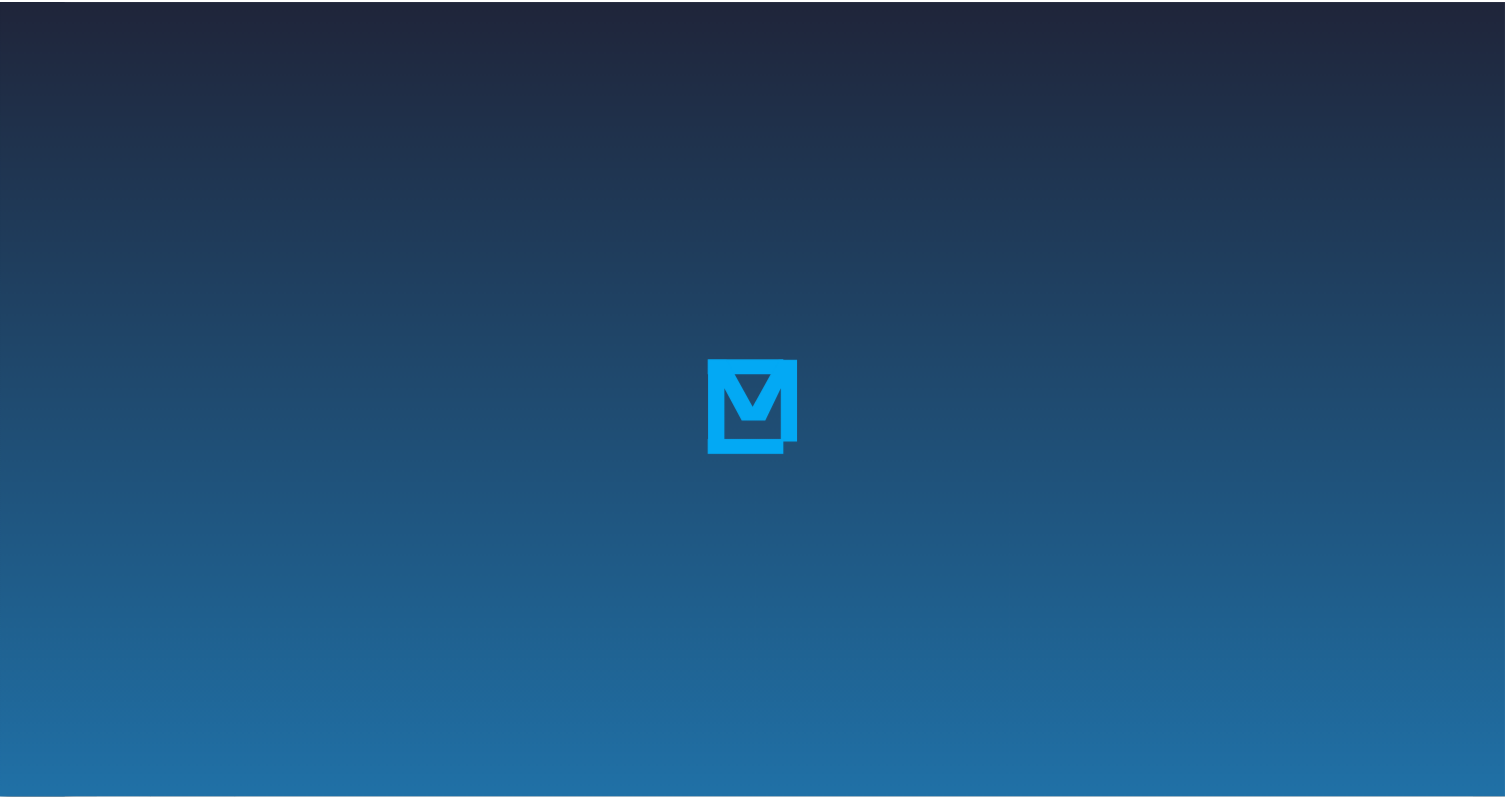 scroll, scrollTop: 0, scrollLeft: 0, axis: both 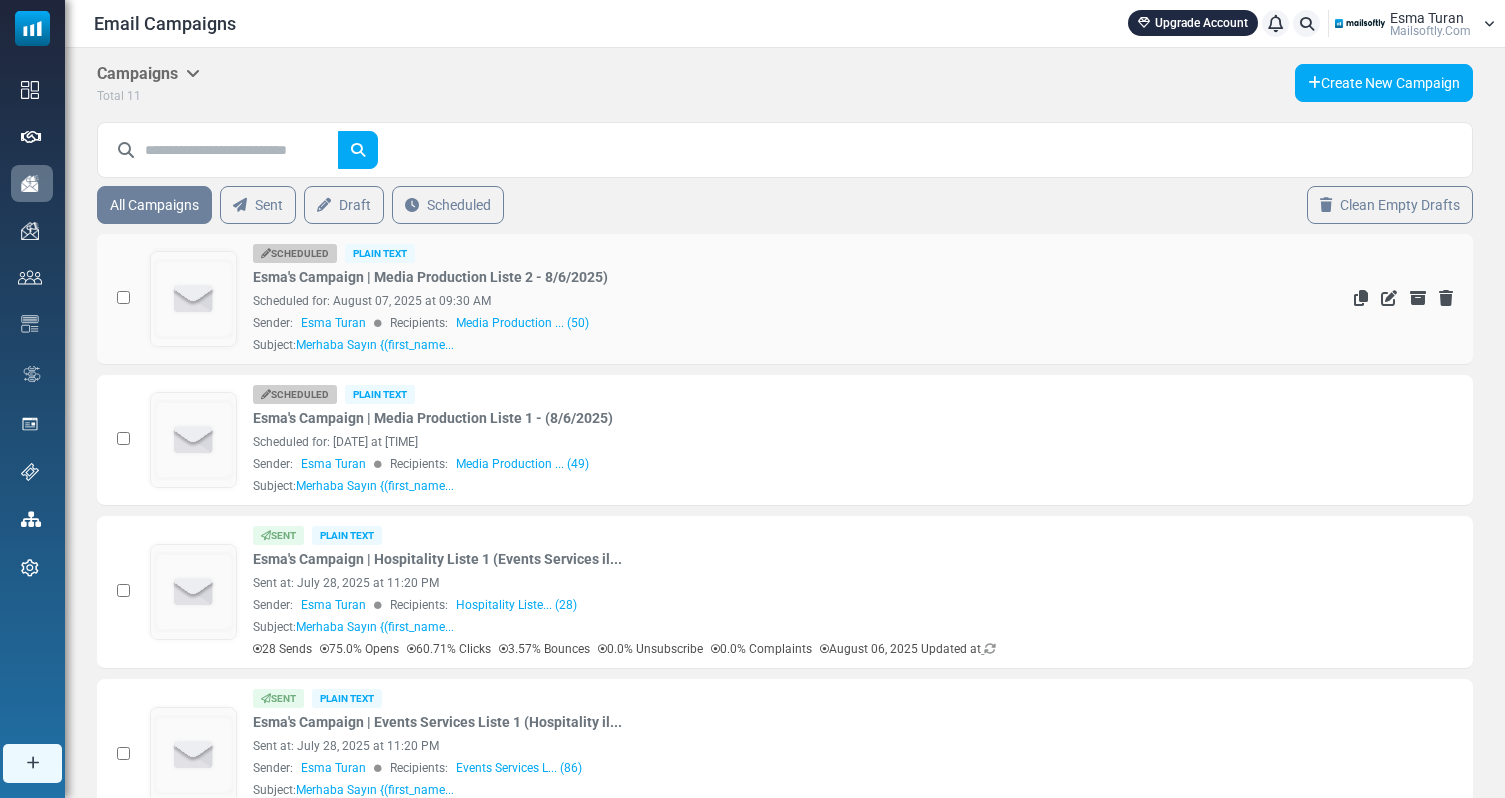 drag, startPoint x: 518, startPoint y: 298, endPoint x: 336, endPoint y: 297, distance: 182.00275 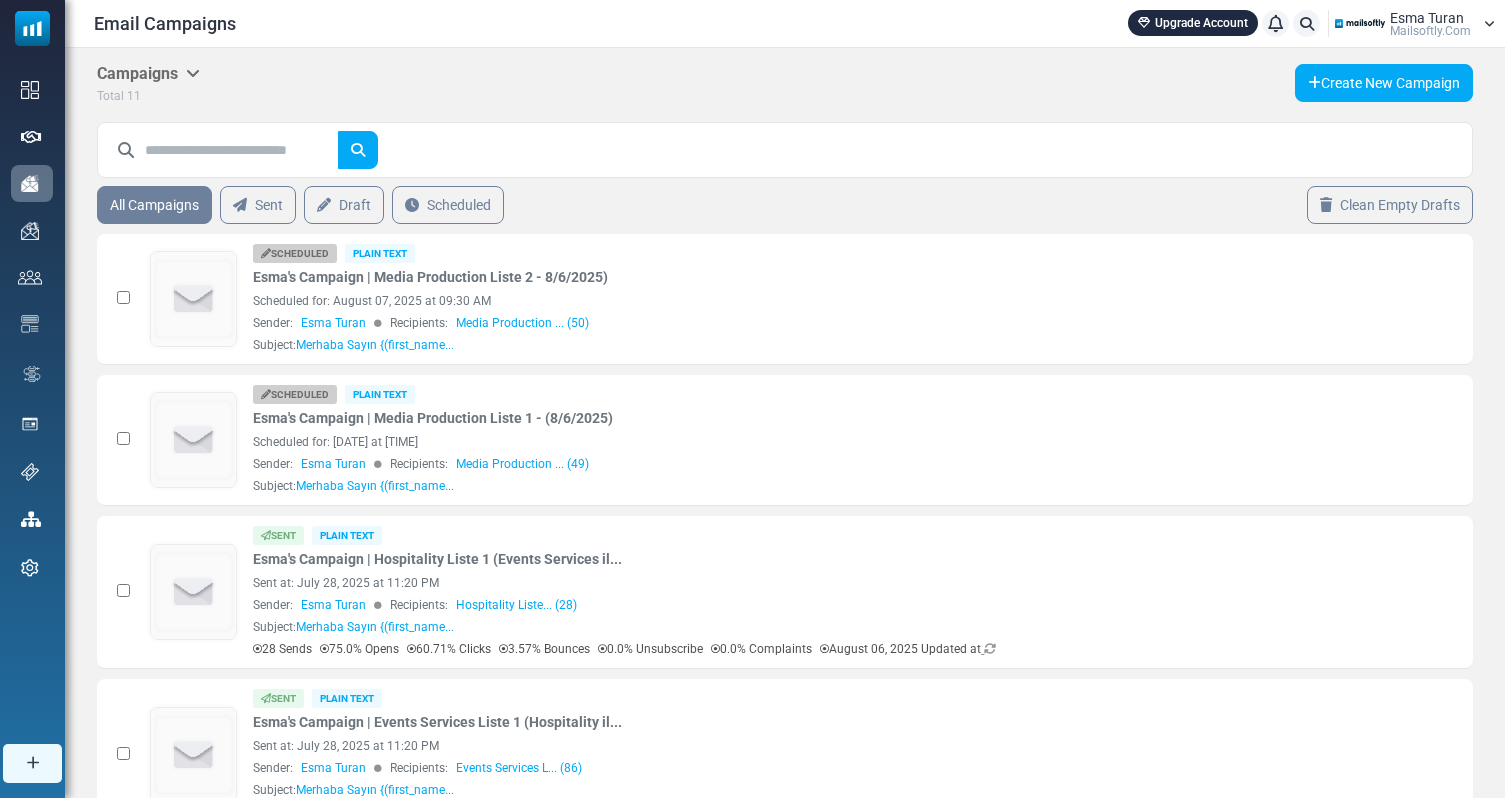click on "Mailsoftly.Com" at bounding box center [1430, 31] 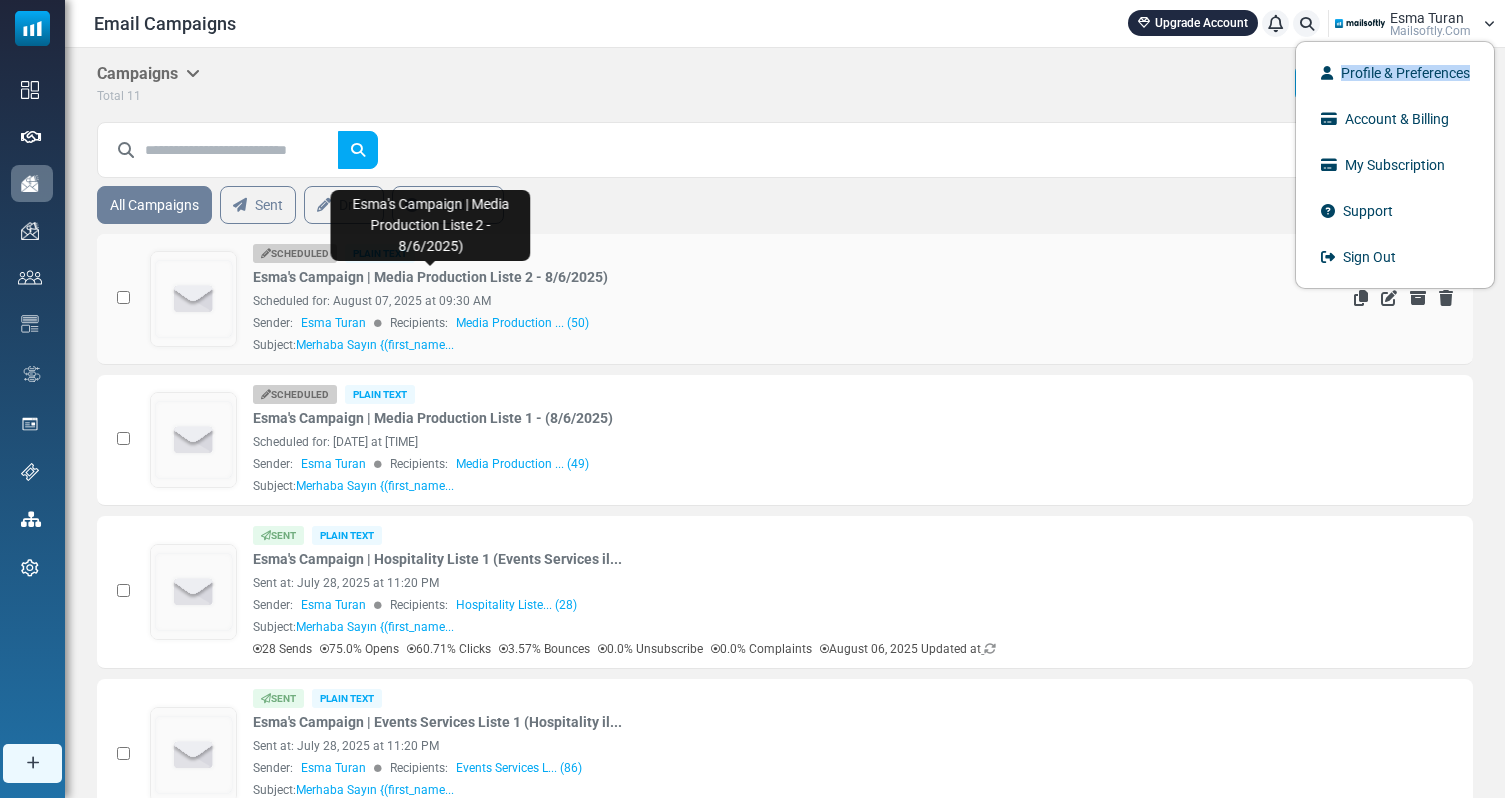 click on "Esma's Campaign | Media Production Liste 2 - 8/6/2025)" at bounding box center [430, 277] 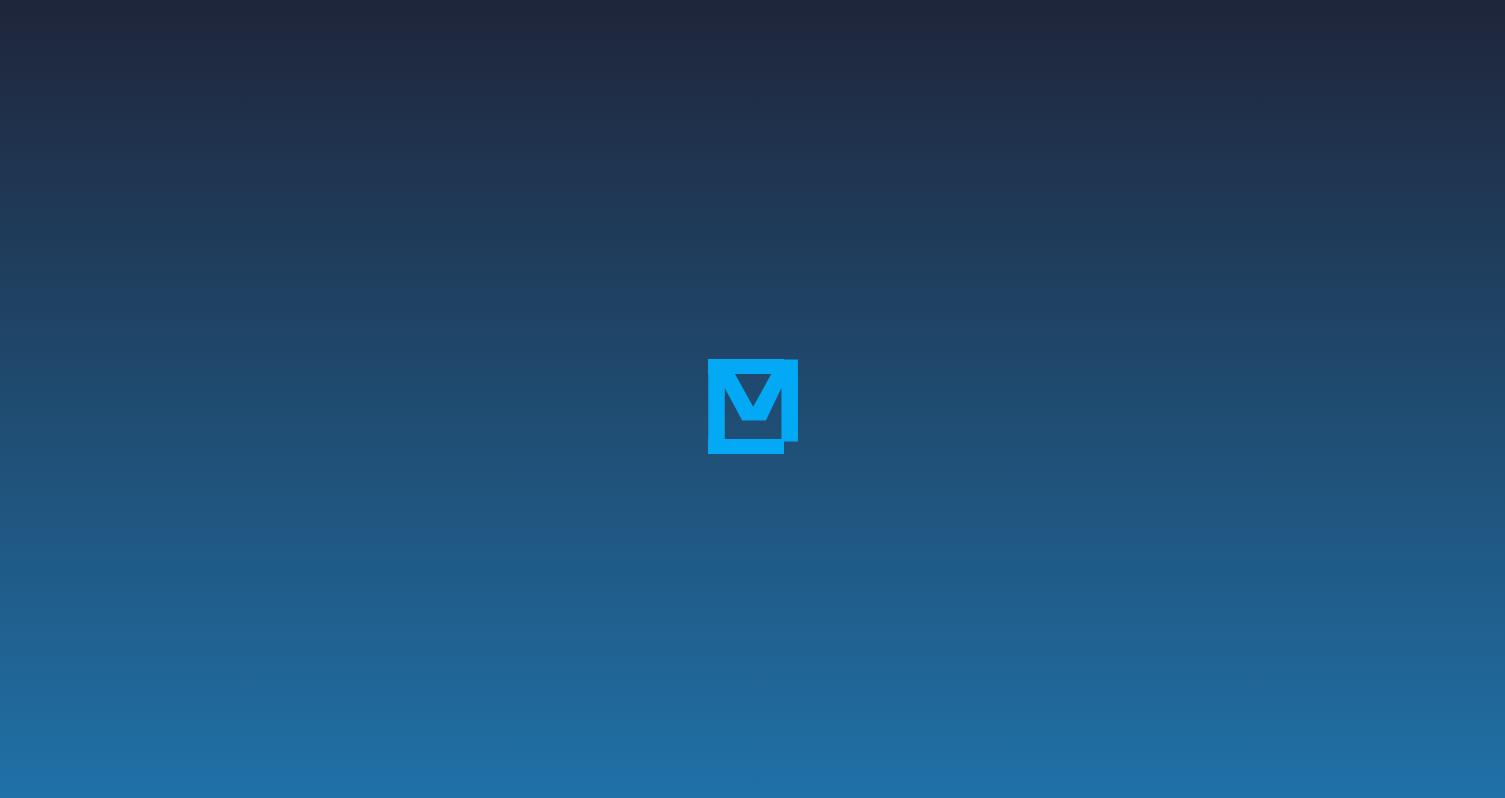scroll, scrollTop: 0, scrollLeft: 0, axis: both 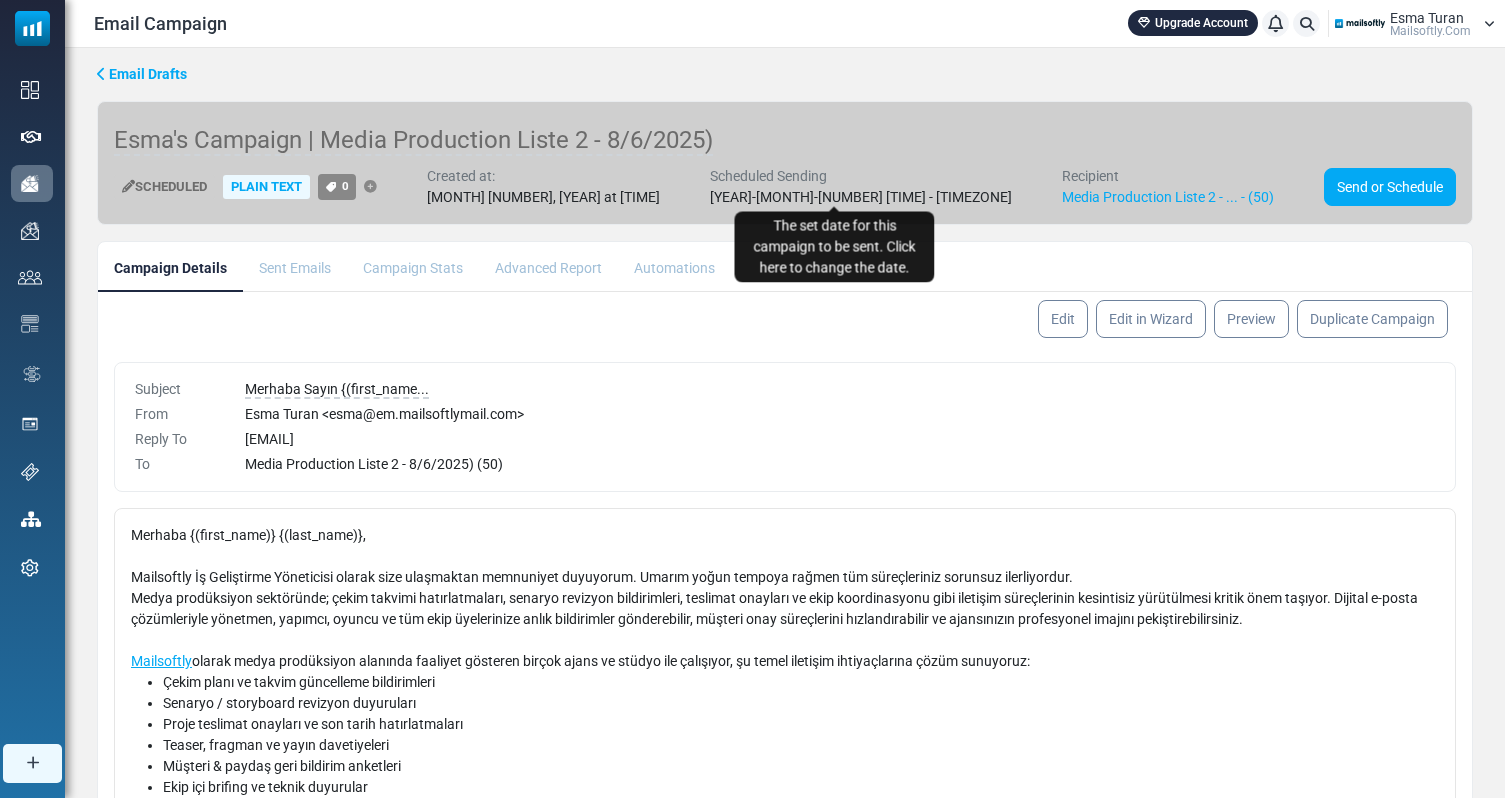 click on "2025-08-07 19:30 - Europe/Istanbul" at bounding box center (861, 197) 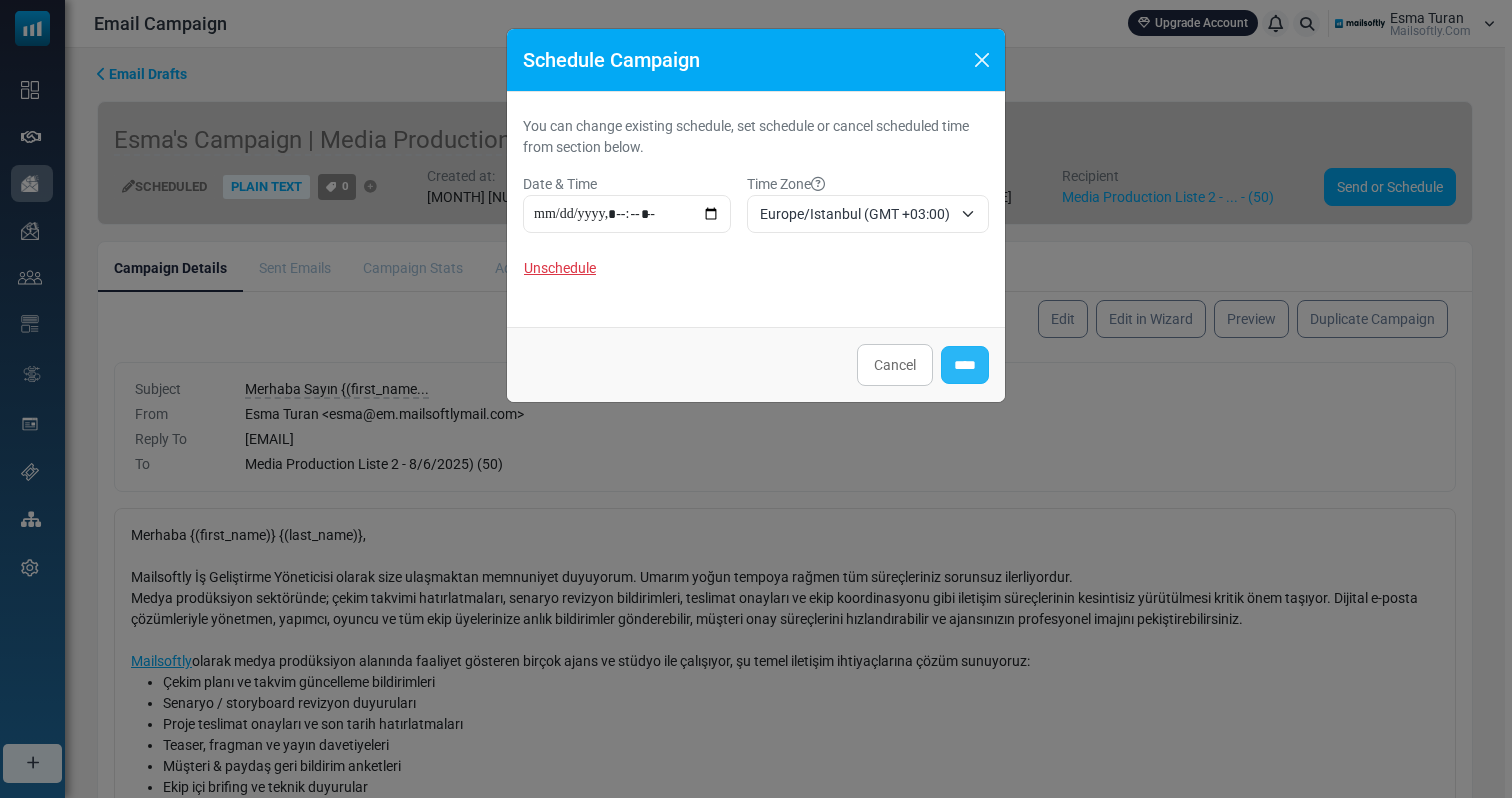 click on "****" at bounding box center [965, 365] 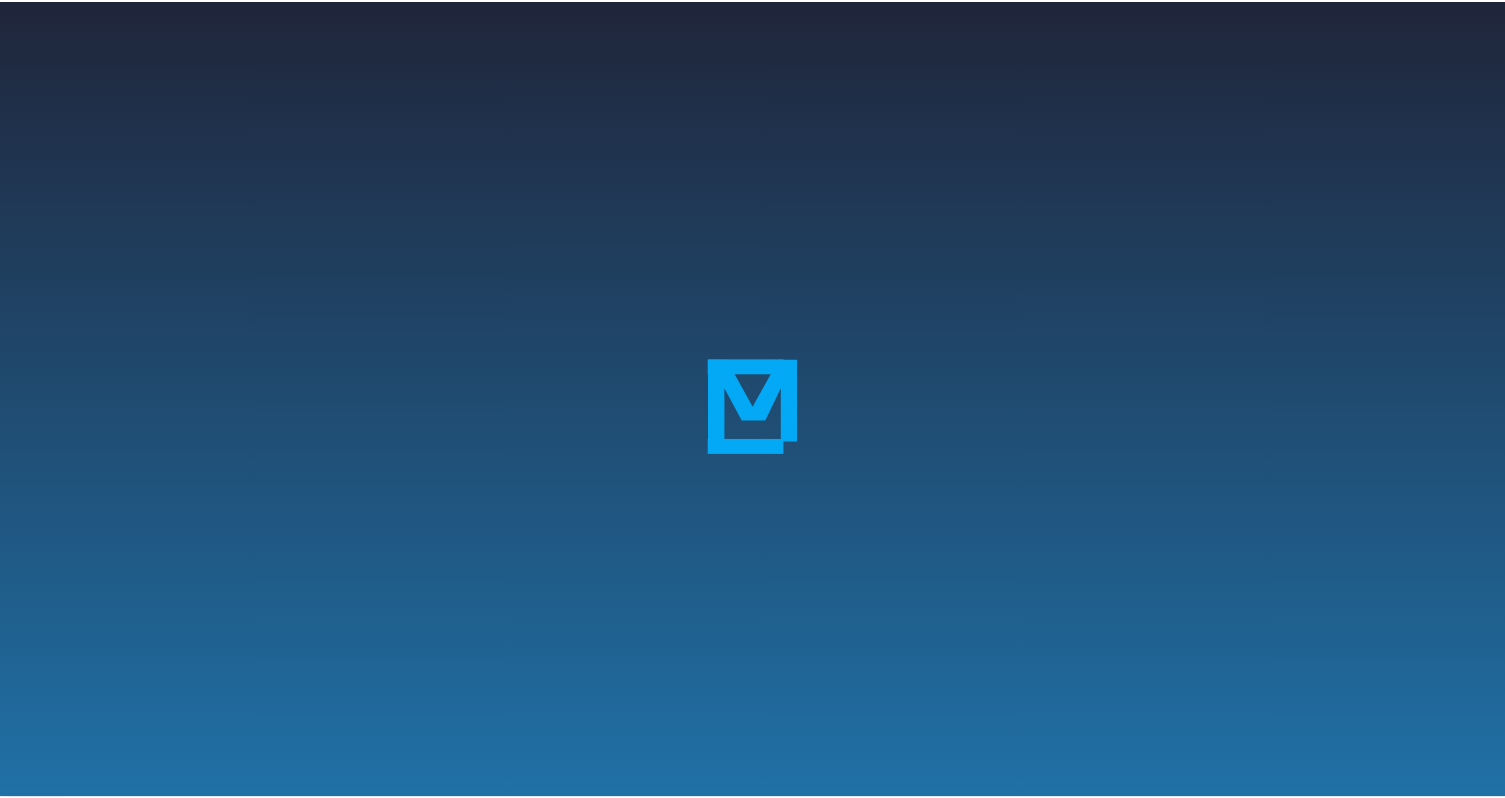 scroll, scrollTop: 0, scrollLeft: 0, axis: both 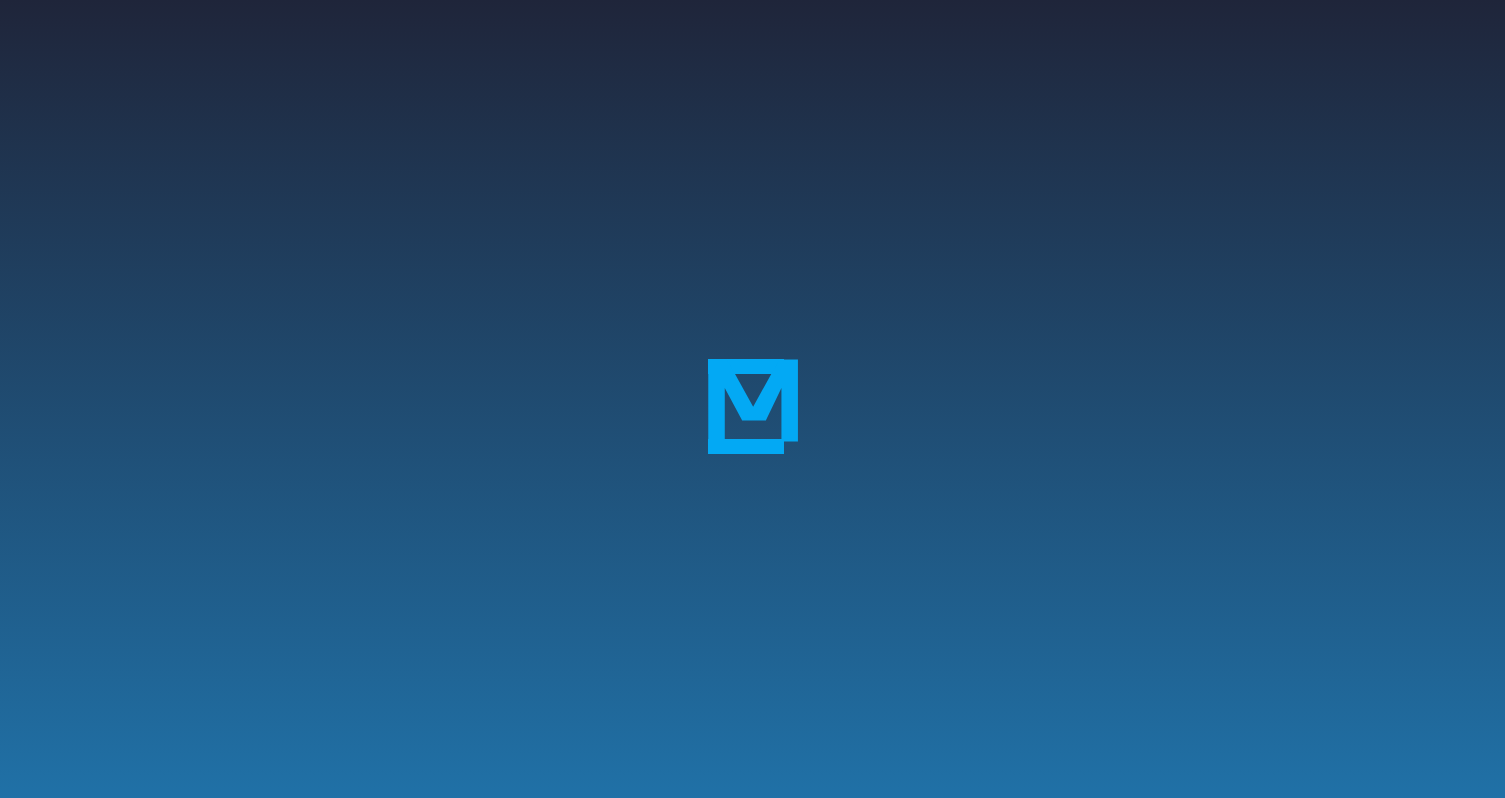 select on "**********" 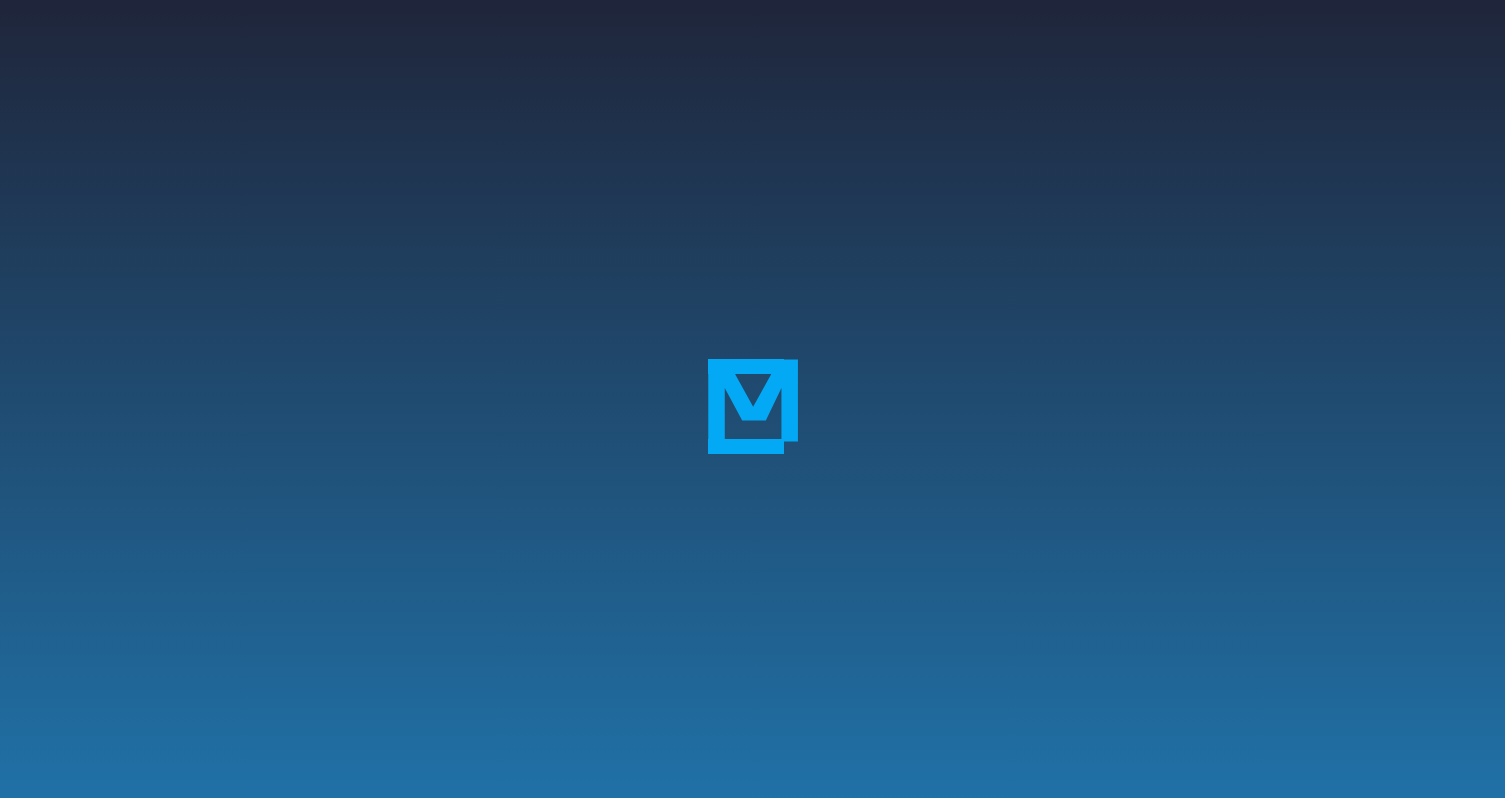 scroll, scrollTop: 0, scrollLeft: 0, axis: both 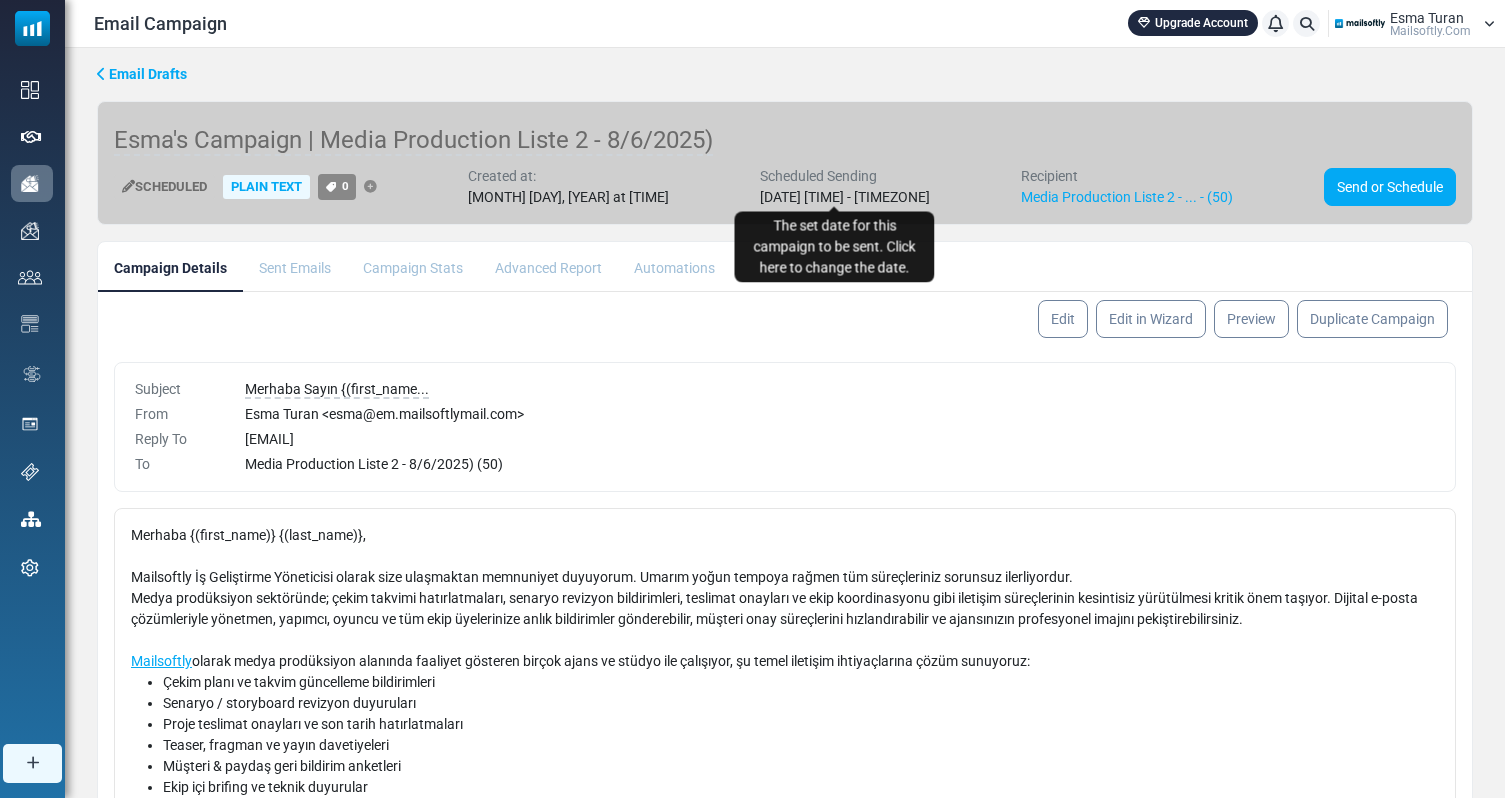 click on "[DATE] [TIME] - [TIMEZONE]" at bounding box center (845, 197) 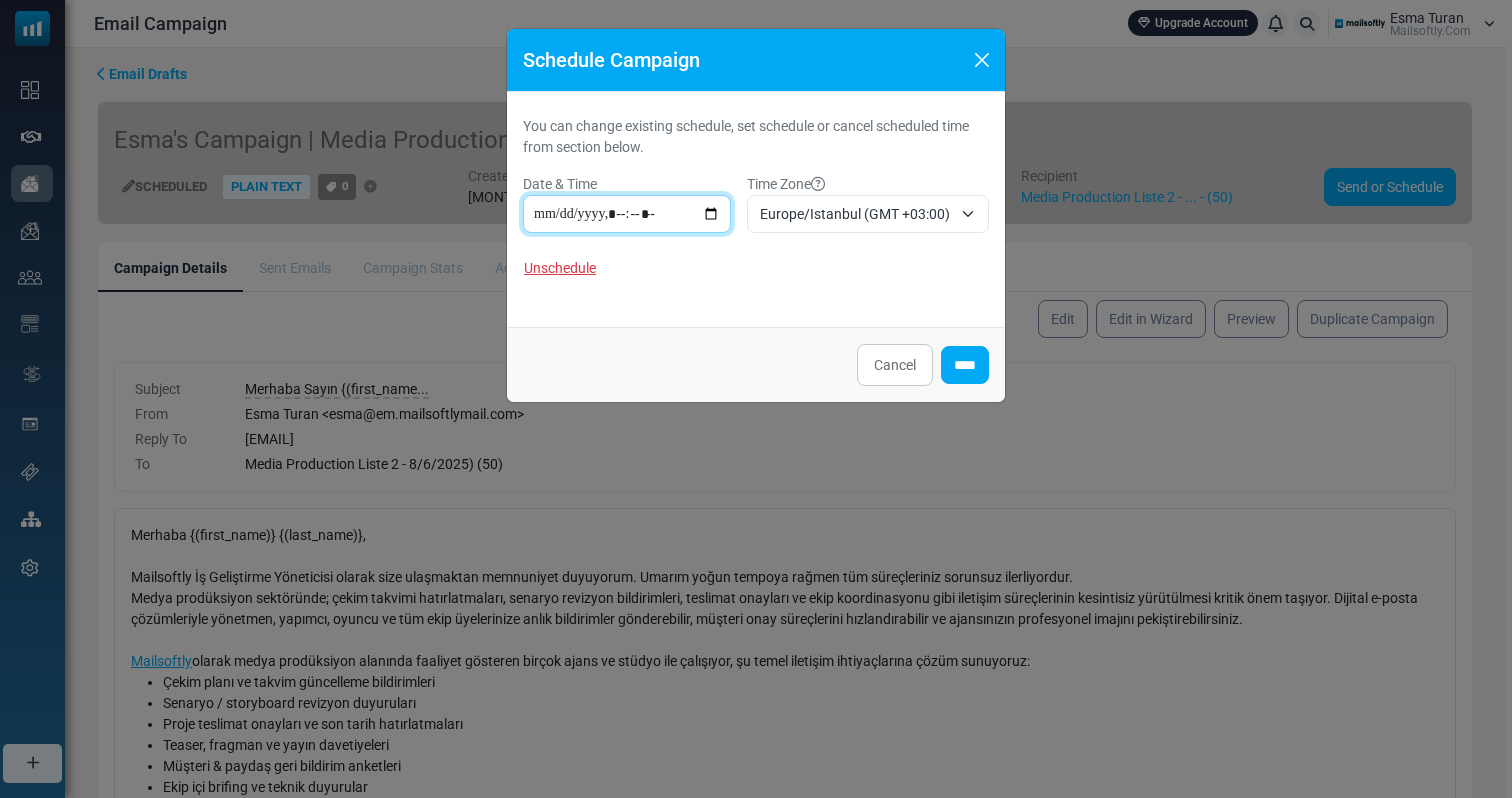 click at bounding box center (627, 214) 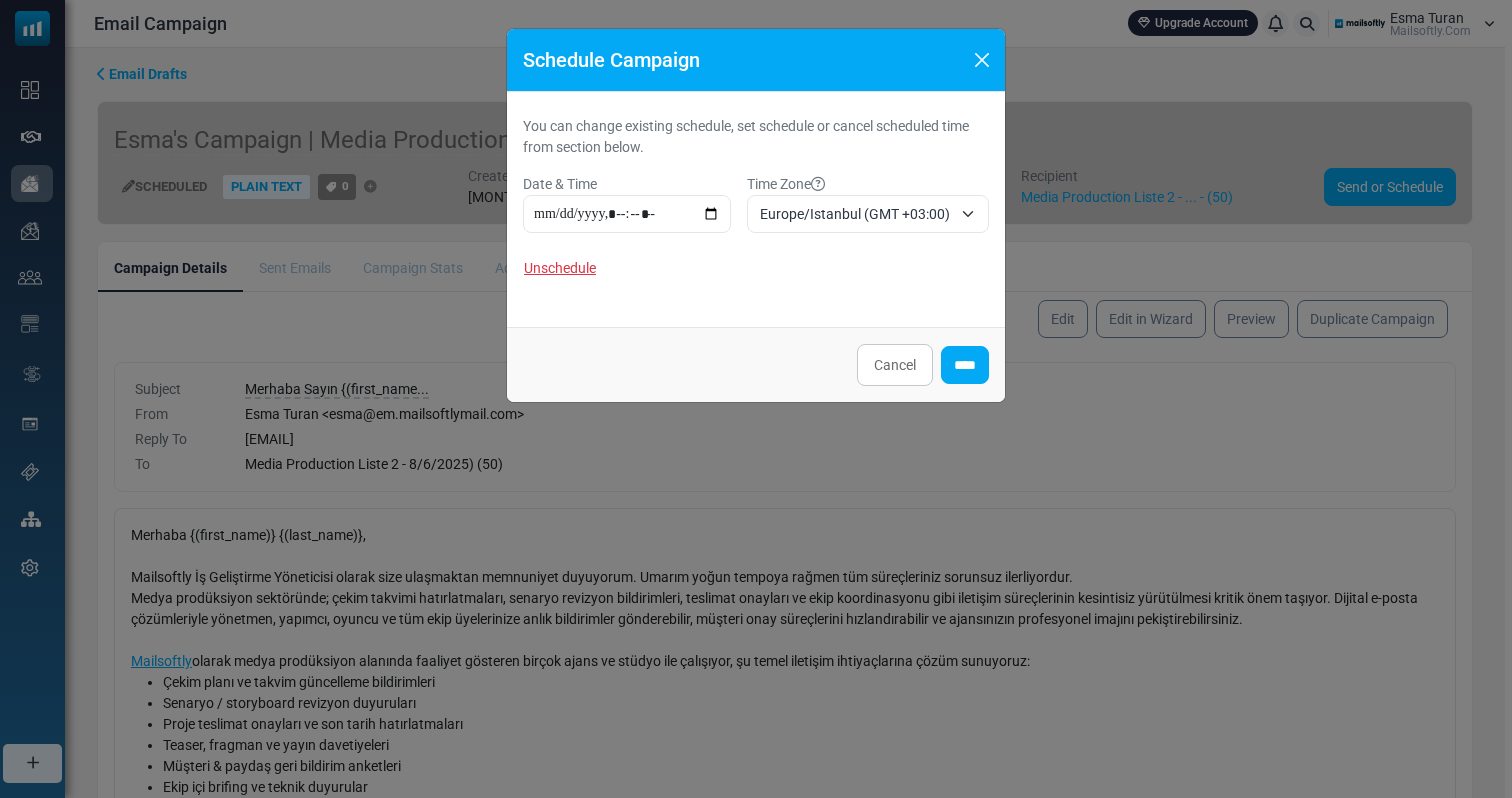 type on "**********" 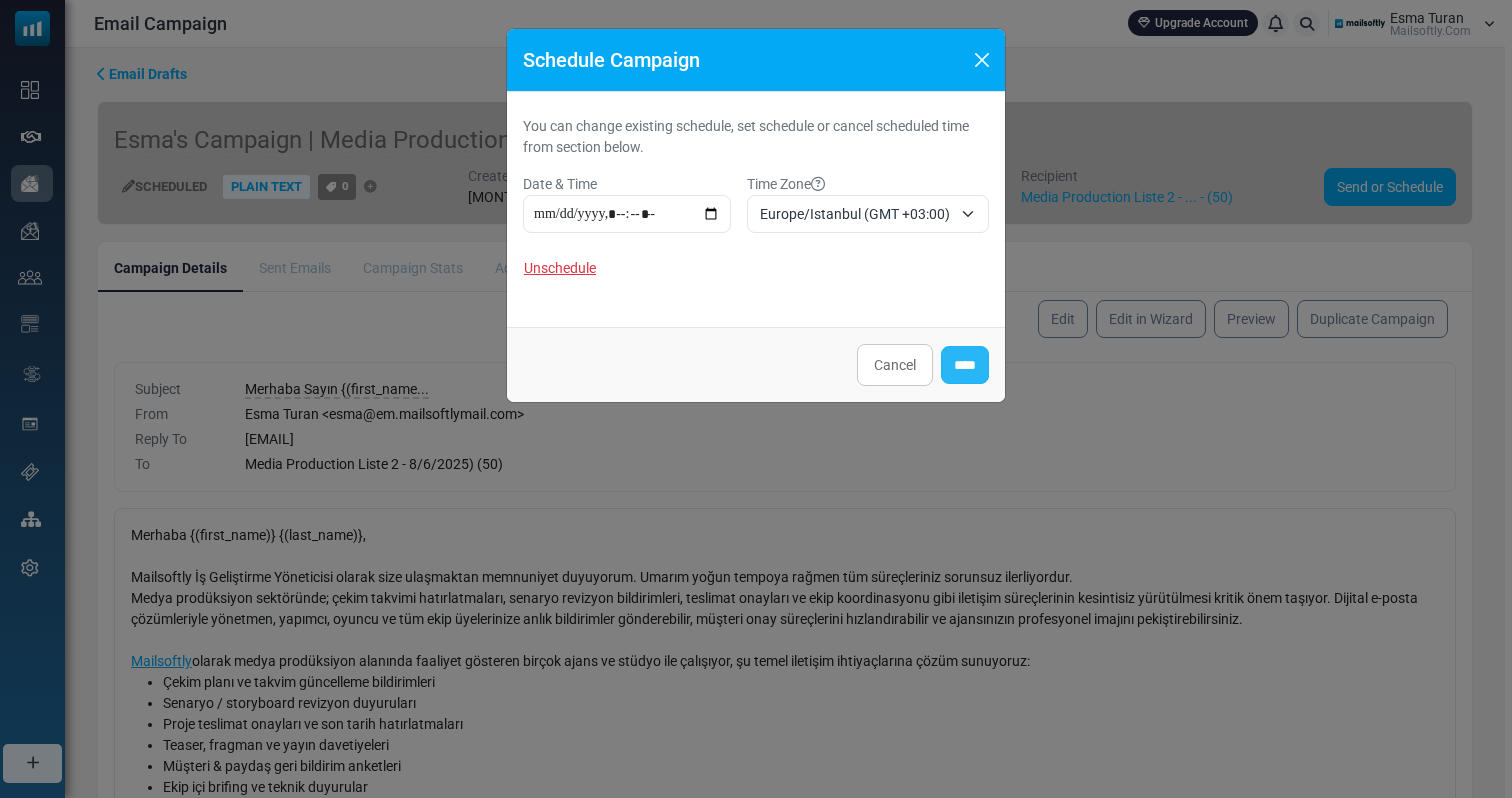 click on "****" at bounding box center (965, 365) 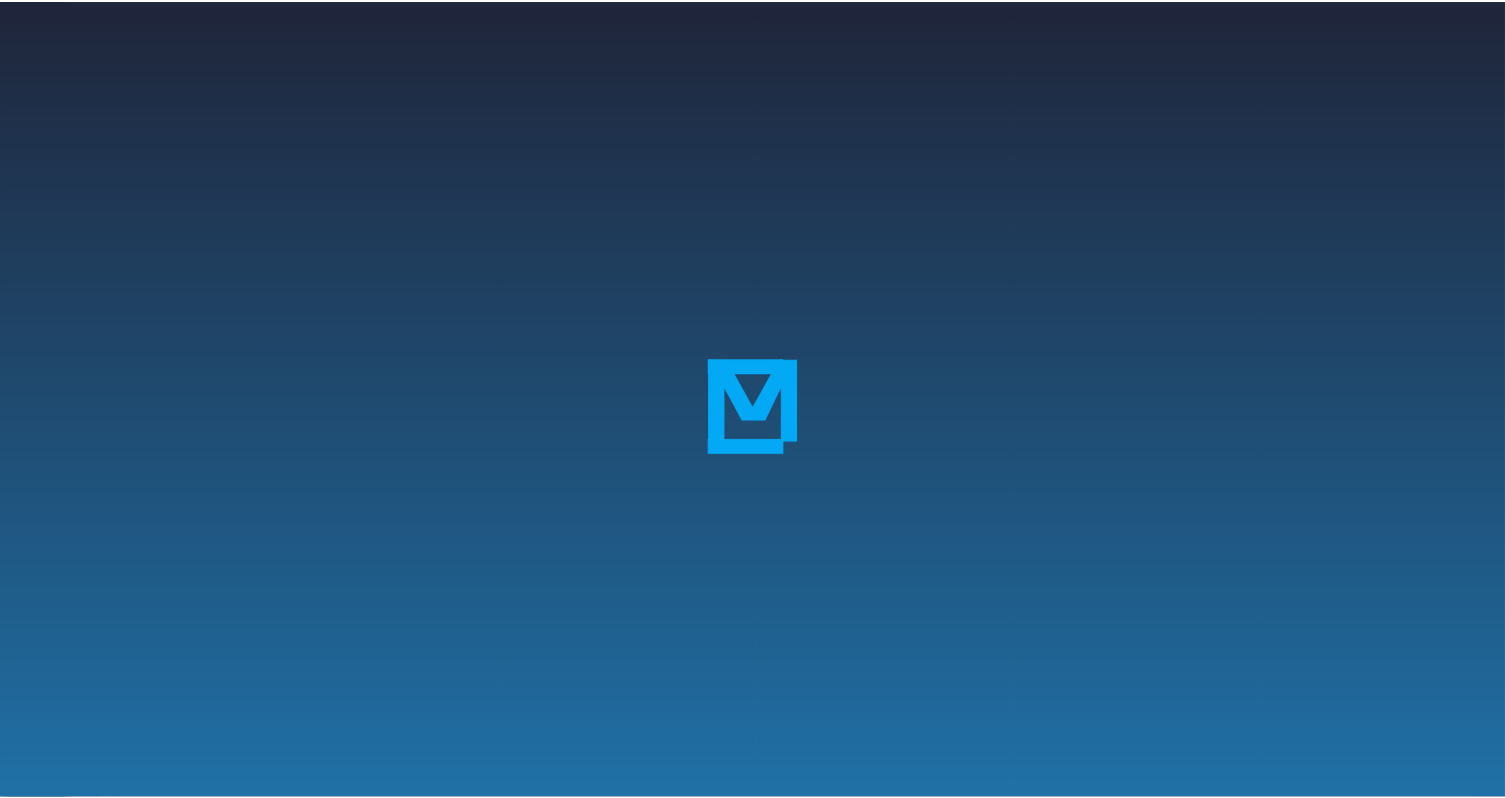 scroll, scrollTop: 0, scrollLeft: 0, axis: both 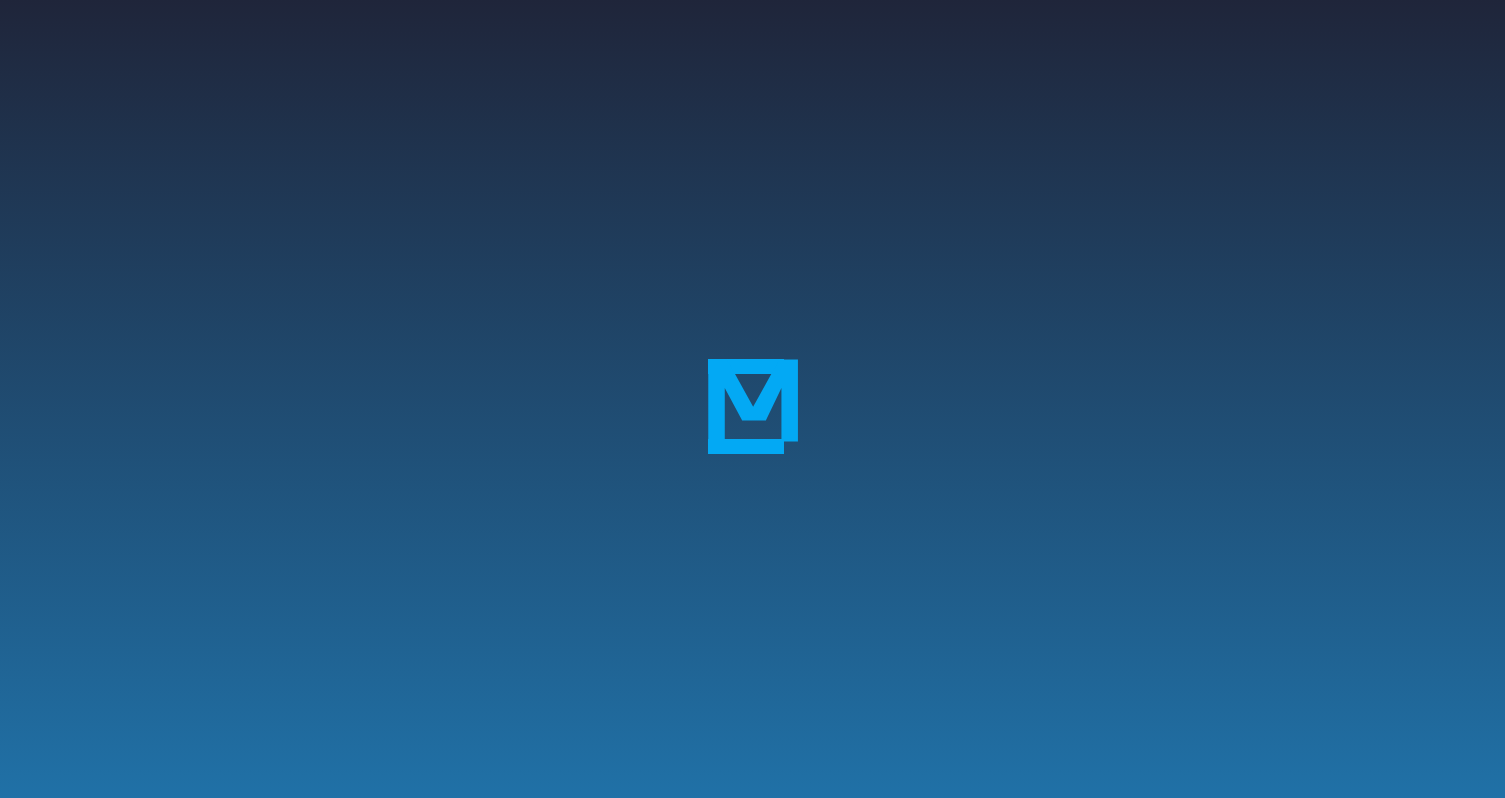 select on "**********" 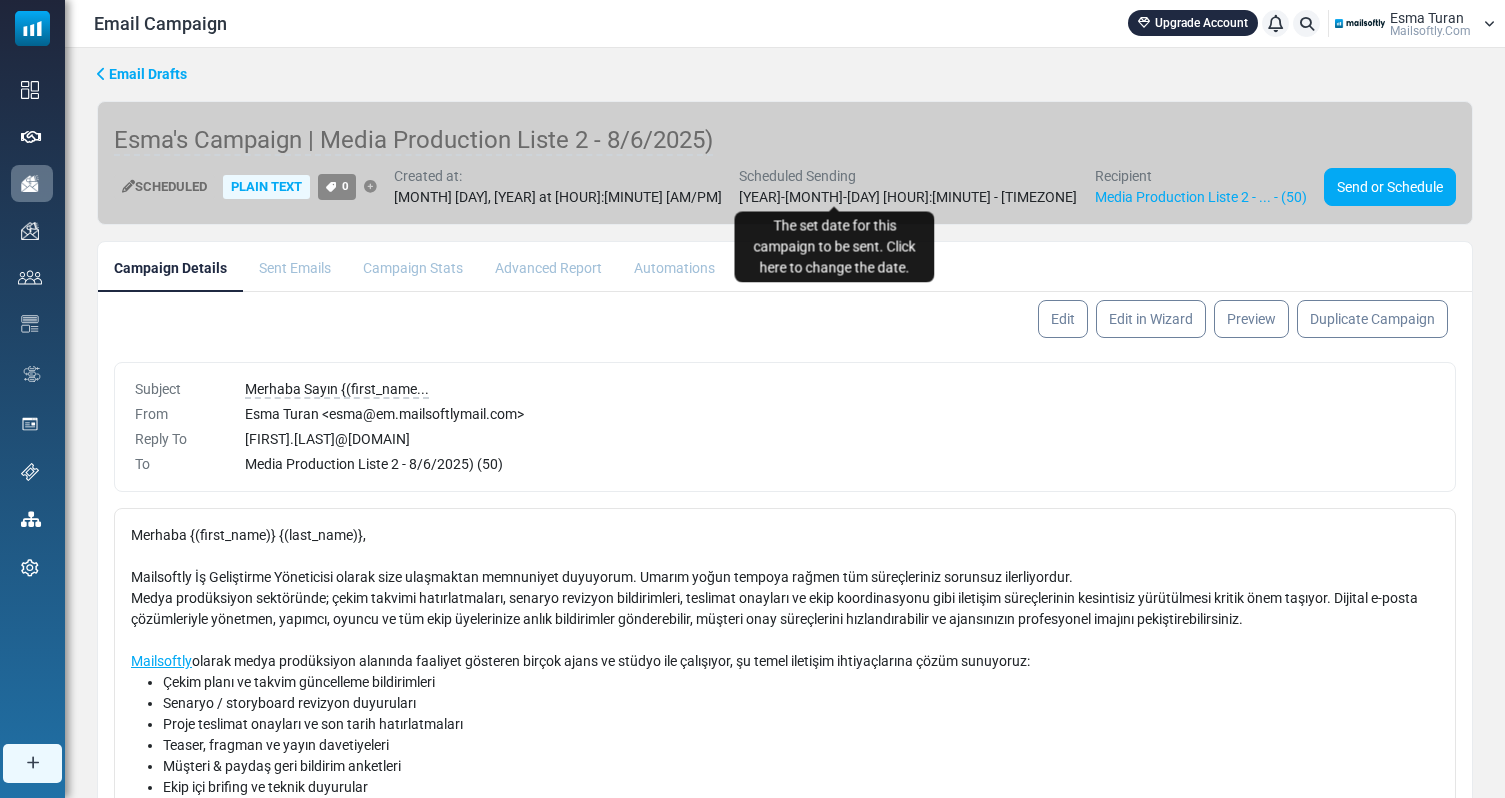 click on "[YEAR]-[MONTH]-[DAY] [HOUR]:[MINUTE] - [TIMEZONE]" at bounding box center (908, 197) 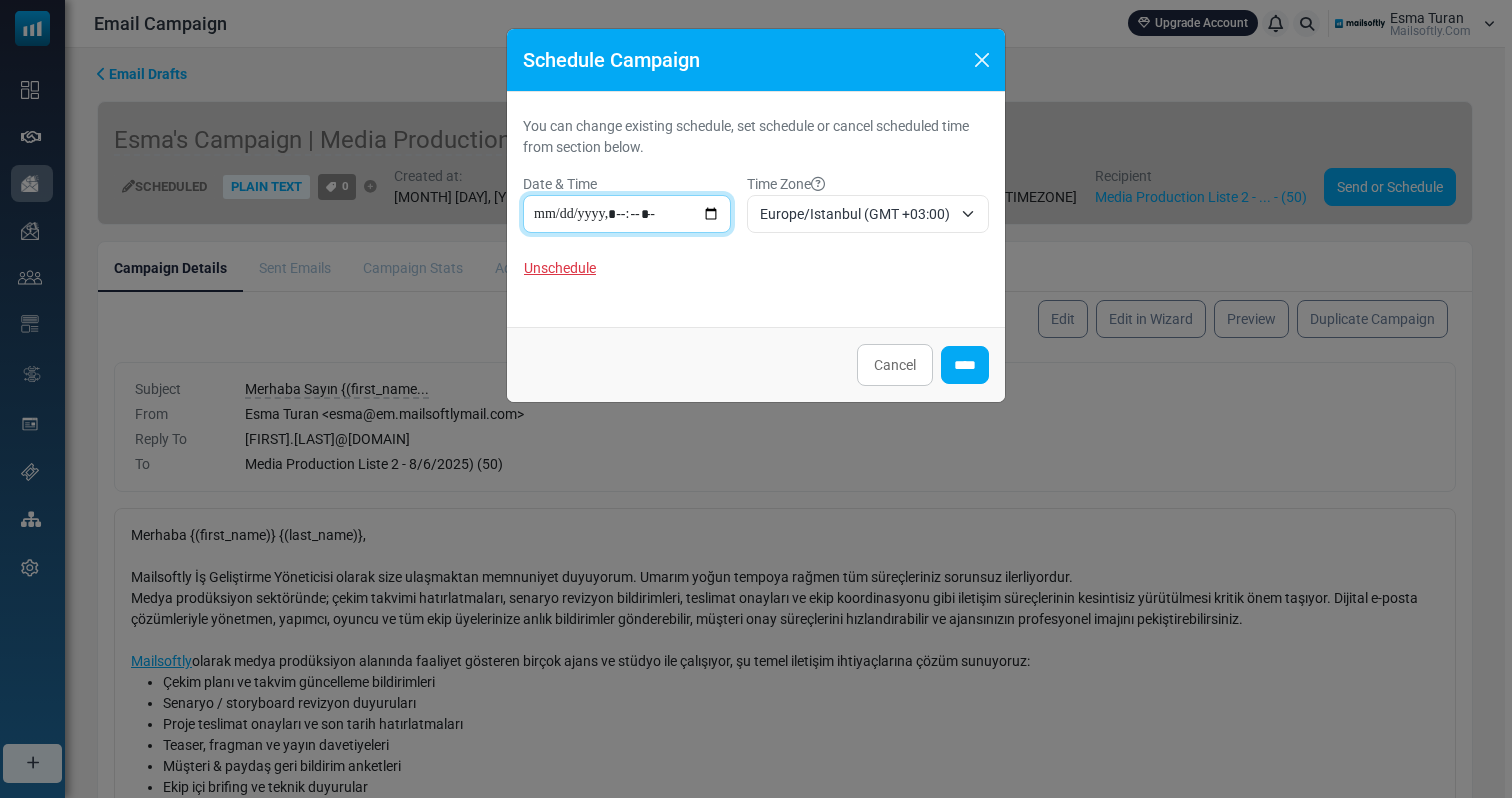 click at bounding box center (627, 214) 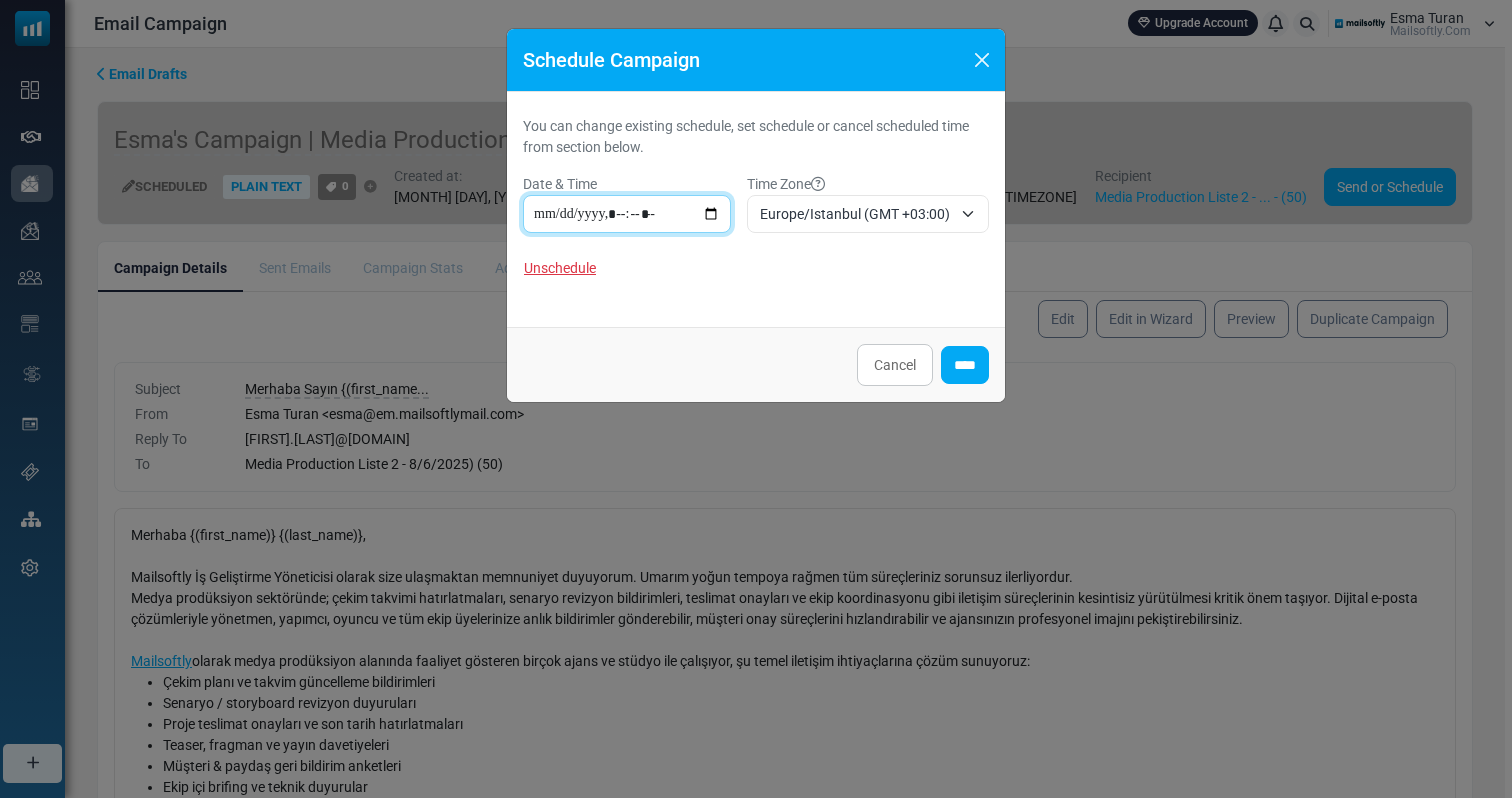 type on "**********" 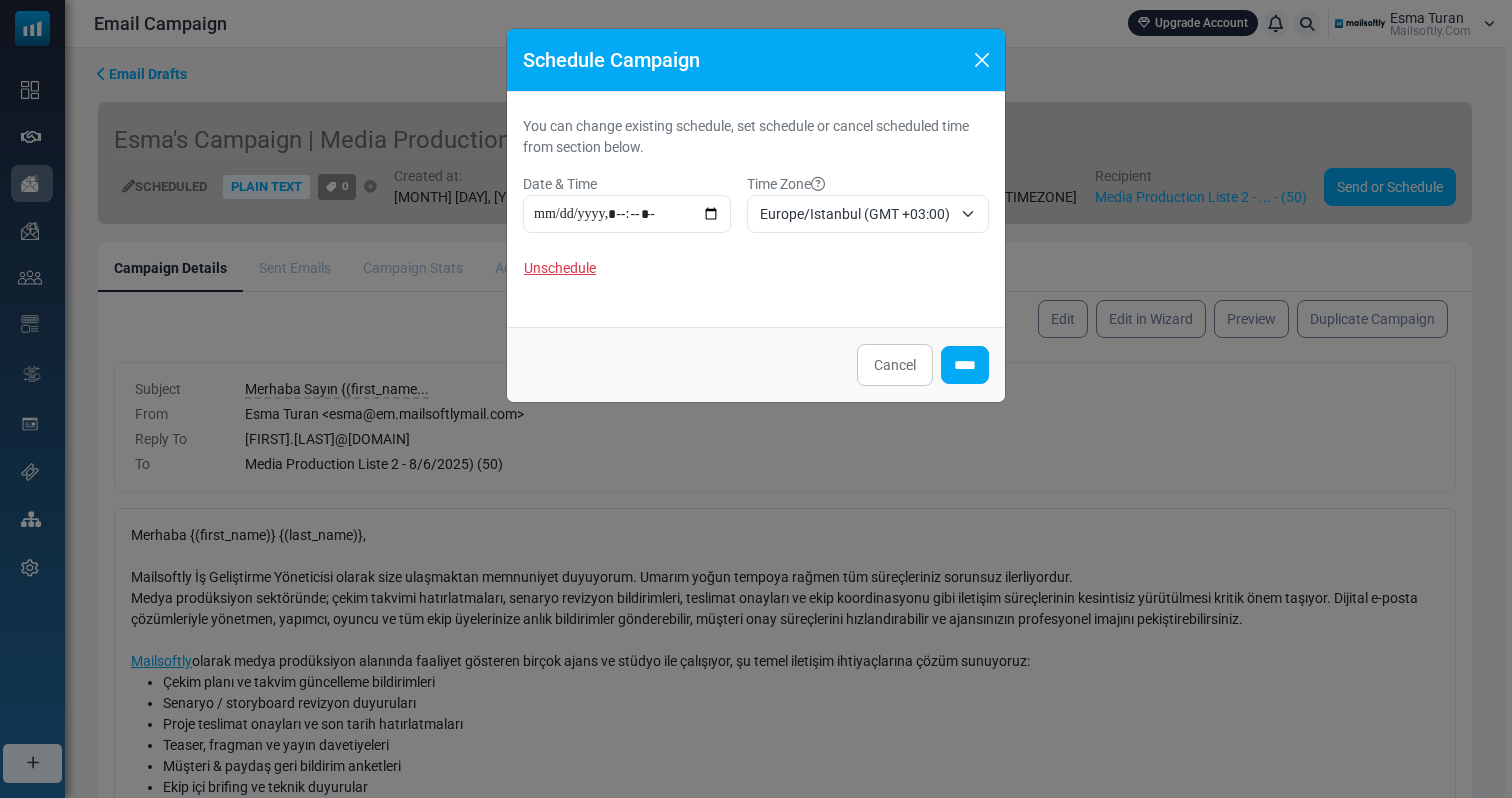 click on "**********" at bounding box center (756, 197) 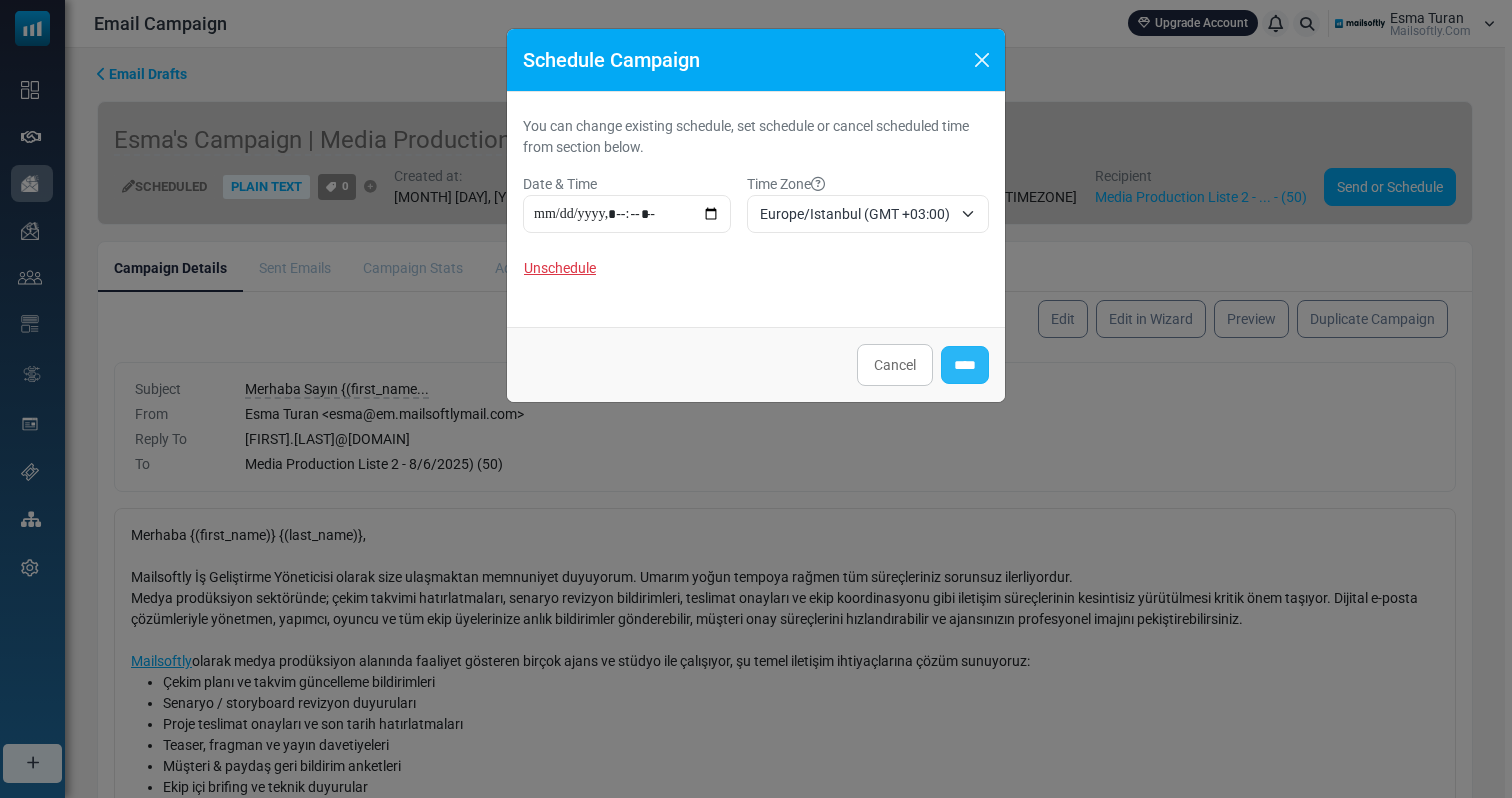 click on "****" at bounding box center [965, 365] 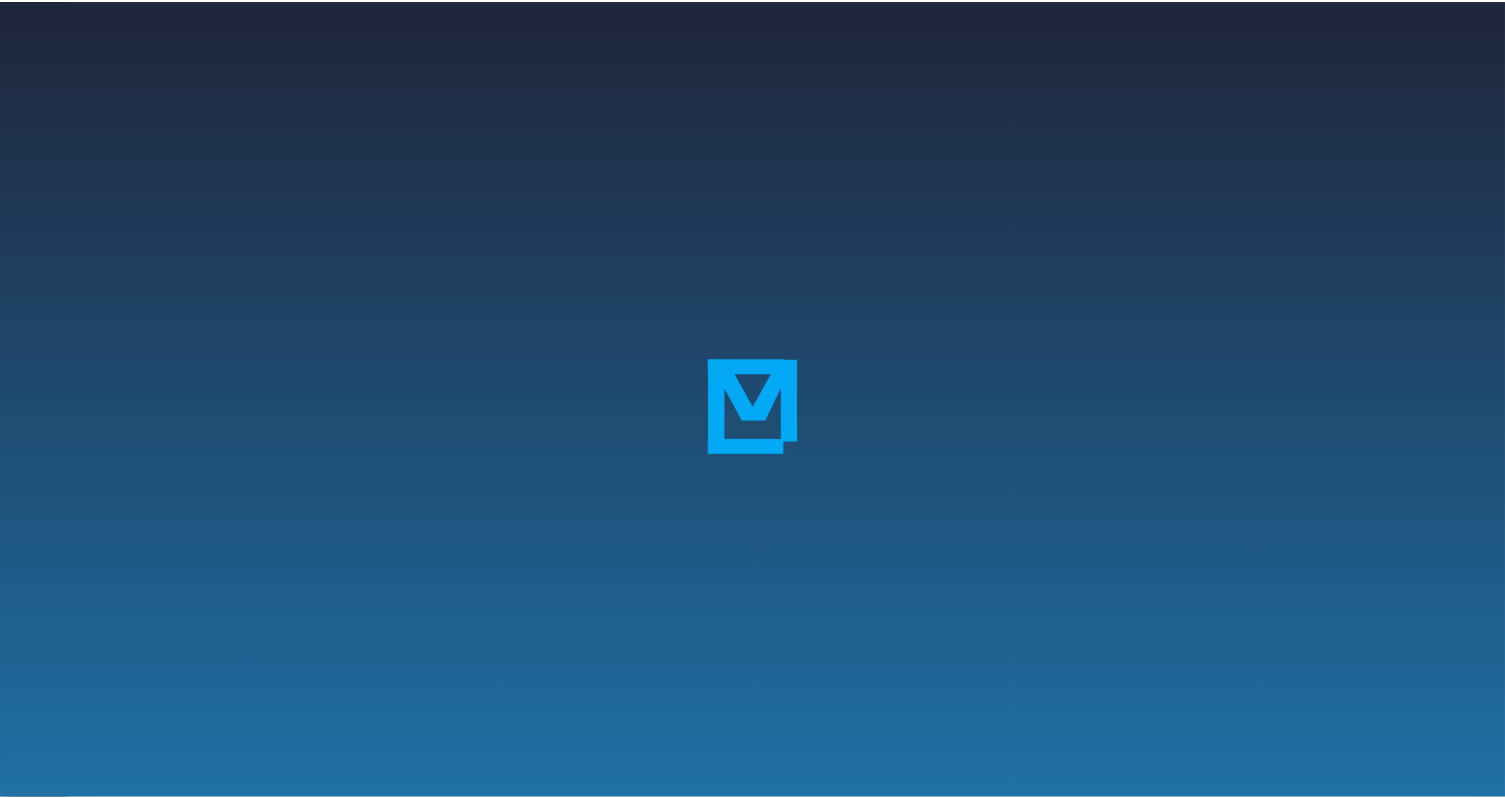 scroll, scrollTop: 0, scrollLeft: 0, axis: both 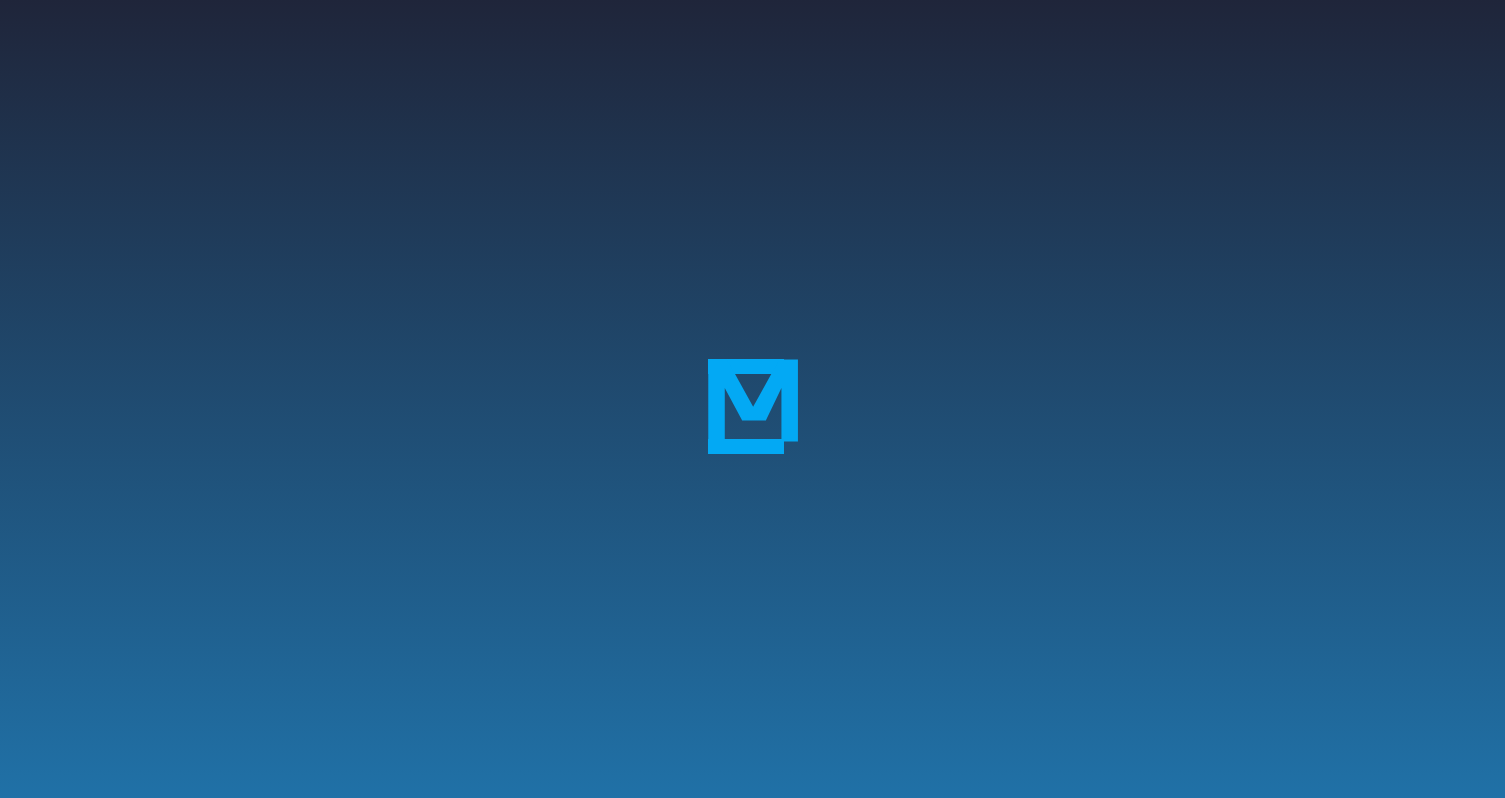 select on "**********" 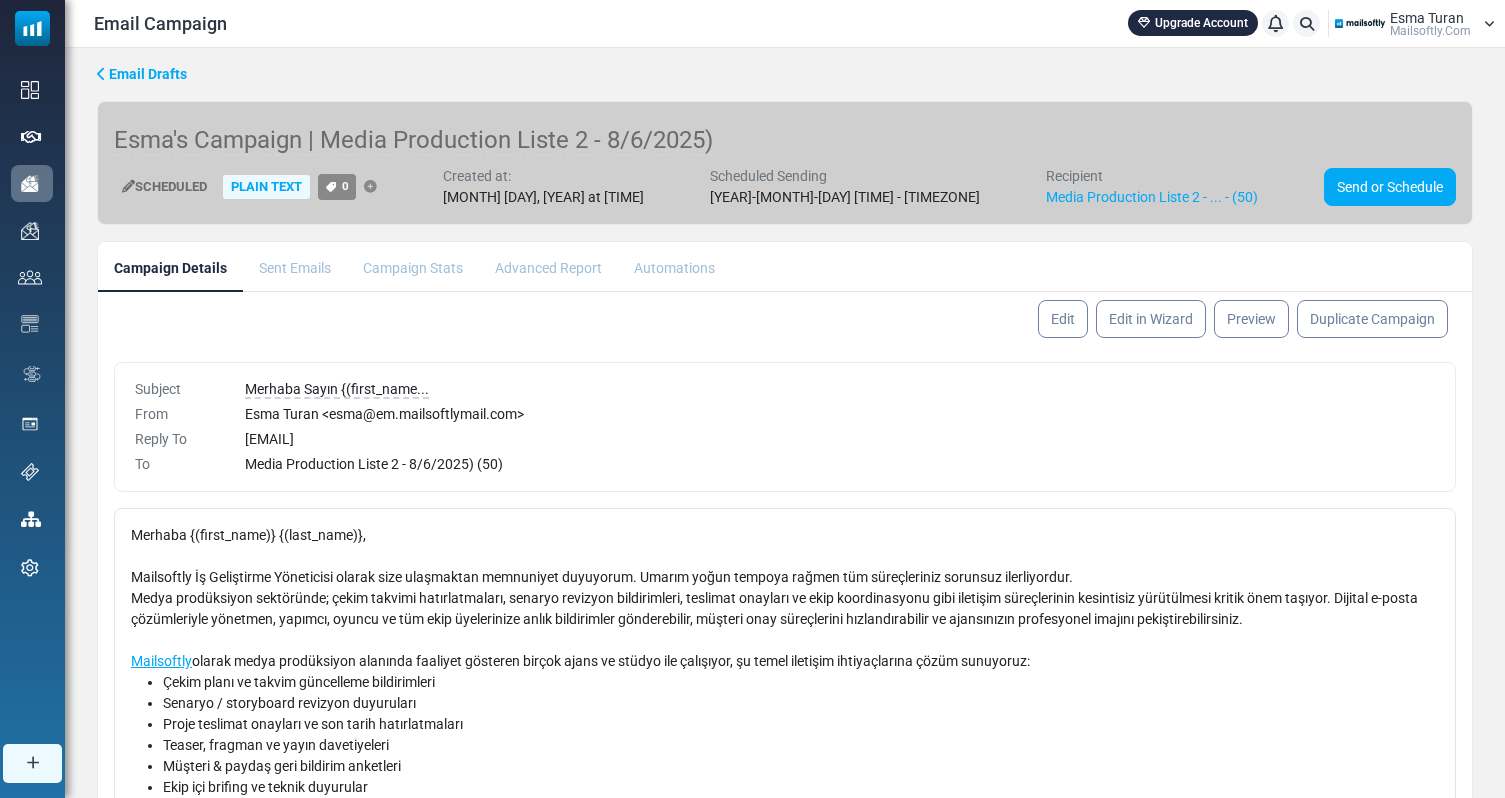 scroll, scrollTop: 0, scrollLeft: 0, axis: both 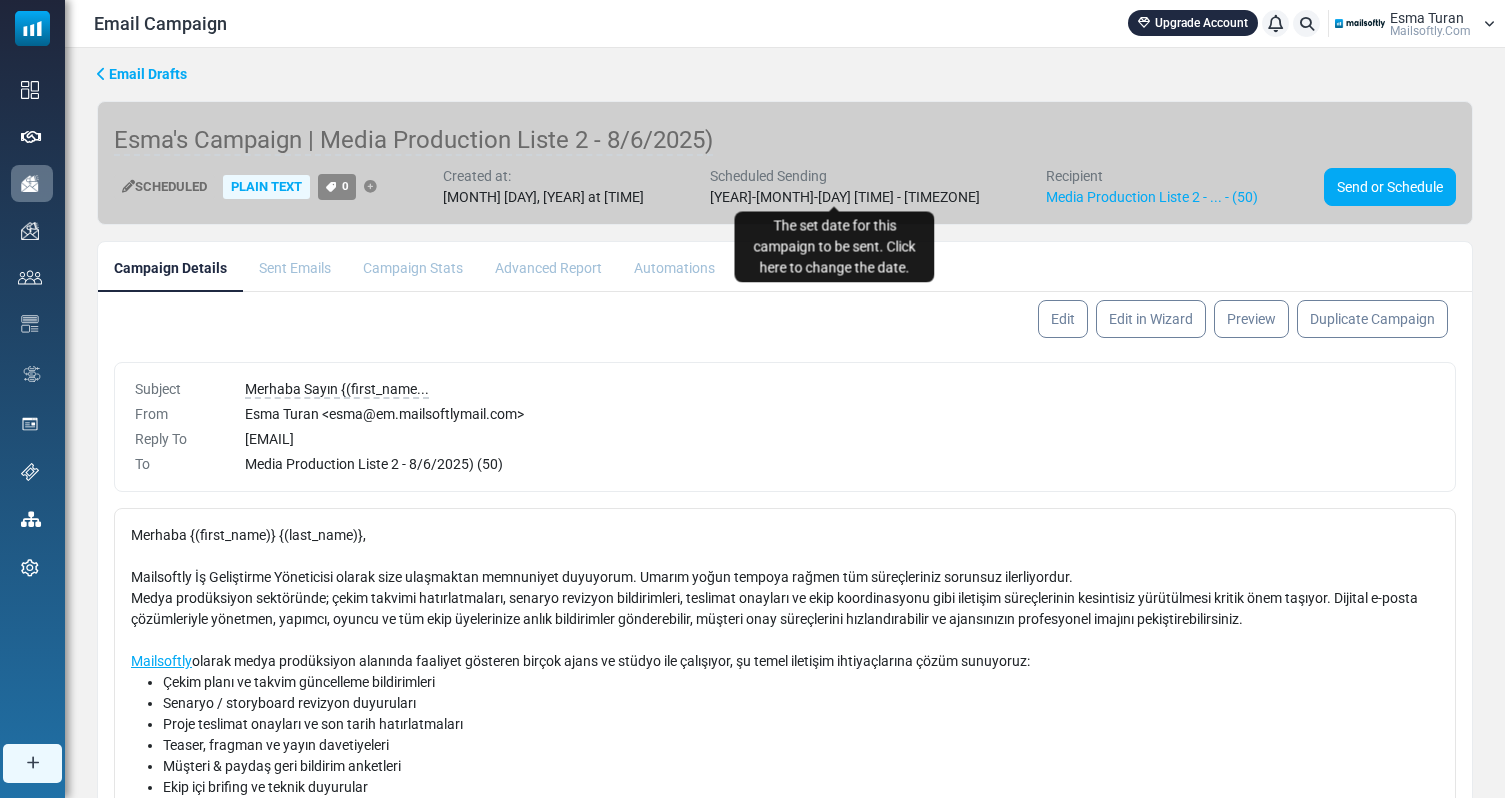 click on "[YEAR]-[MONTH]-[DAY] [TIME] - [TIMEZONE]" at bounding box center [845, 197] 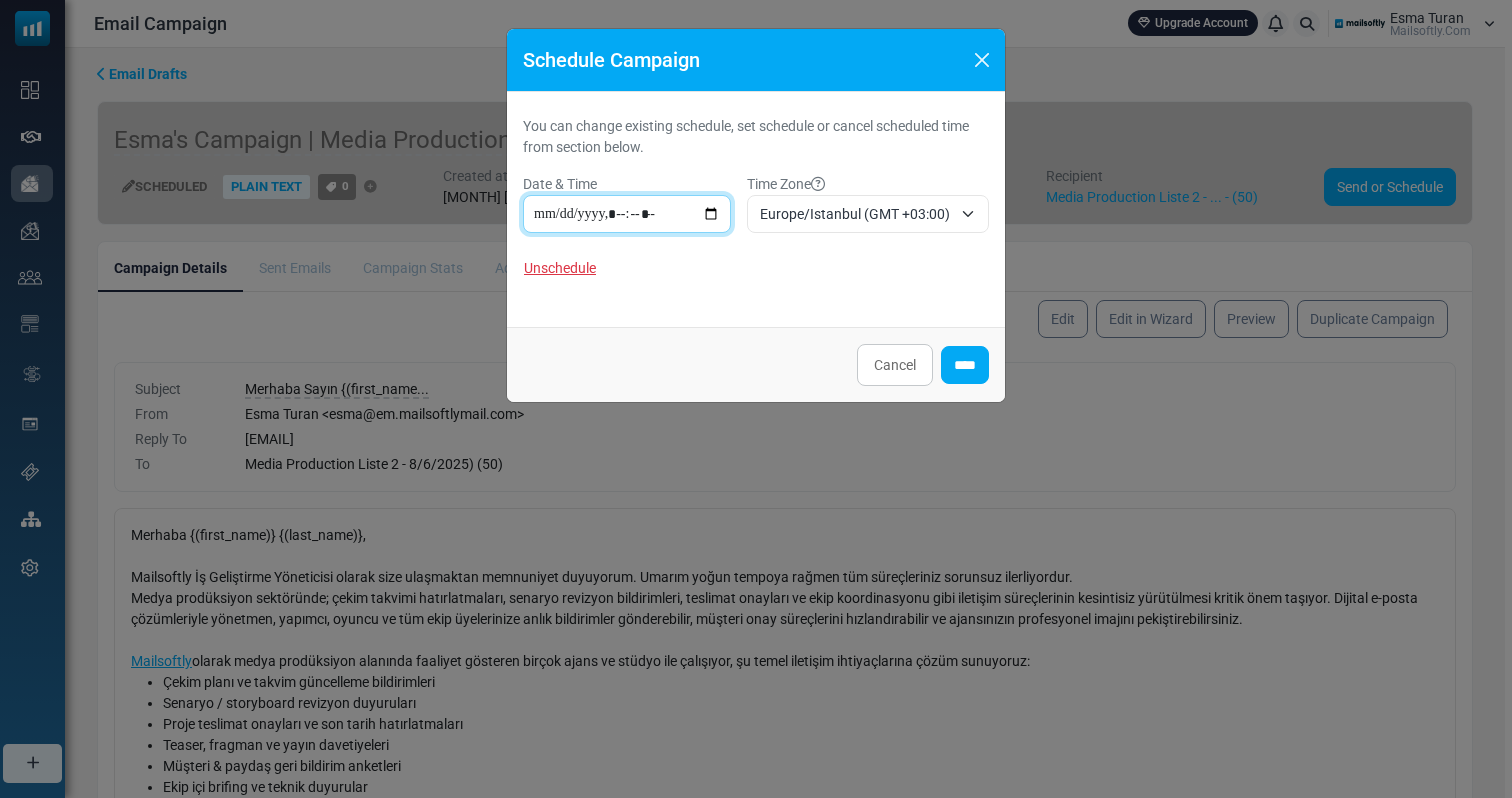click at bounding box center (627, 214) 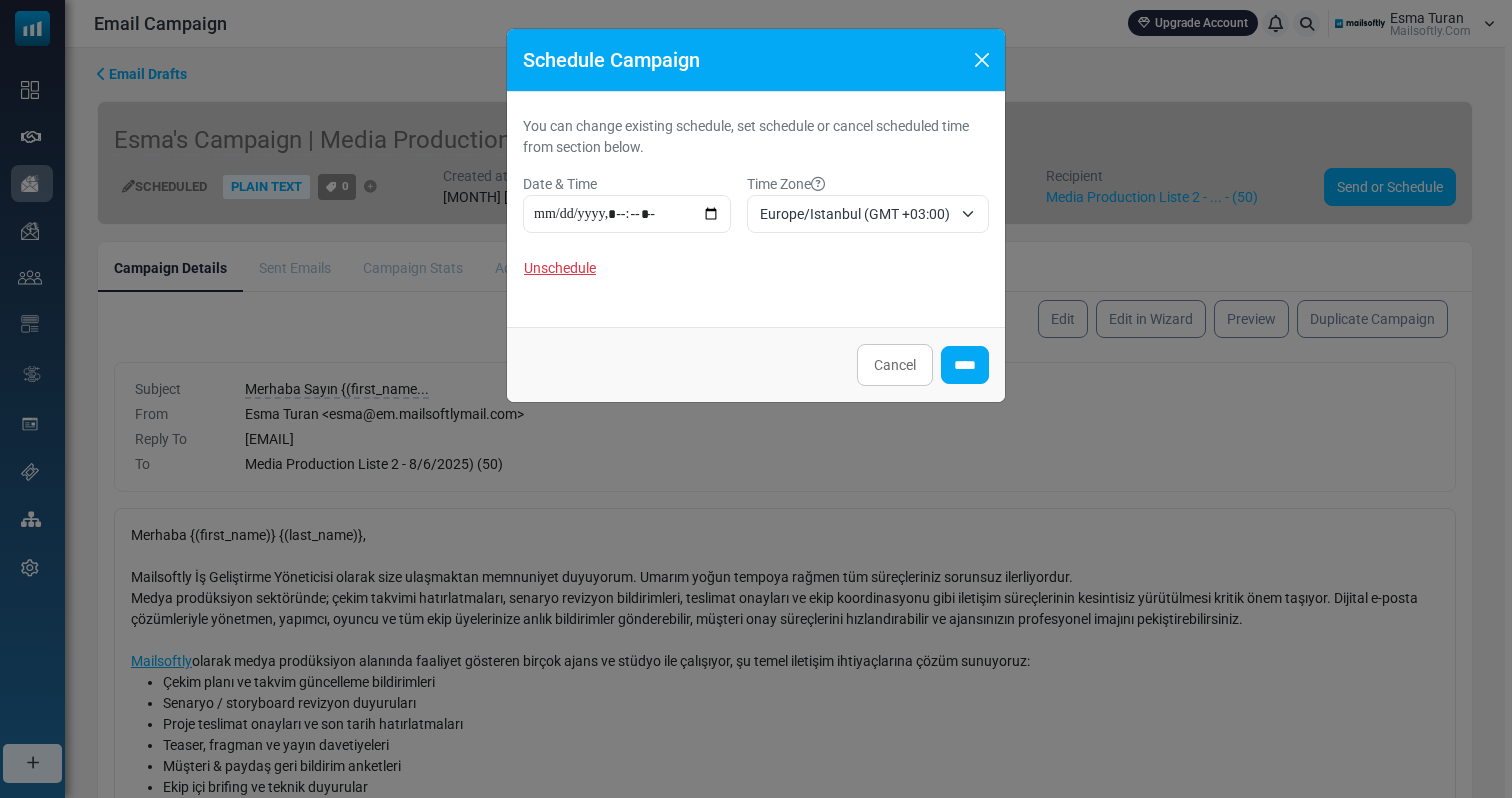 type on "**********" 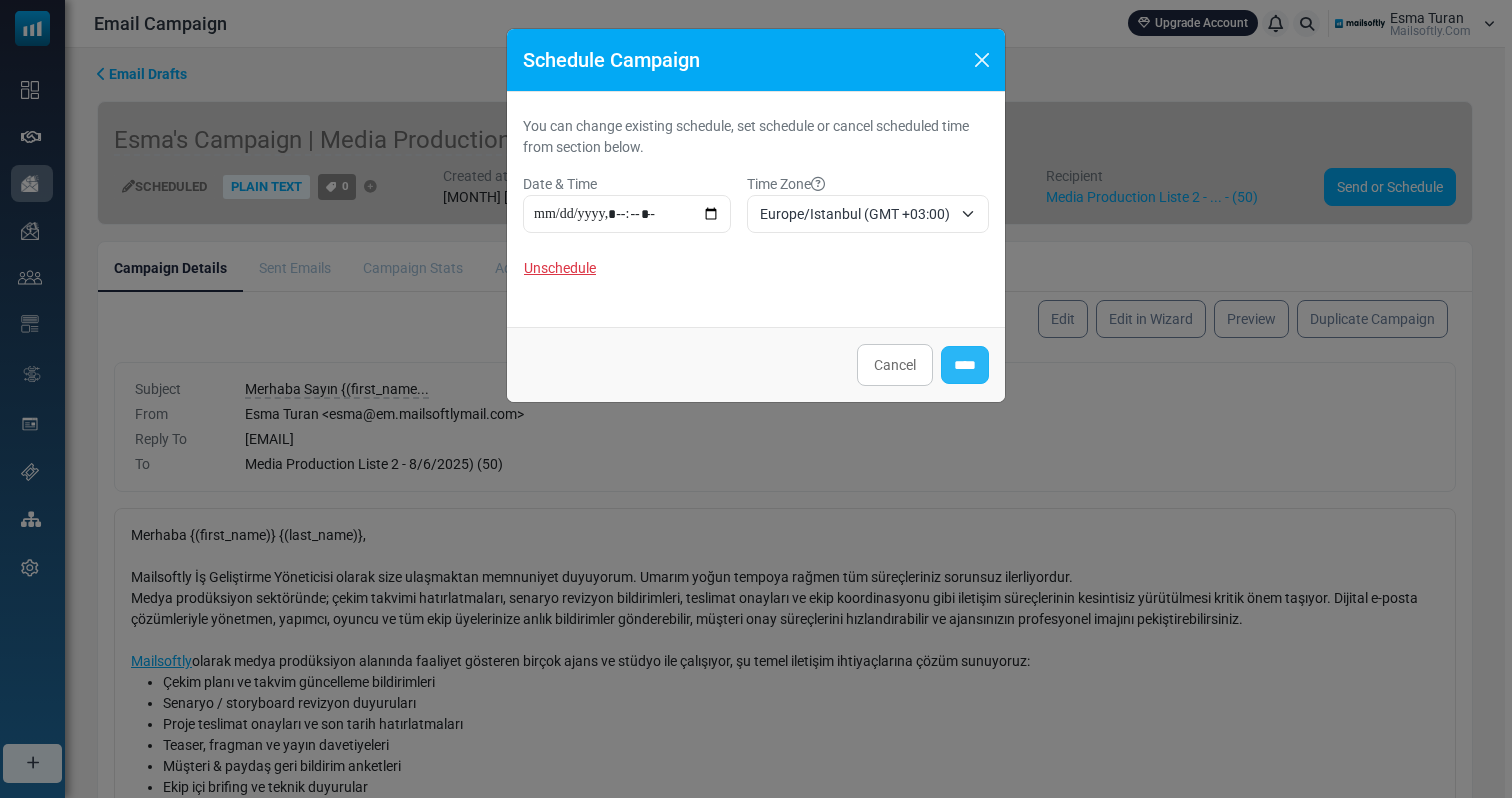 click on "****" at bounding box center [965, 365] 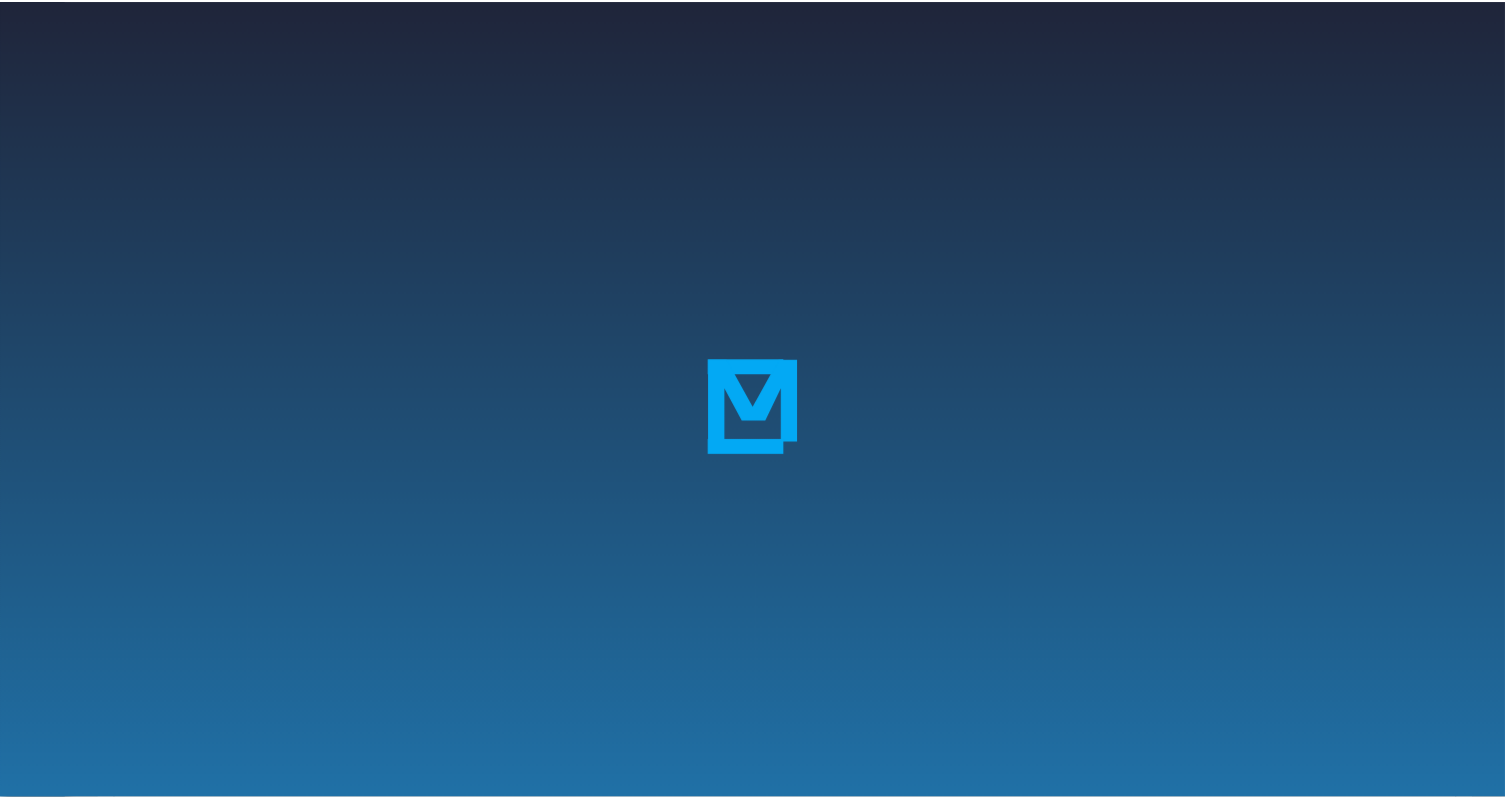 scroll, scrollTop: 0, scrollLeft: 0, axis: both 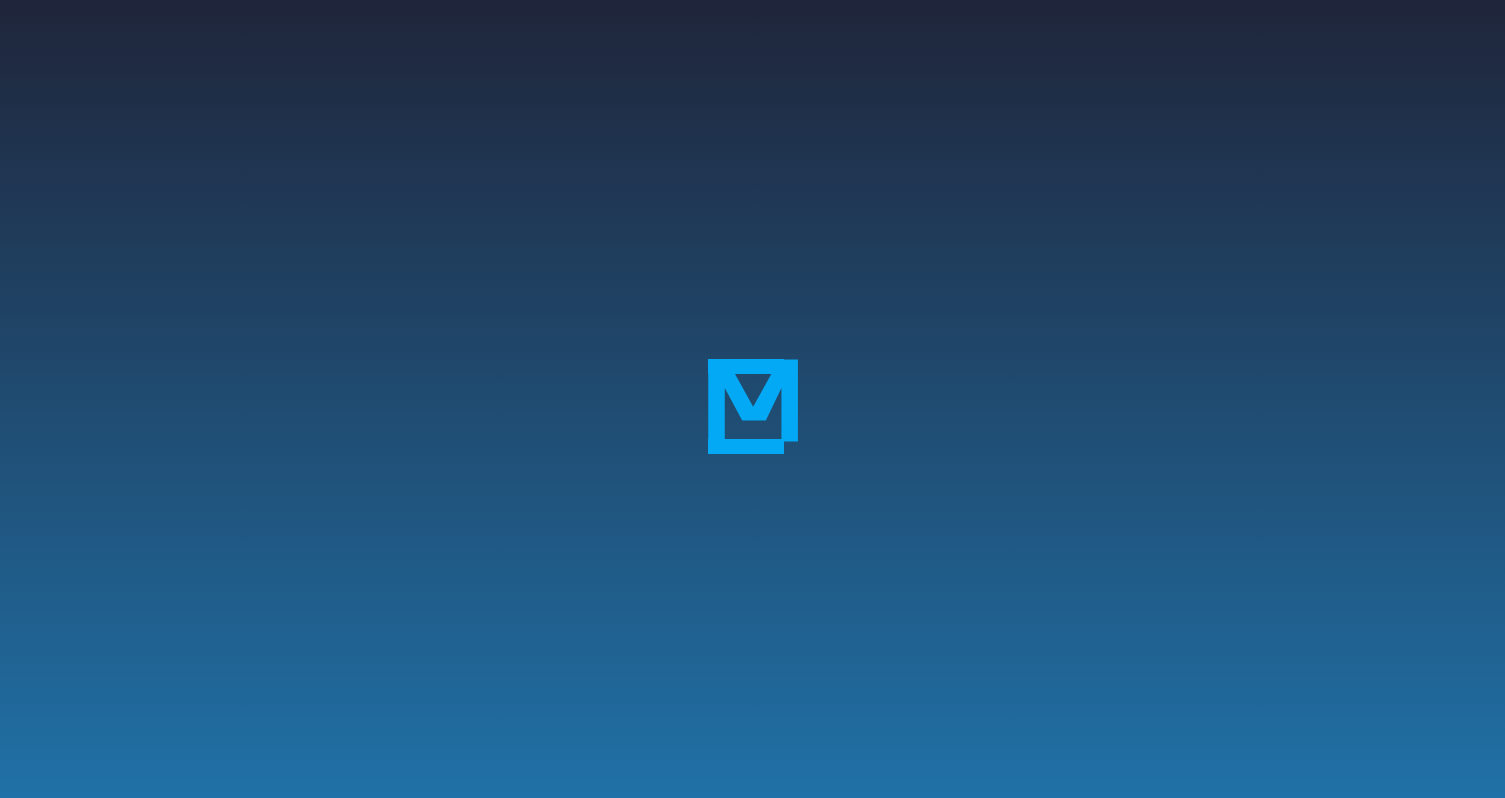 select on "**********" 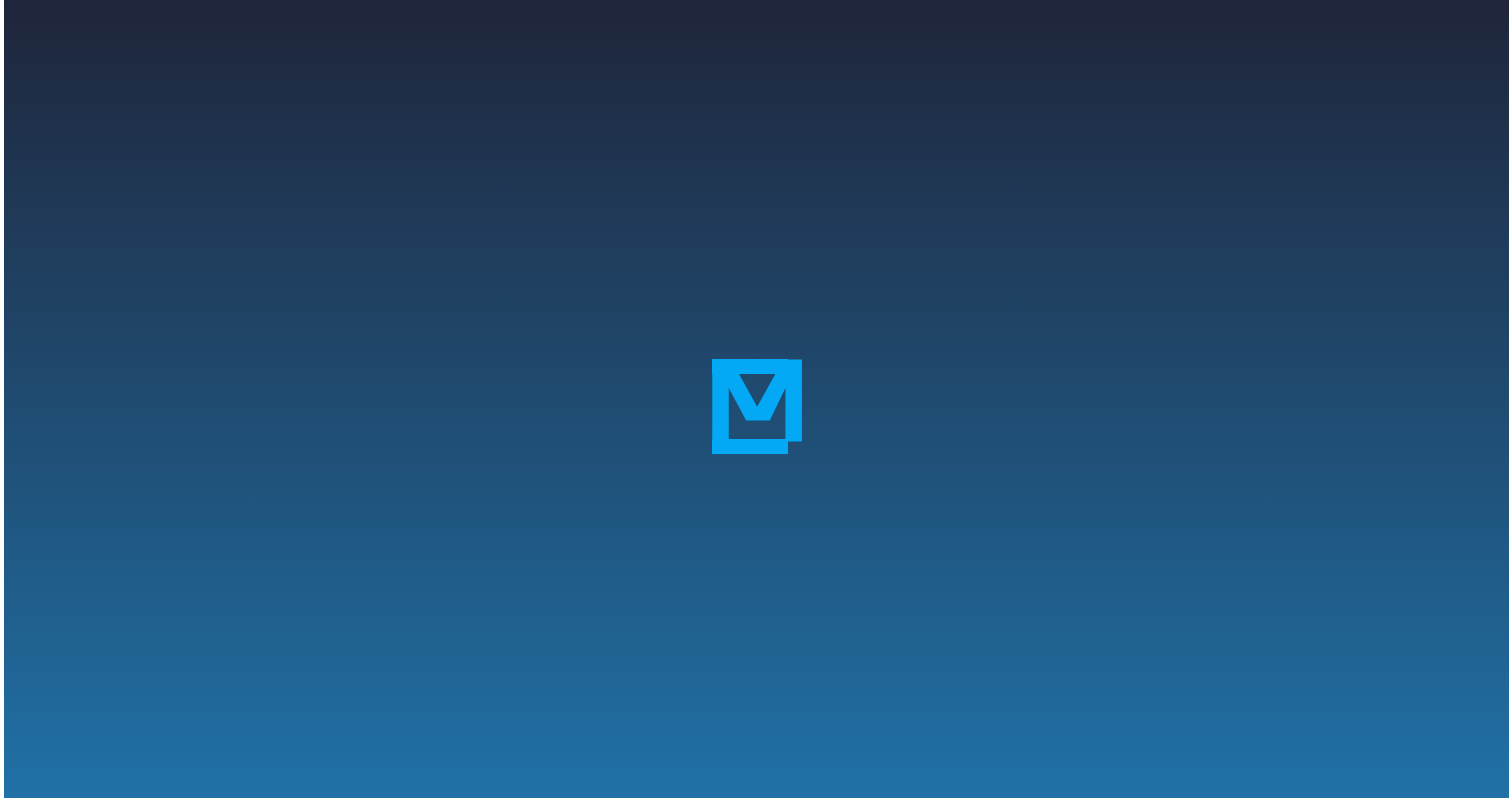 scroll, scrollTop: 0, scrollLeft: 0, axis: both 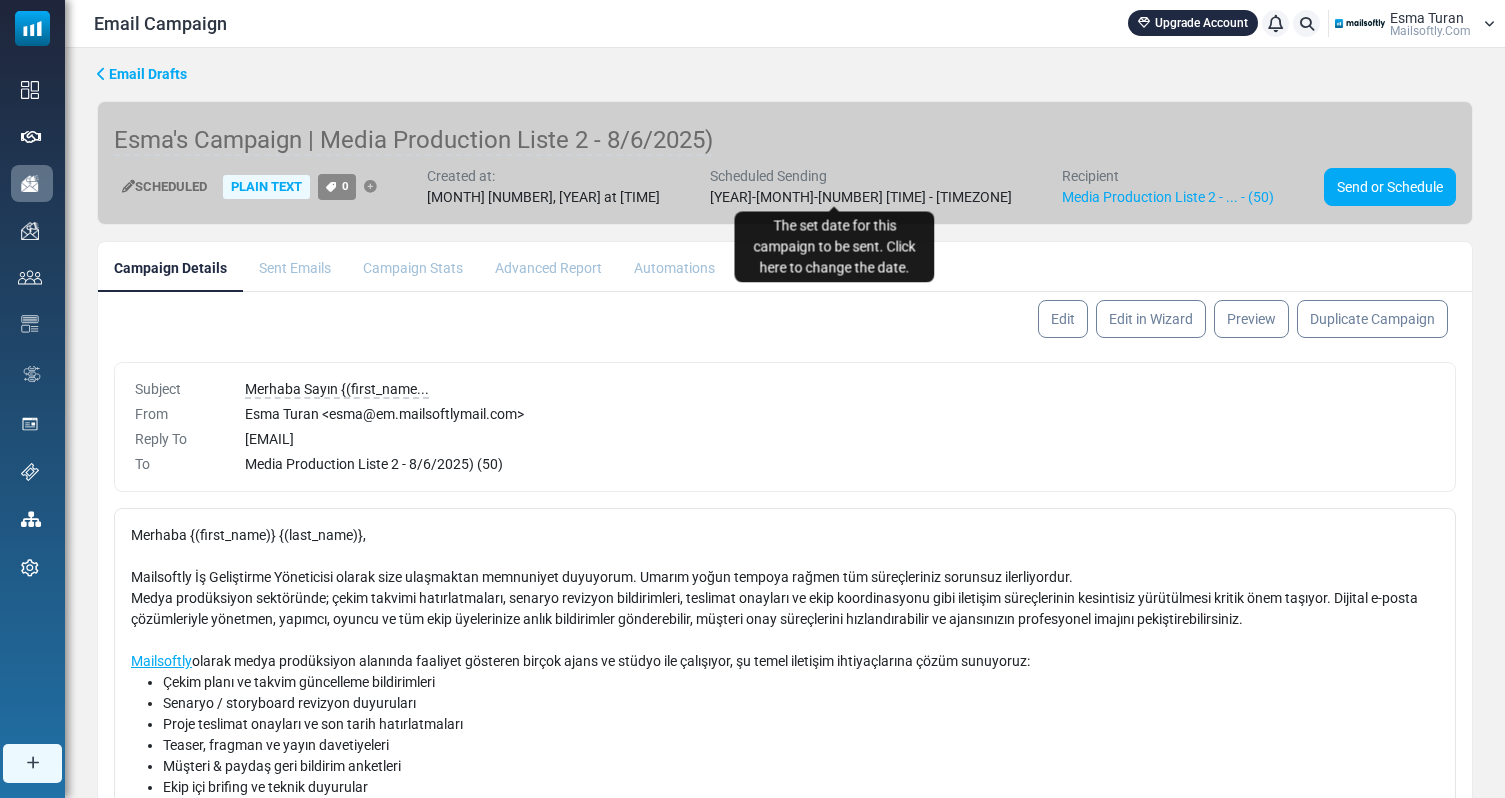 click on "2025-08-08 05:30 - Europe/Istanbul" at bounding box center (861, 197) 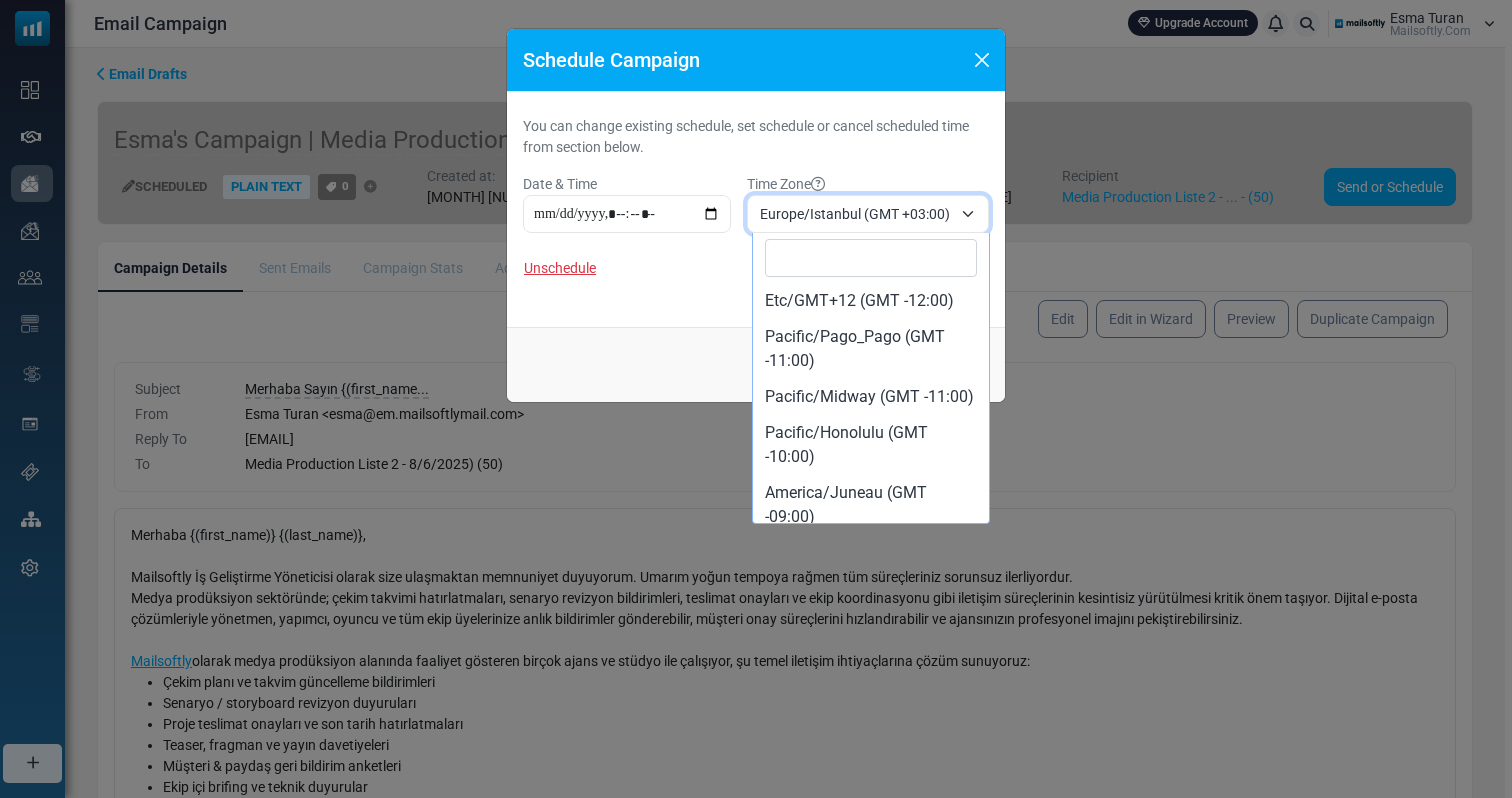 click on "Europe/Istanbul (GMT +03:00)" at bounding box center (856, 214) 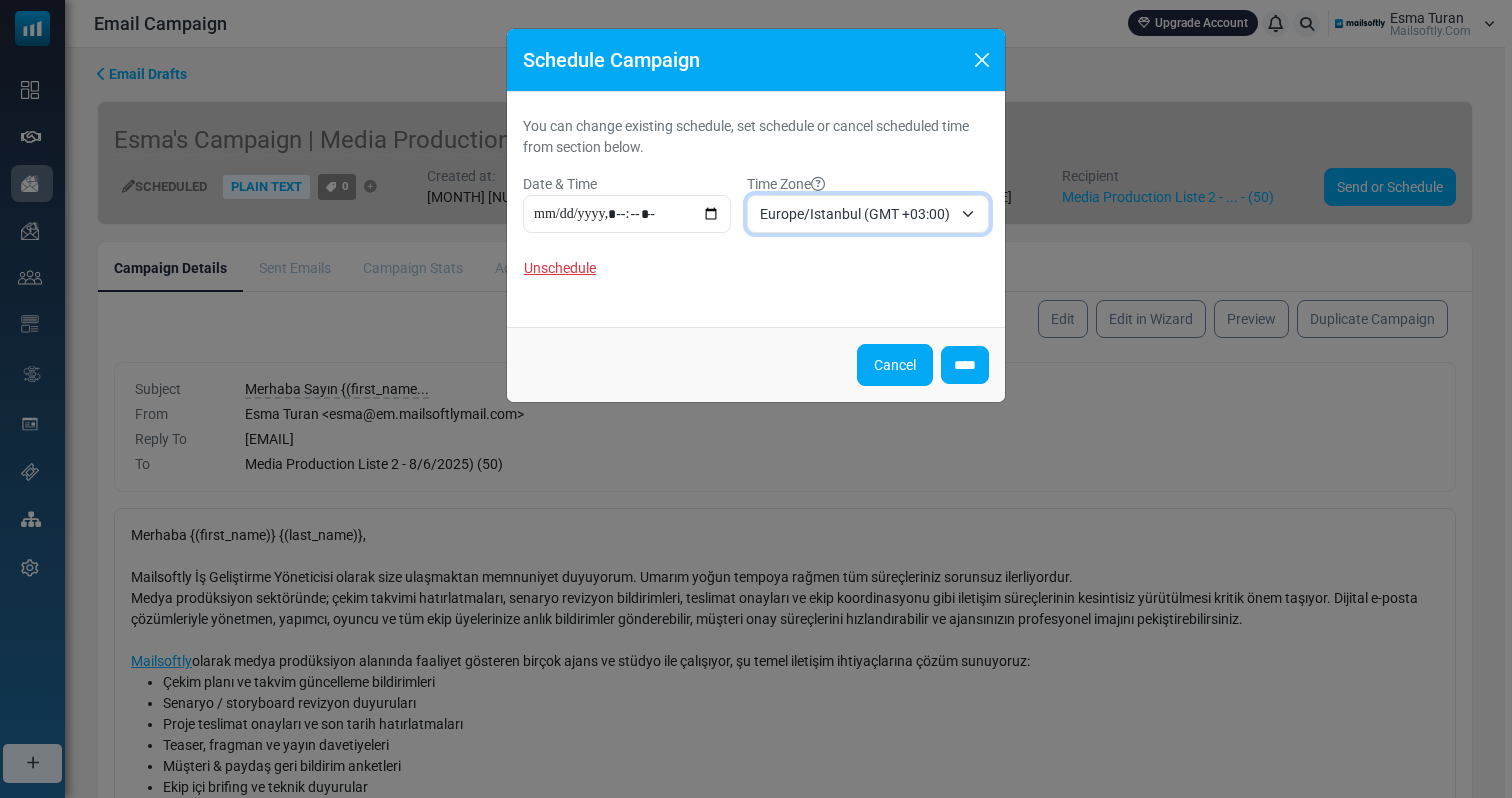 click on "Cancel" at bounding box center (895, 365) 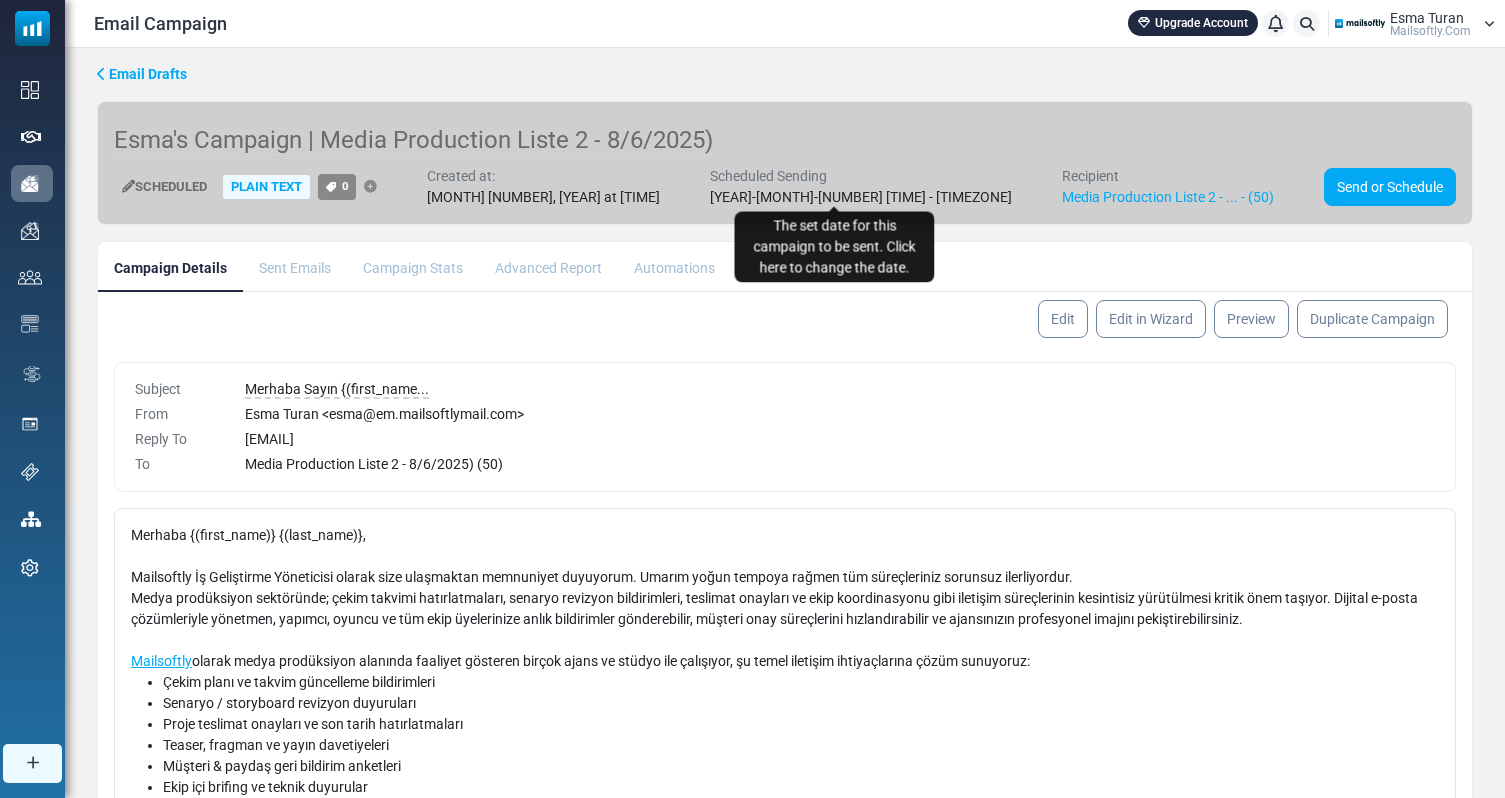 click on "2025-08-08 05:30 - Europe/Istanbul" at bounding box center (861, 197) 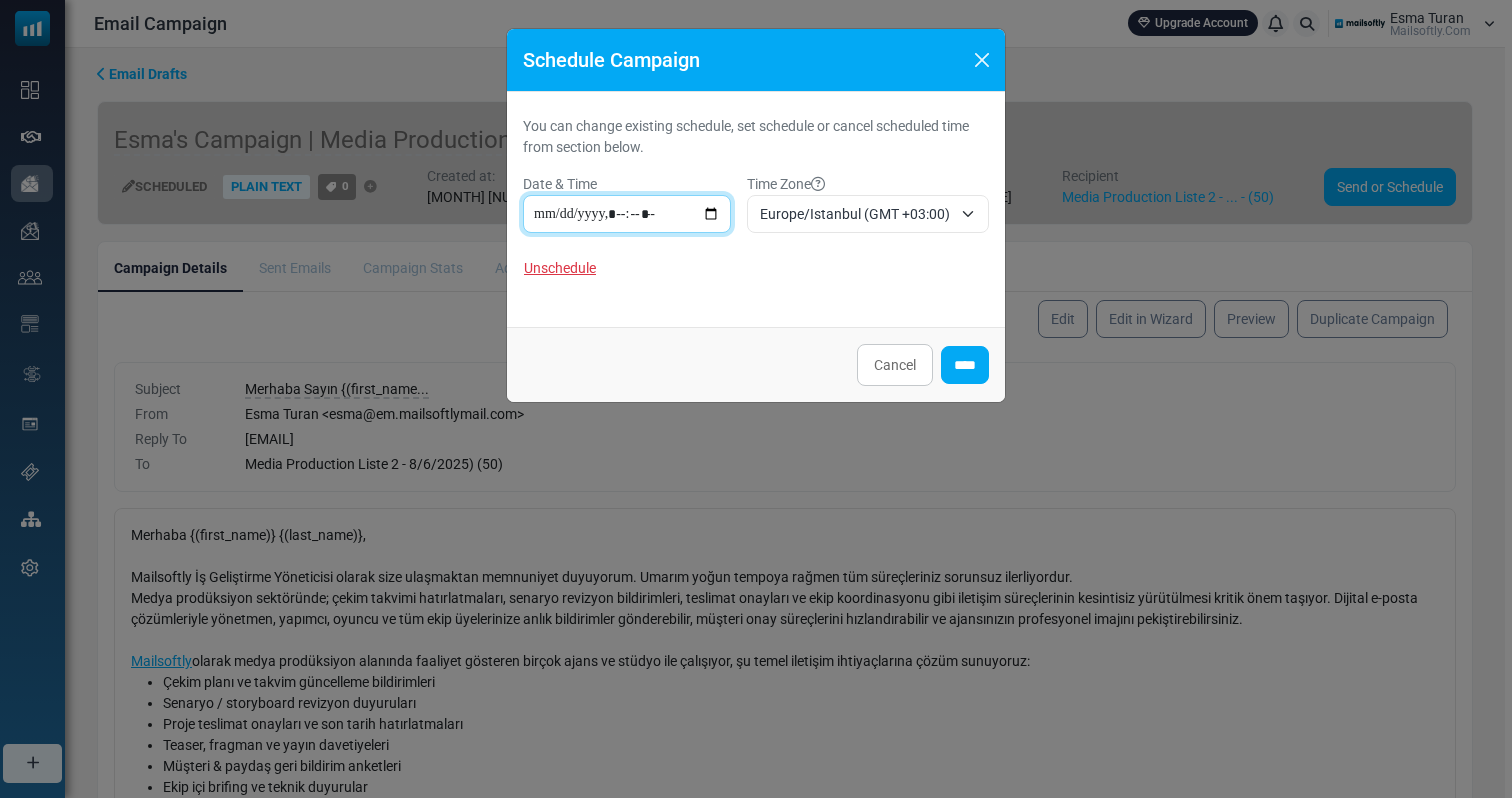 click at bounding box center [627, 214] 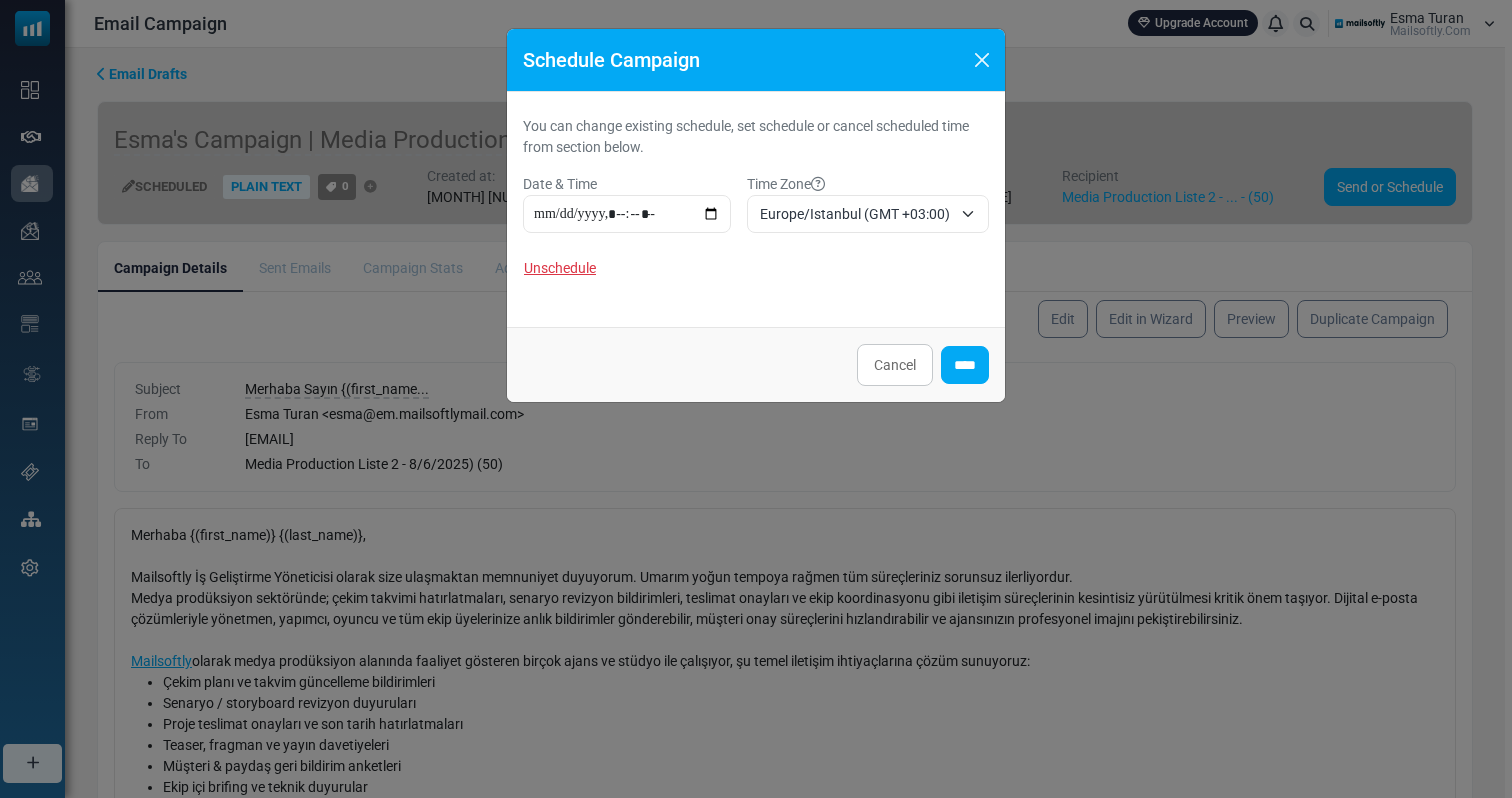 type on "**********" 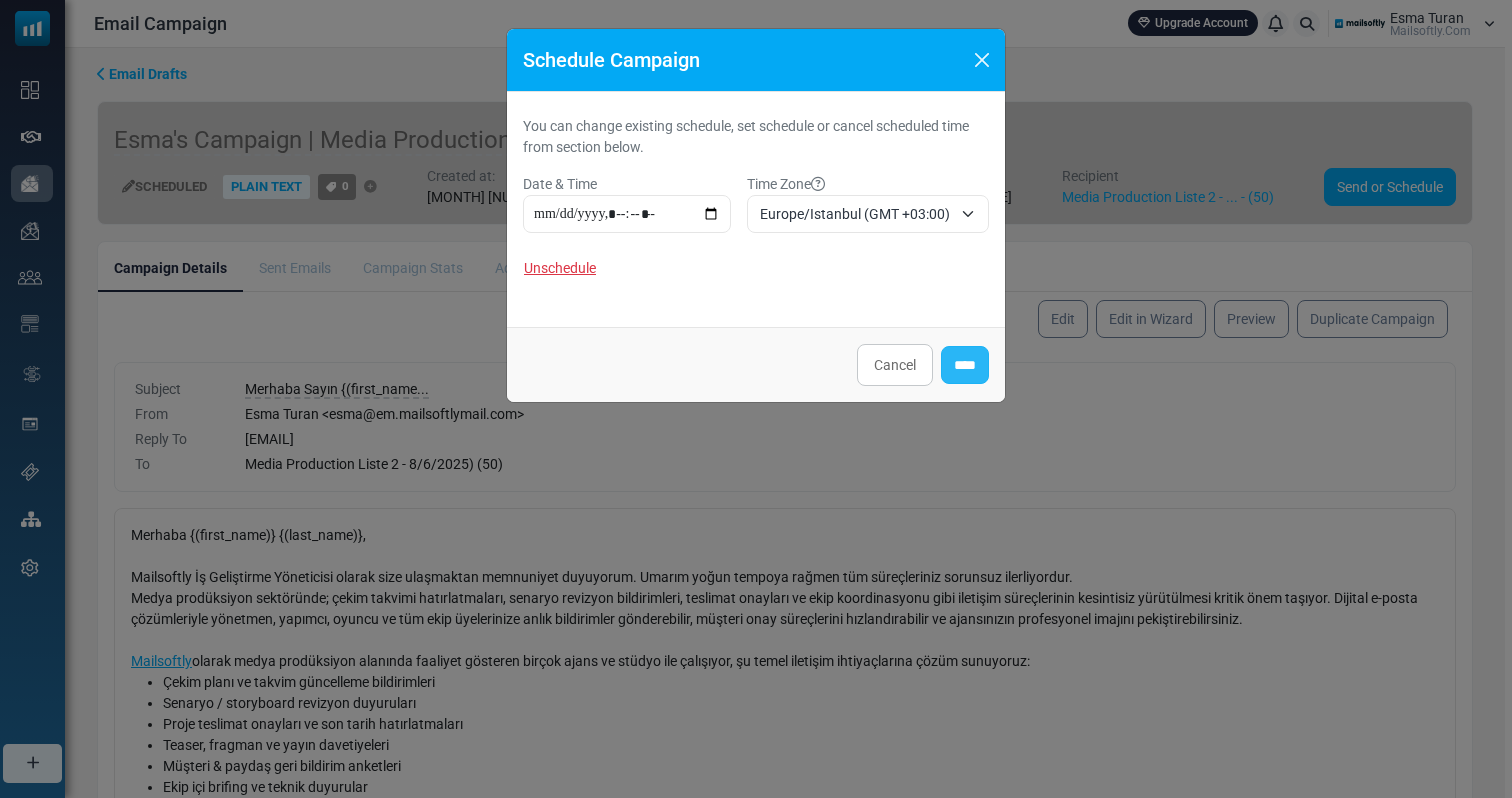click on "****" at bounding box center [965, 365] 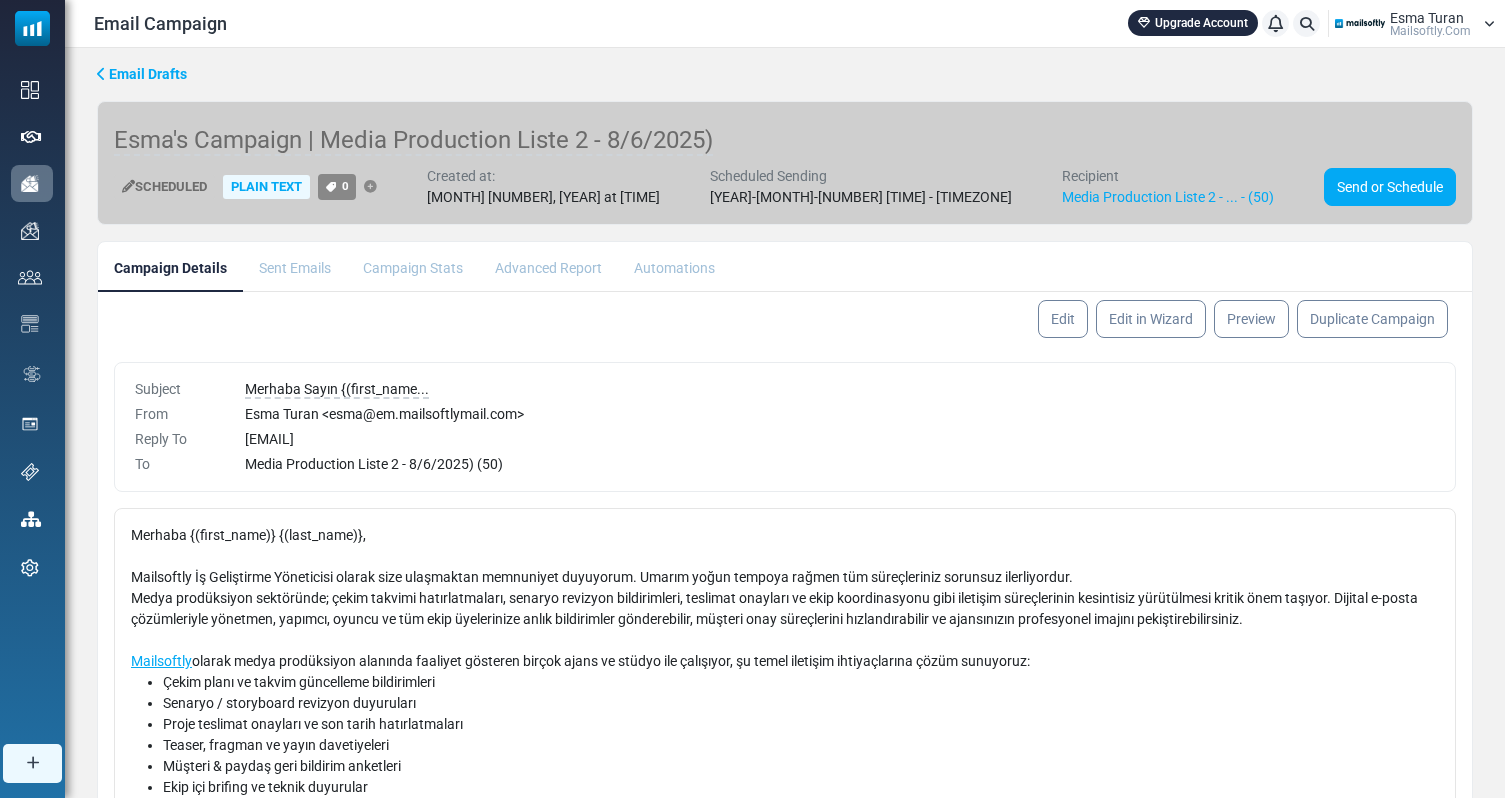 click on "2025-08-09 05:30 - Europe/Istanbul" at bounding box center (861, 197) 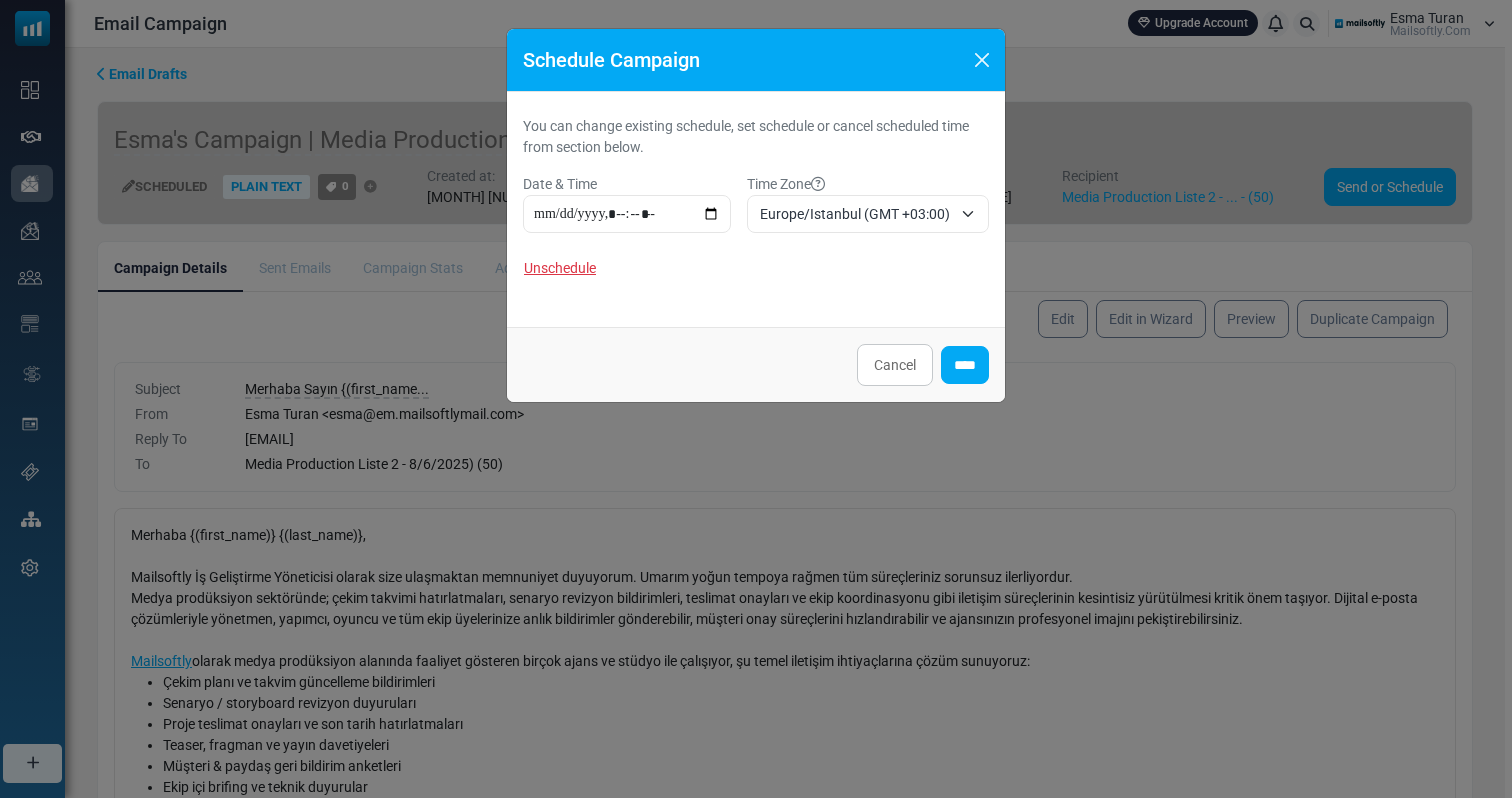 click on "Europe/Istanbul (GMT +03:00)" at bounding box center (856, 214) 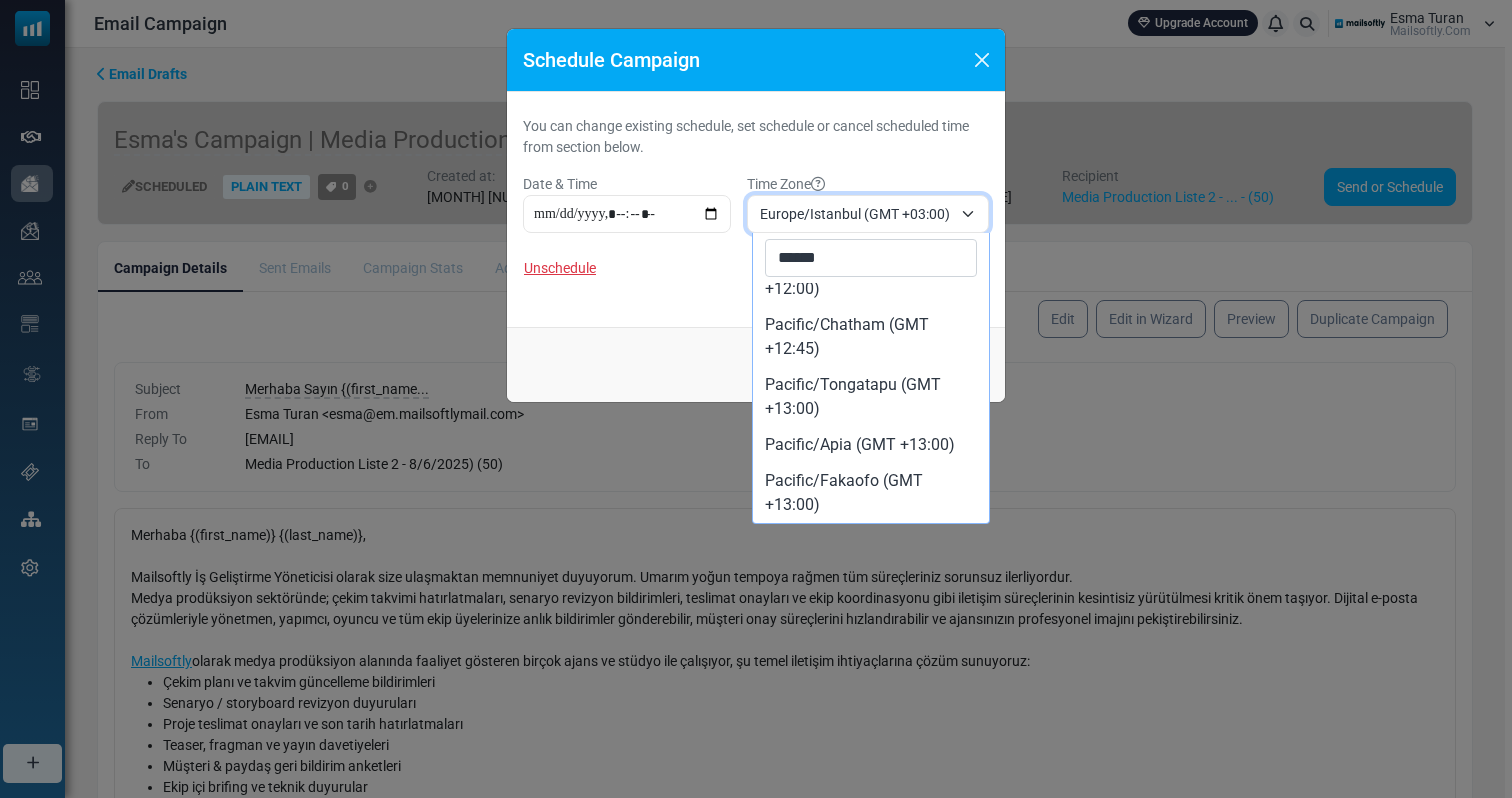 scroll, scrollTop: 0, scrollLeft: 0, axis: both 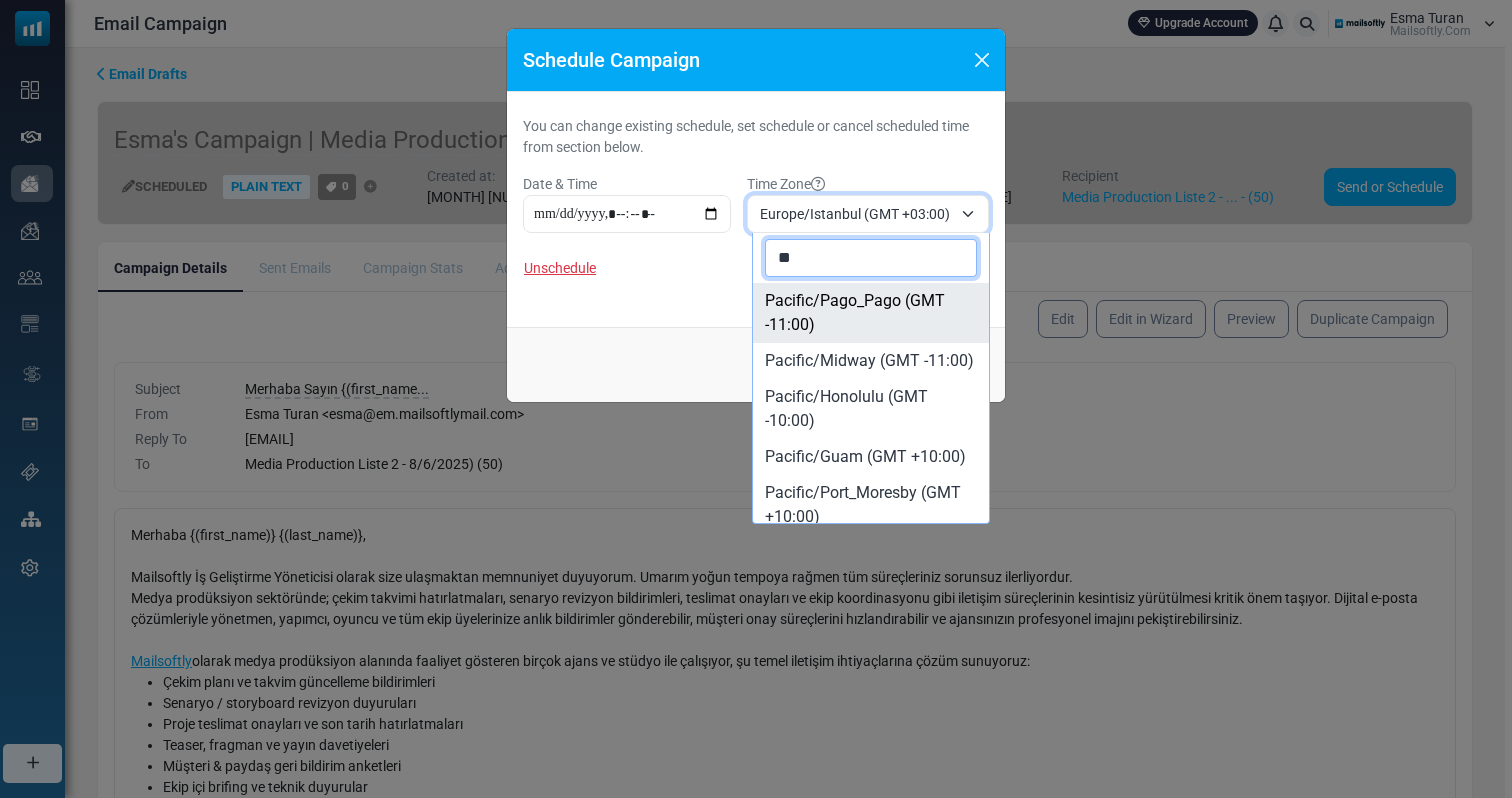 type on "*" 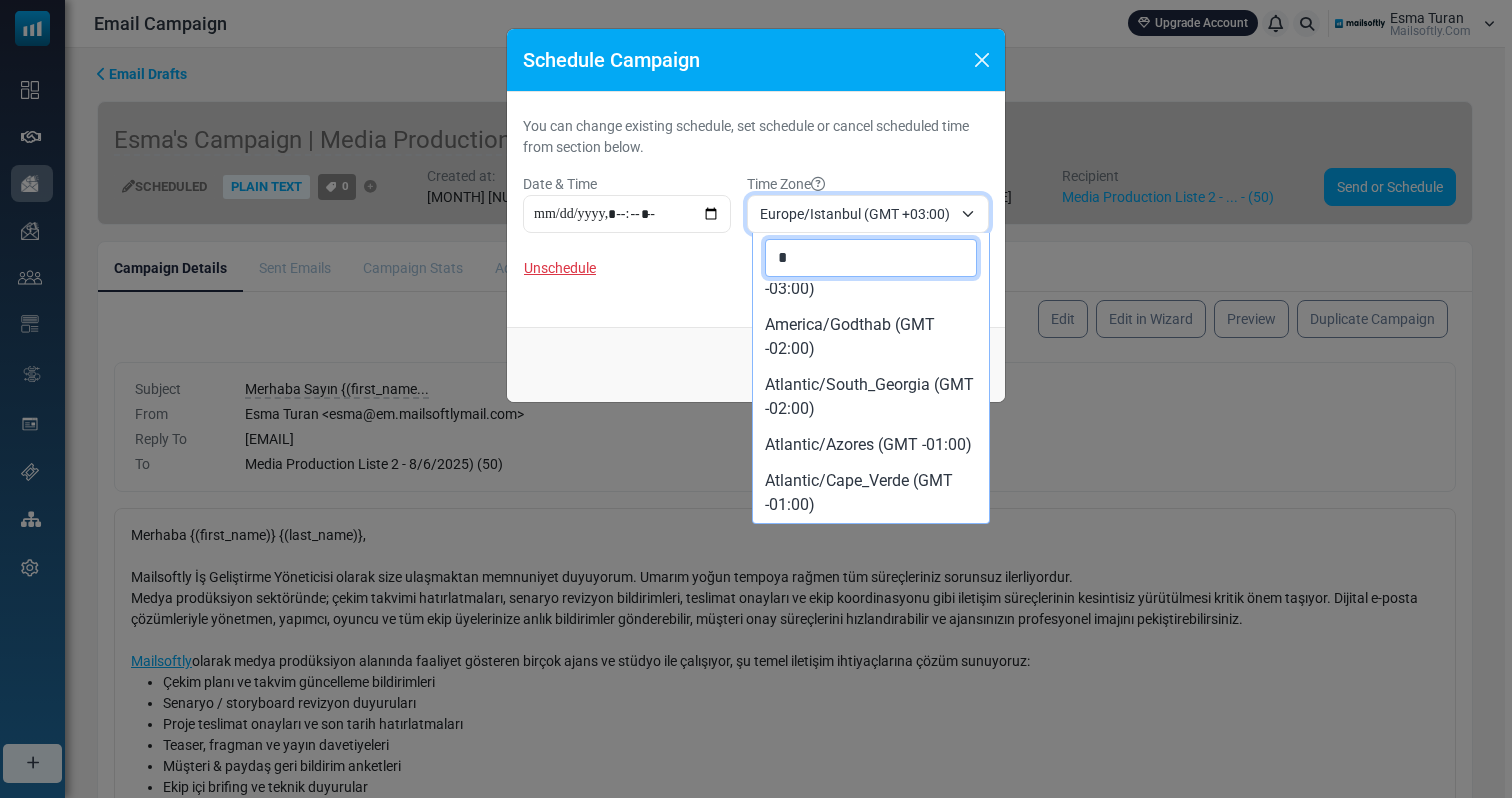 scroll, scrollTop: 0, scrollLeft: 0, axis: both 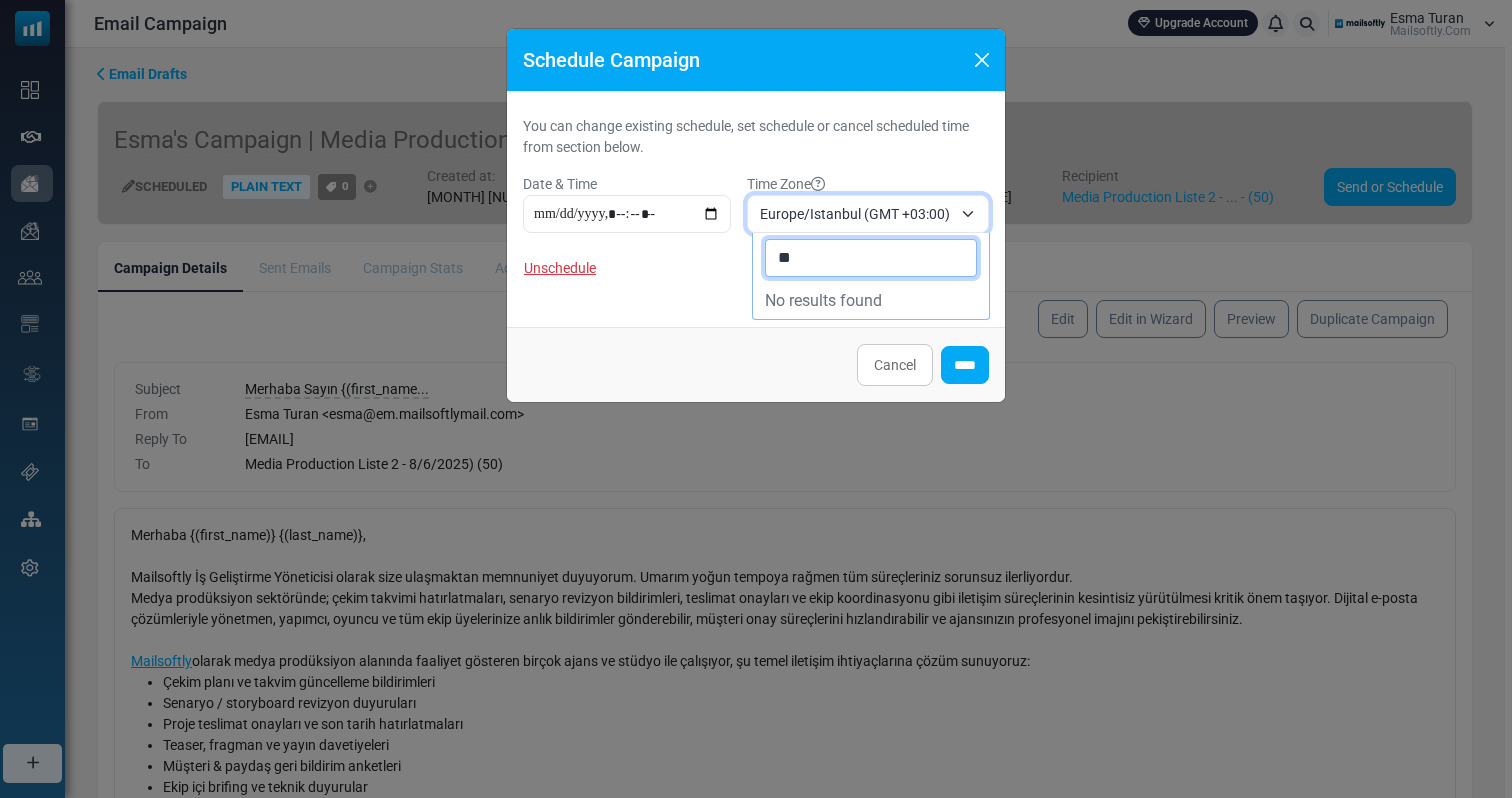type on "*" 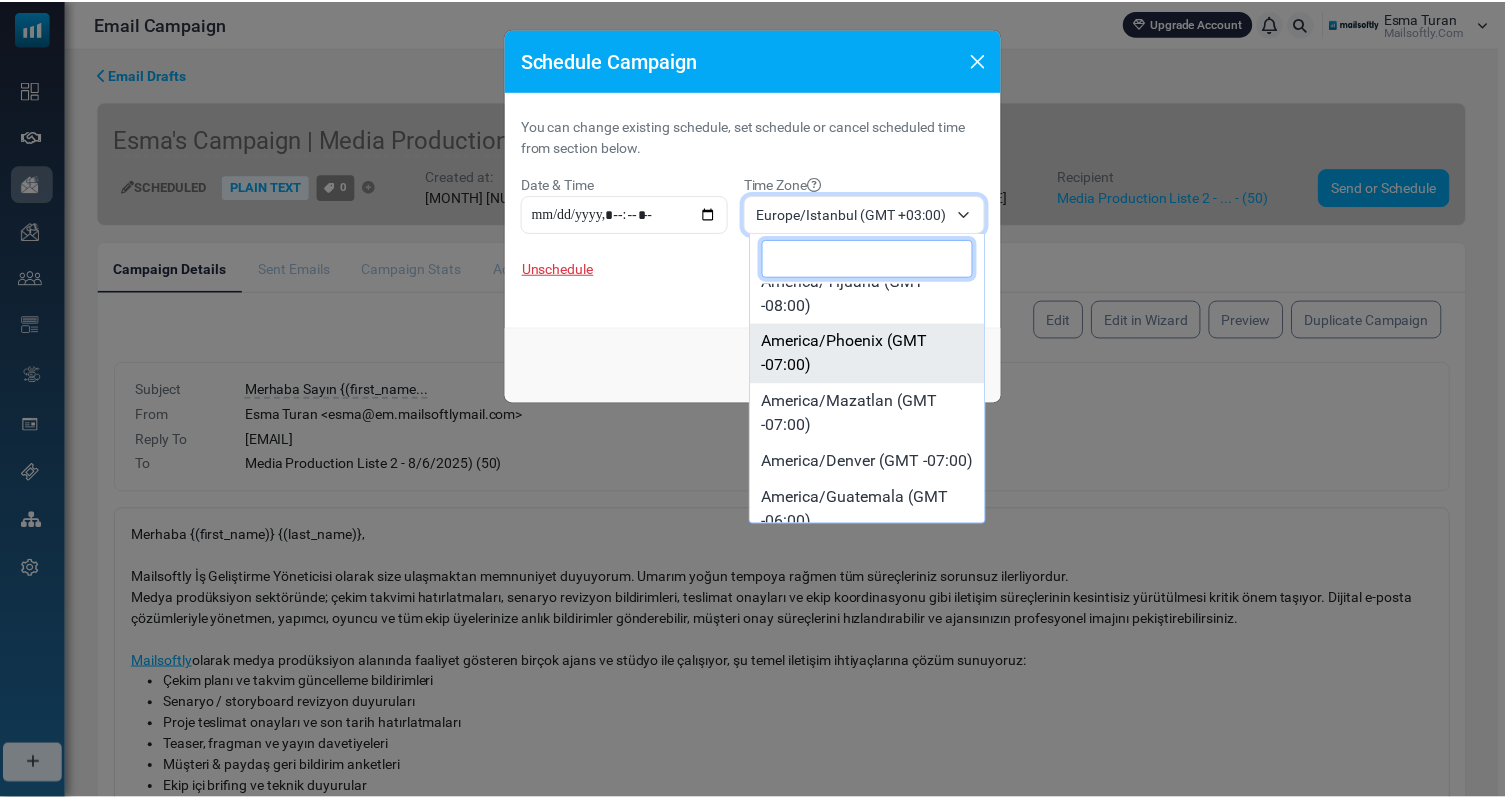 scroll, scrollTop: 245, scrollLeft: 0, axis: vertical 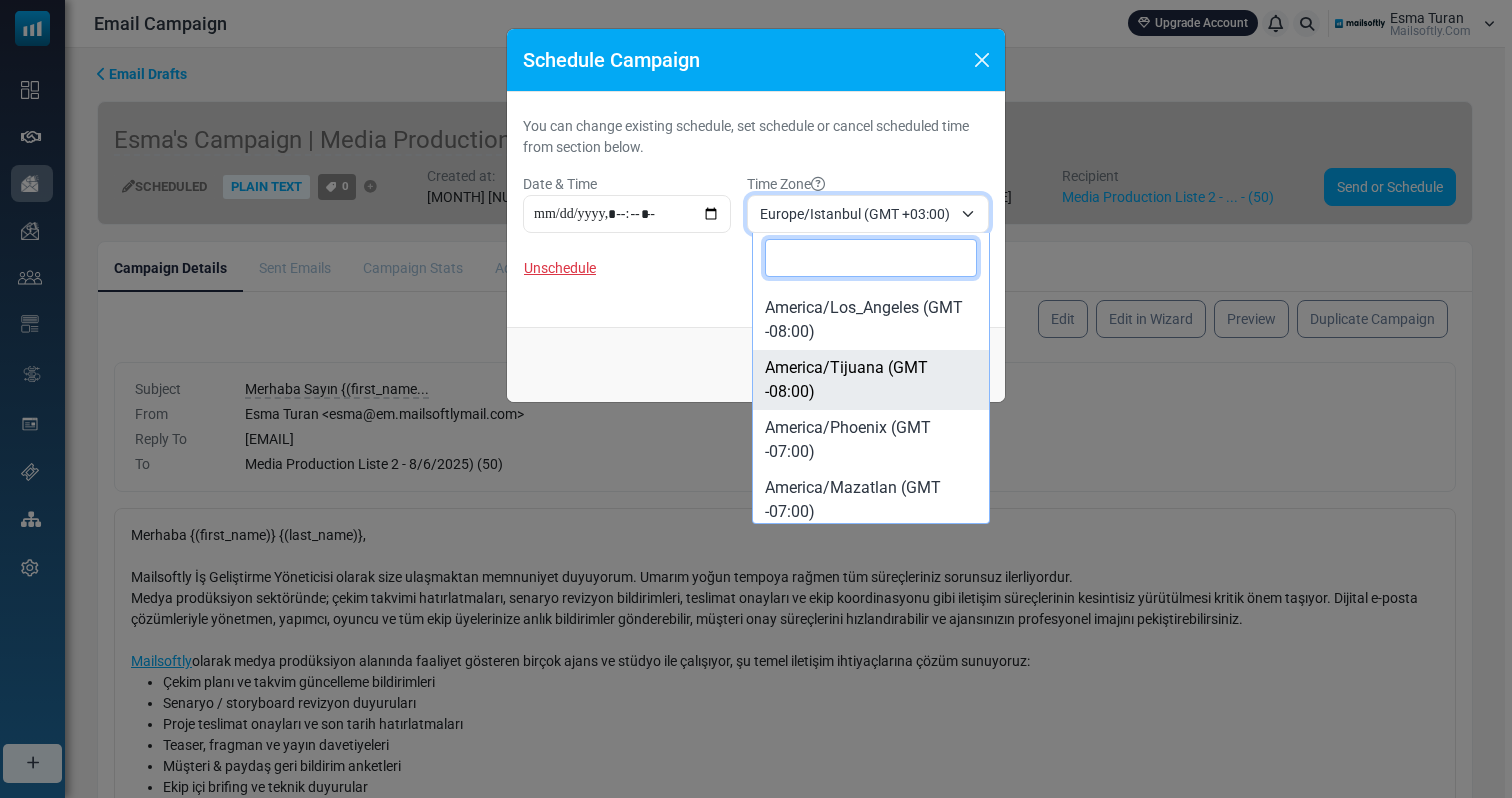 type 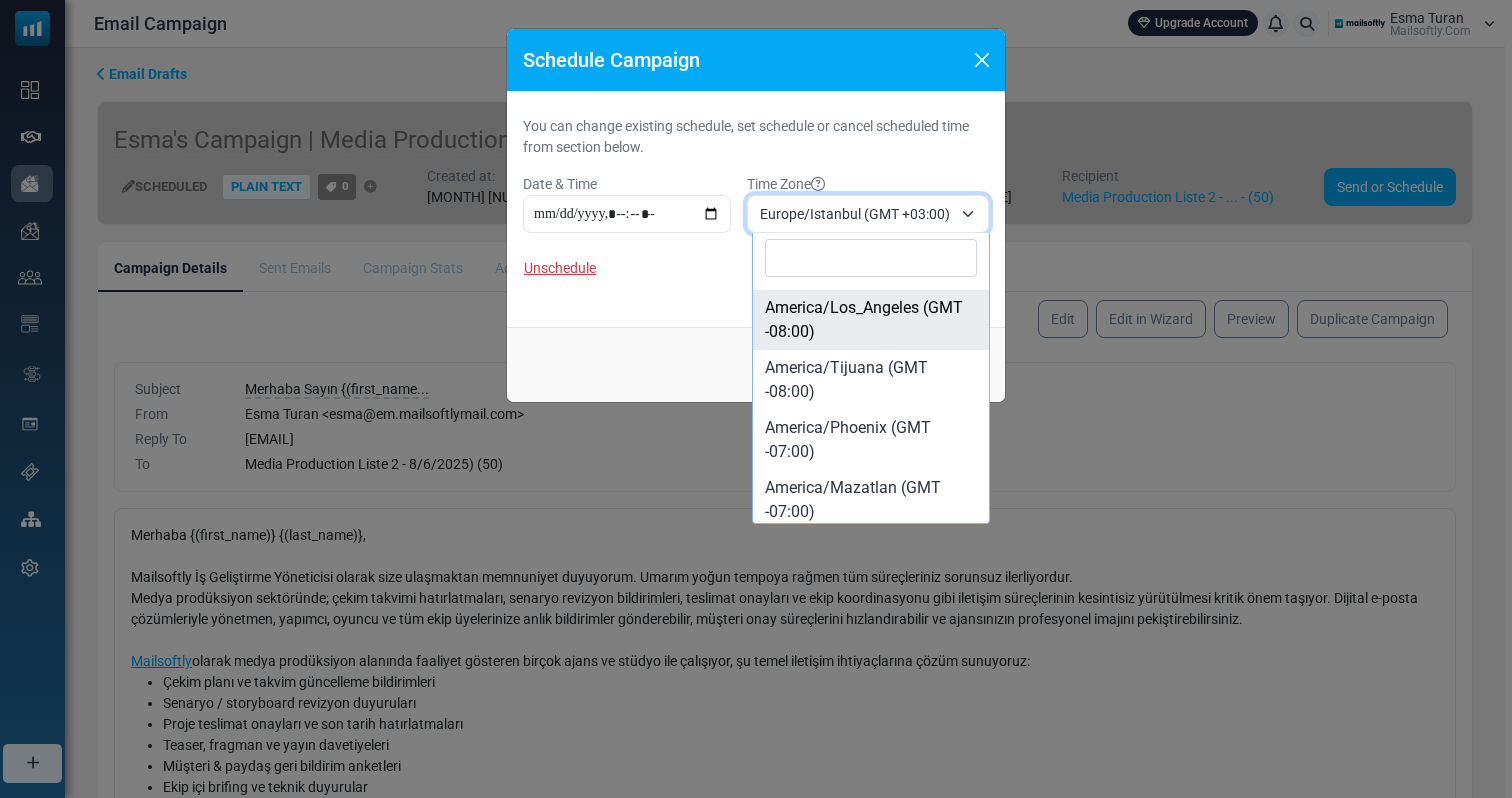 select on "**********" 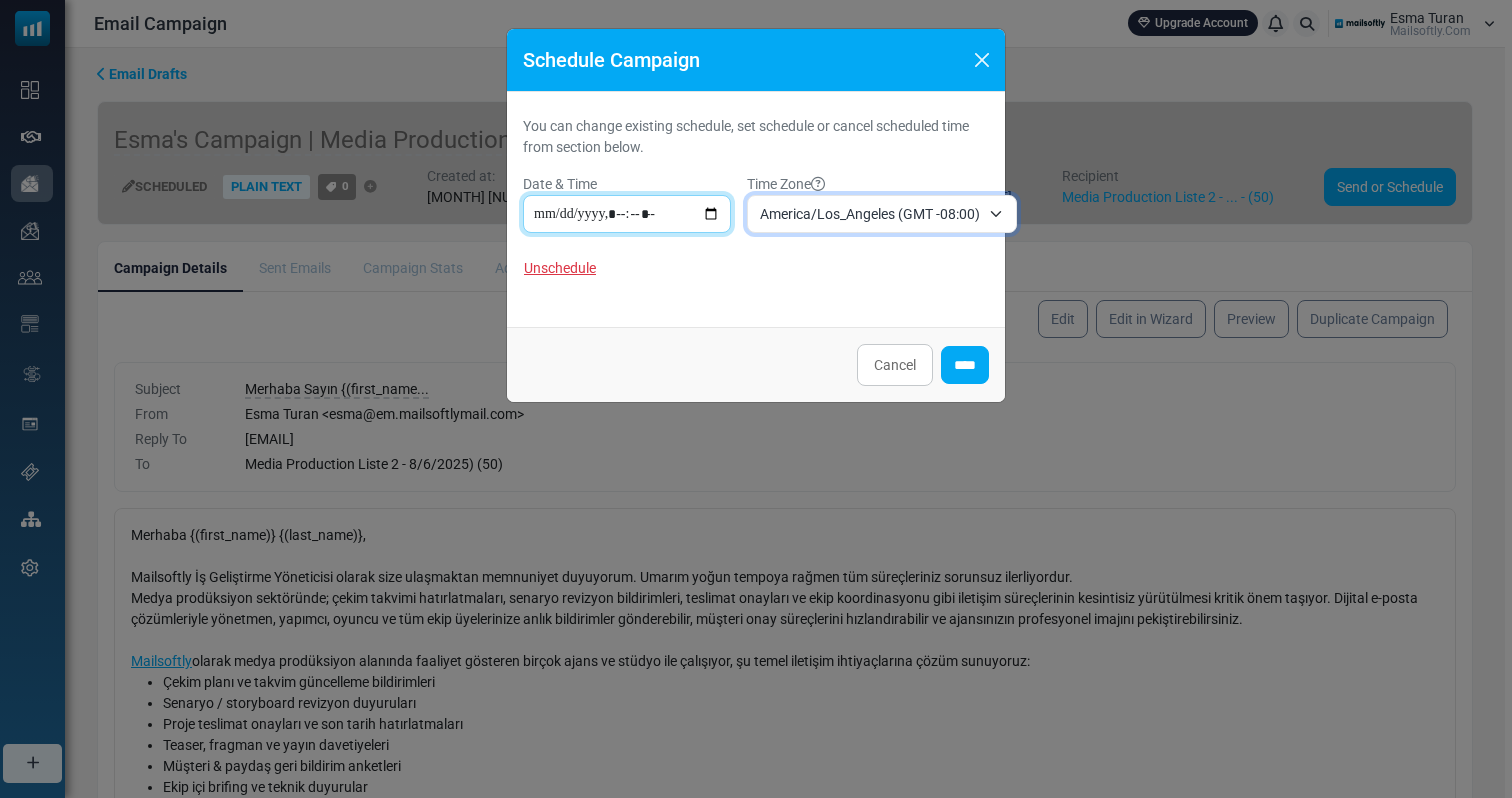 click at bounding box center [627, 214] 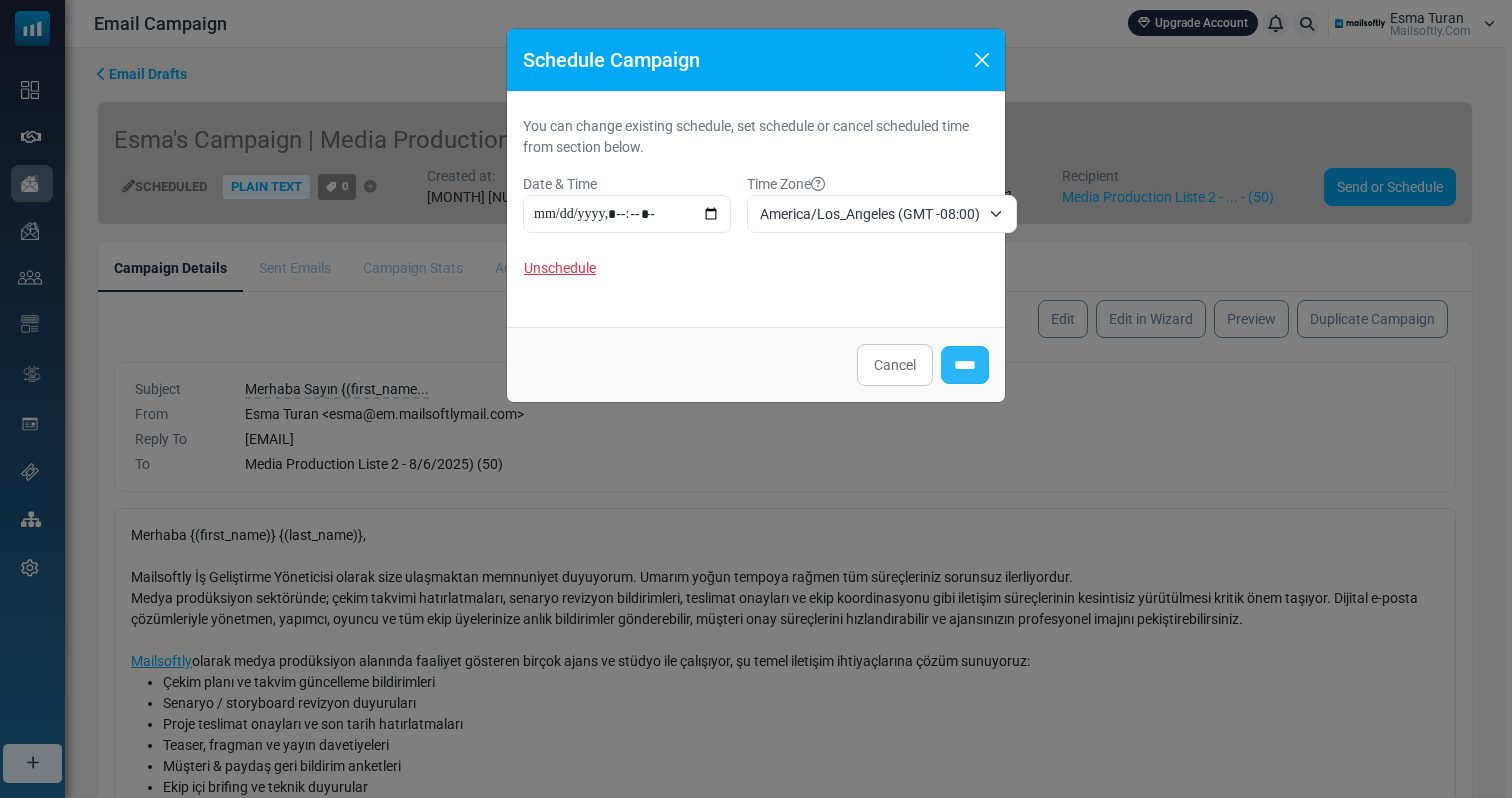 type on "**********" 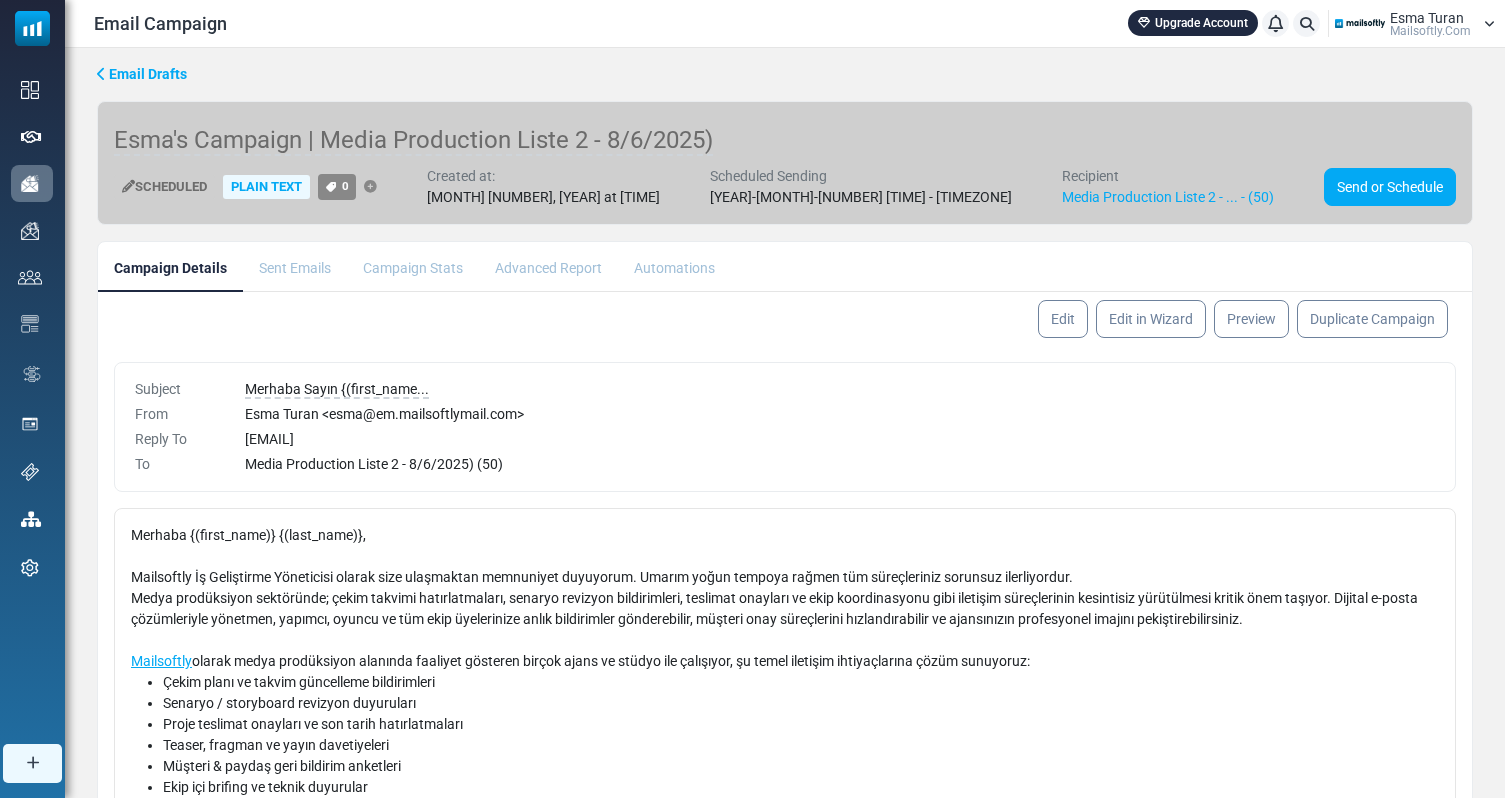 click on "Email Drafts" at bounding box center (148, 74) 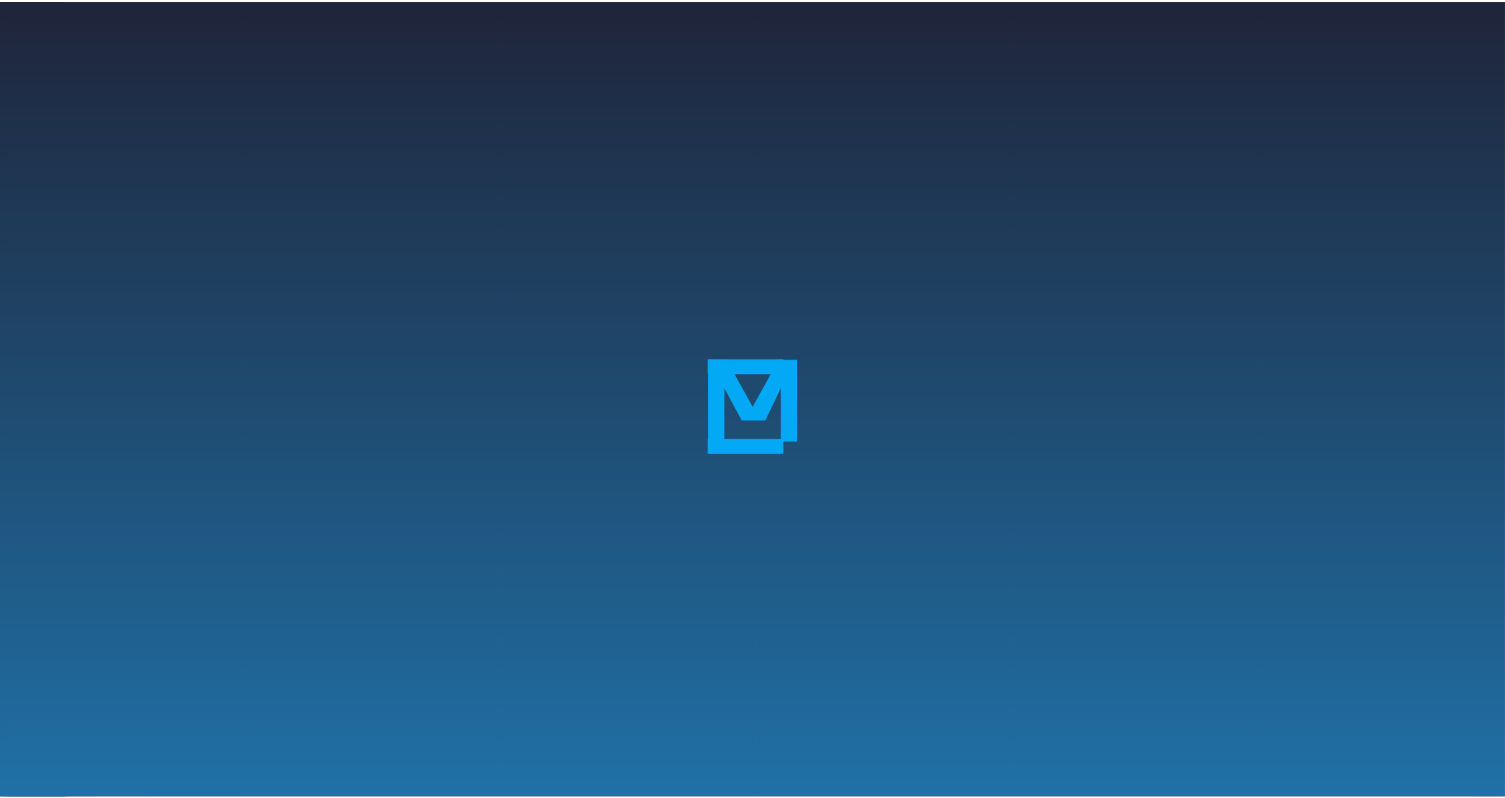 scroll, scrollTop: 0, scrollLeft: 0, axis: both 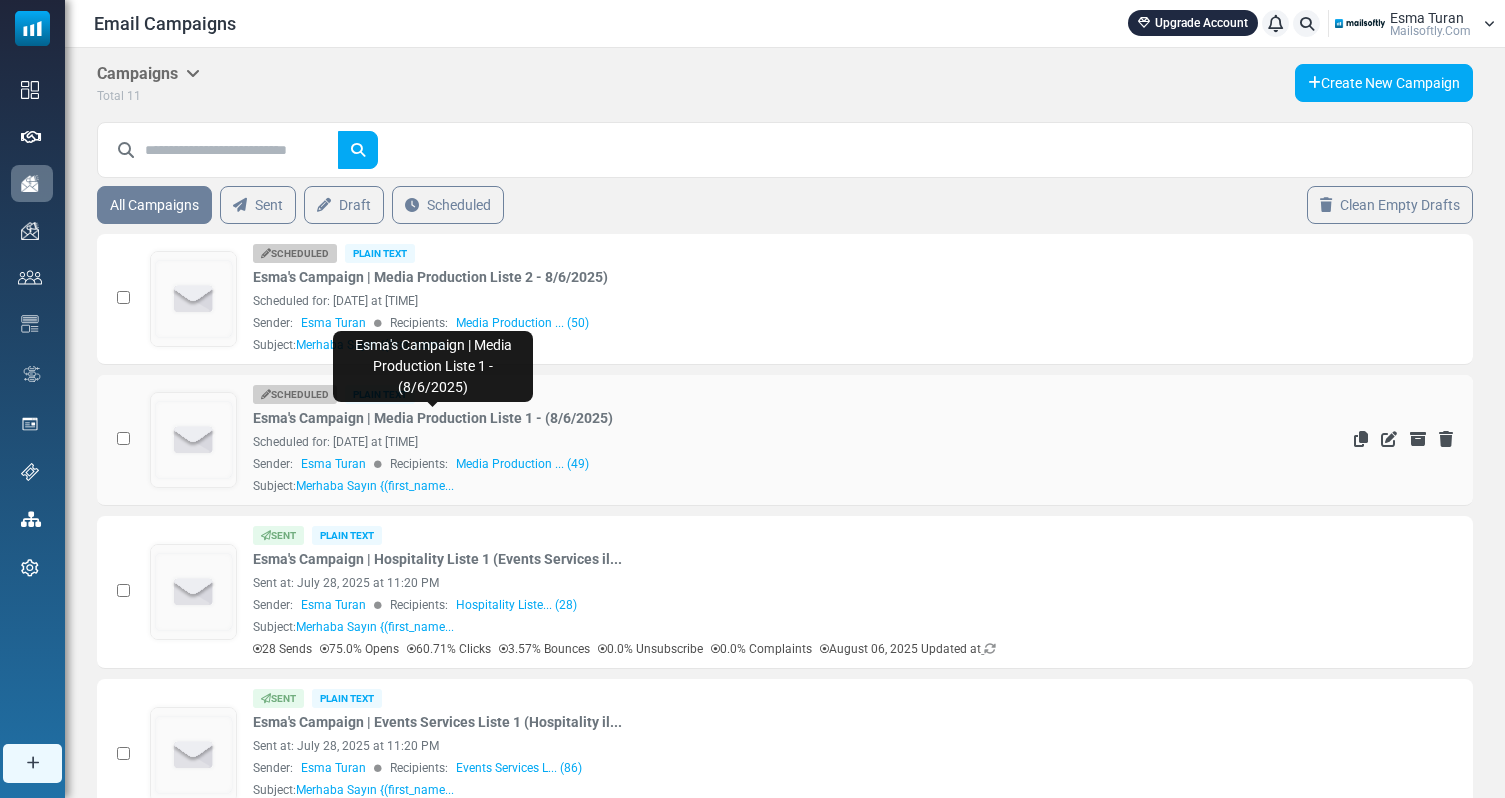 click on "Esma's Campaign | Media Production Liste 1 - (8/6/2025)" at bounding box center [433, 418] 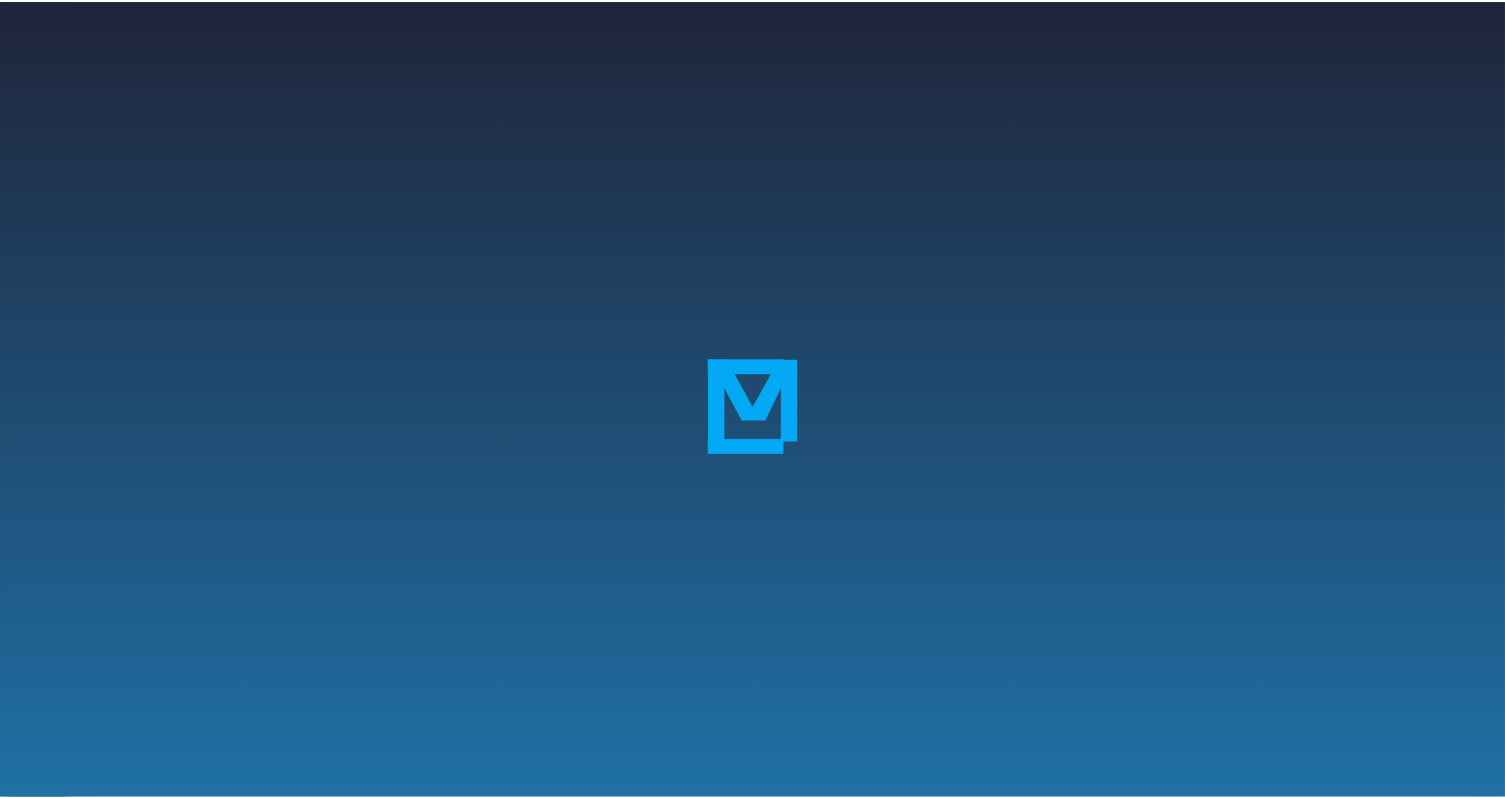 scroll, scrollTop: 0, scrollLeft: 0, axis: both 